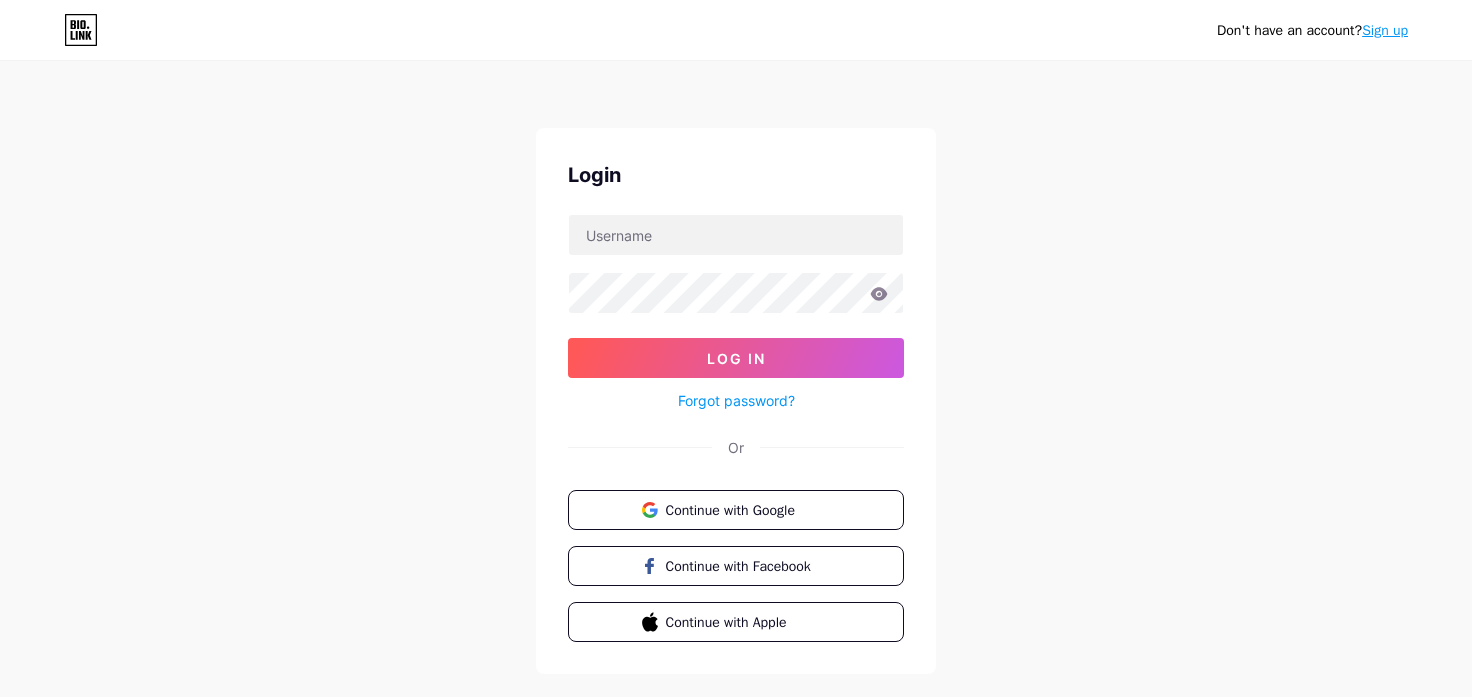 scroll, scrollTop: 0, scrollLeft: 0, axis: both 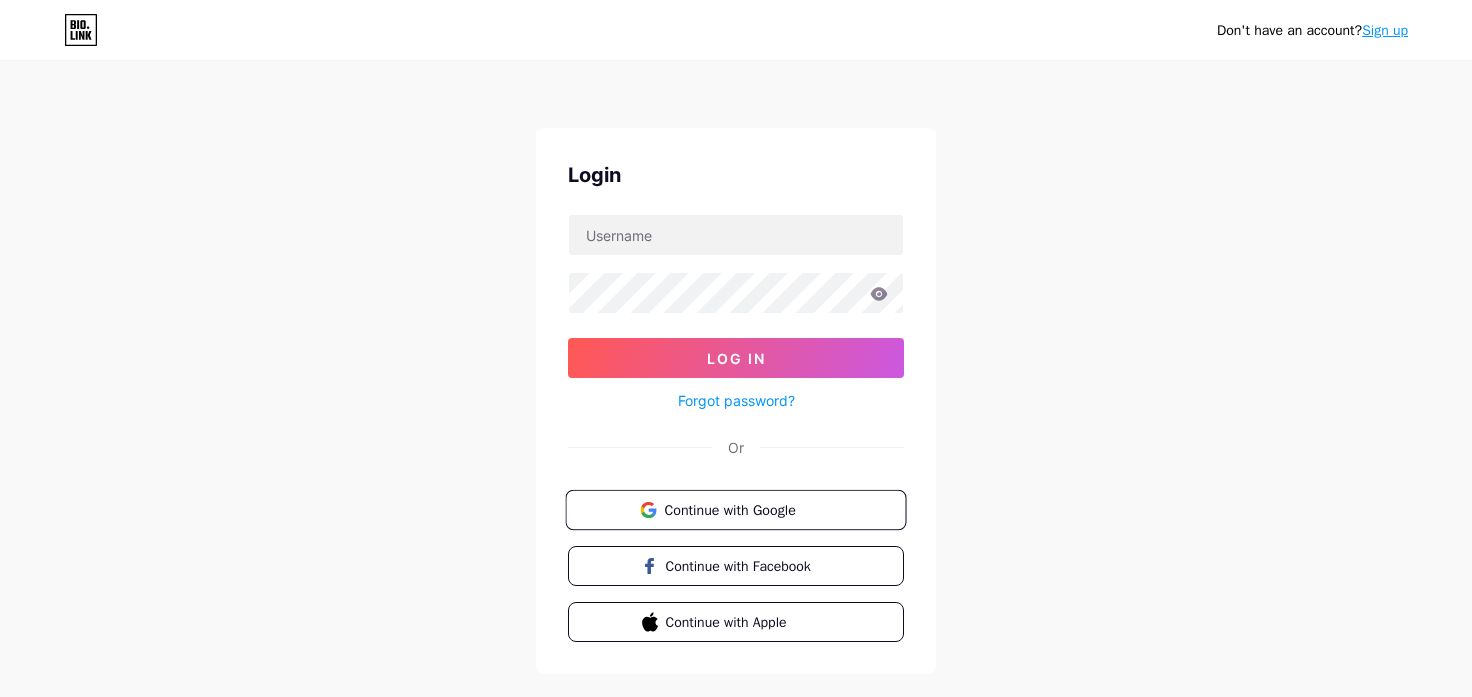 click on "Continue with Google" at bounding box center (747, 509) 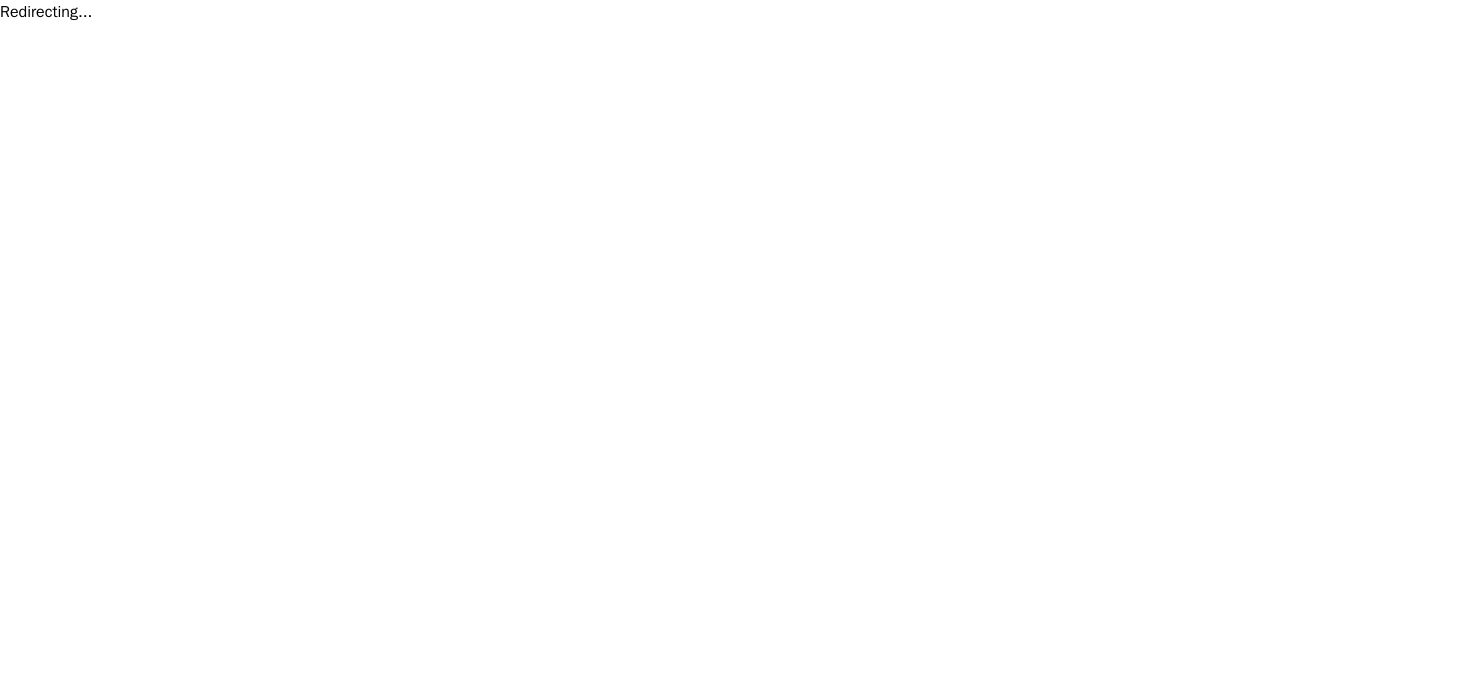scroll, scrollTop: 0, scrollLeft: 0, axis: both 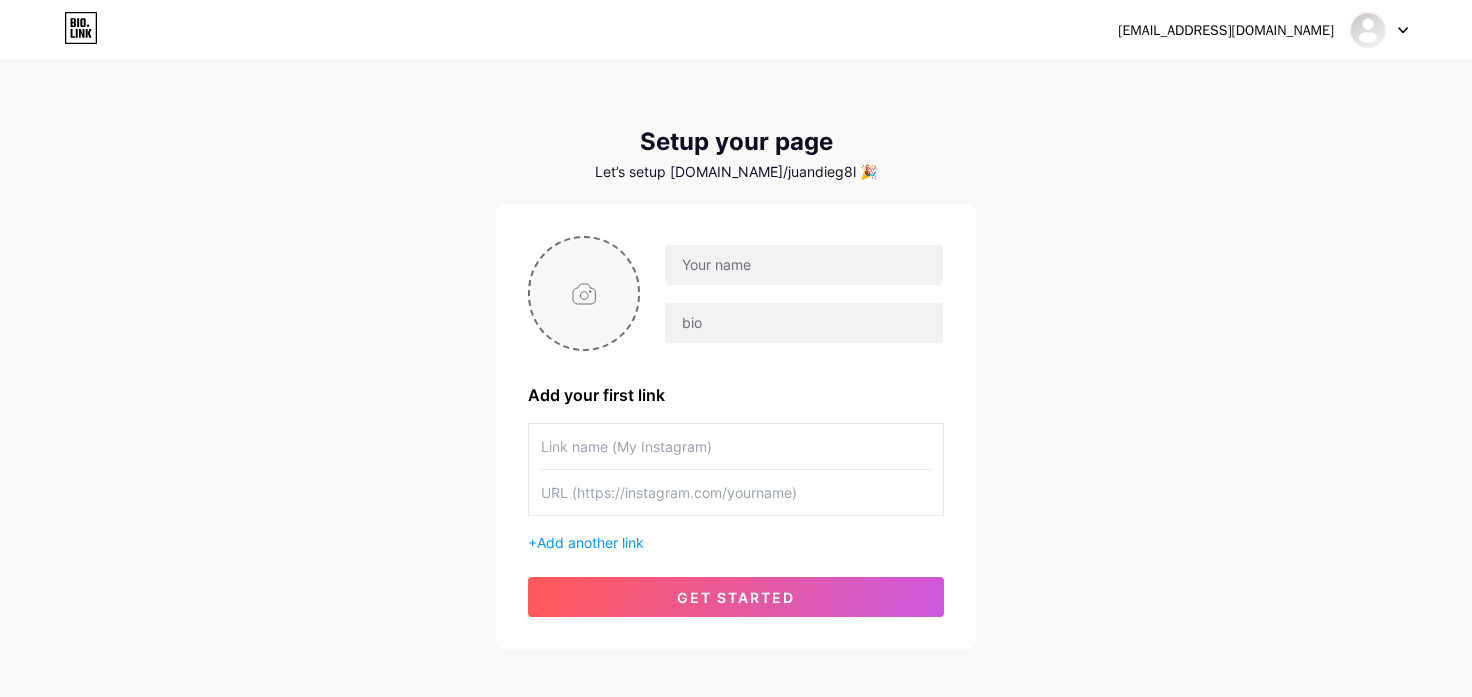 click at bounding box center (584, 293) 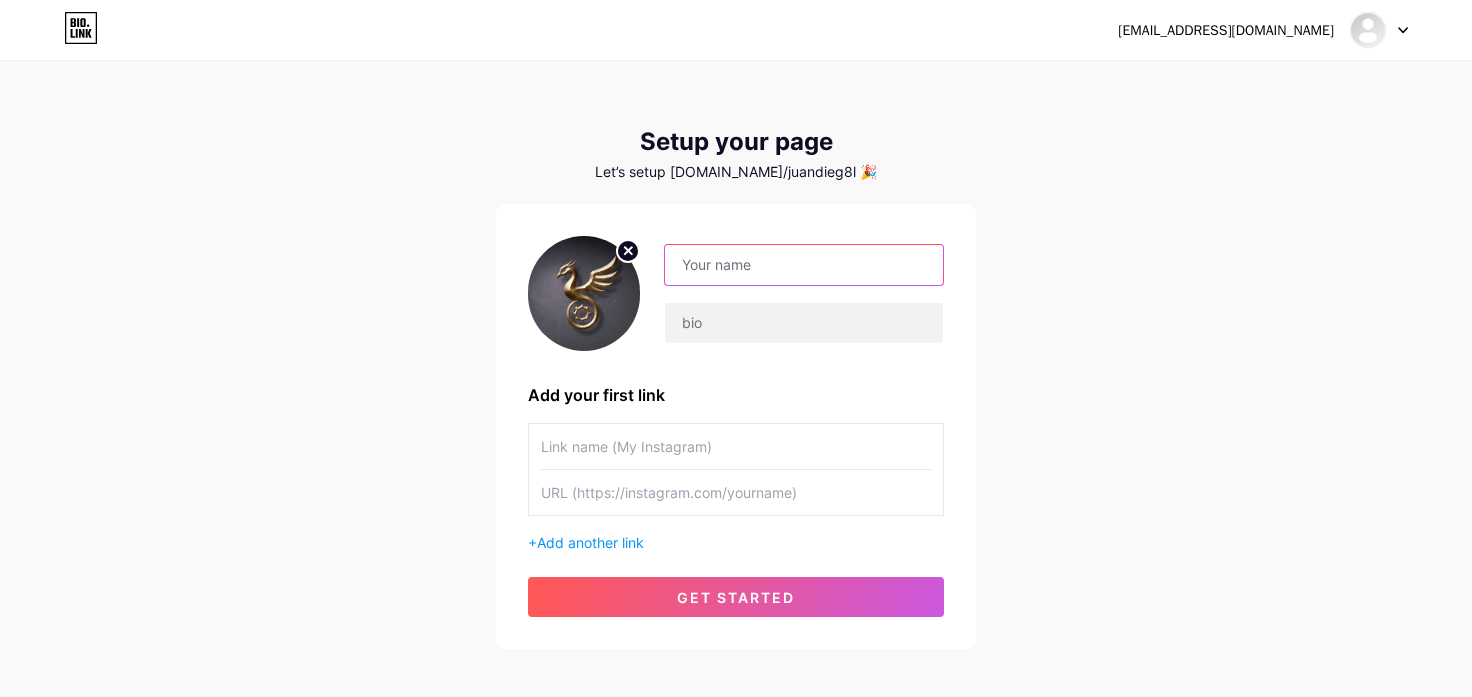 click at bounding box center [804, 265] 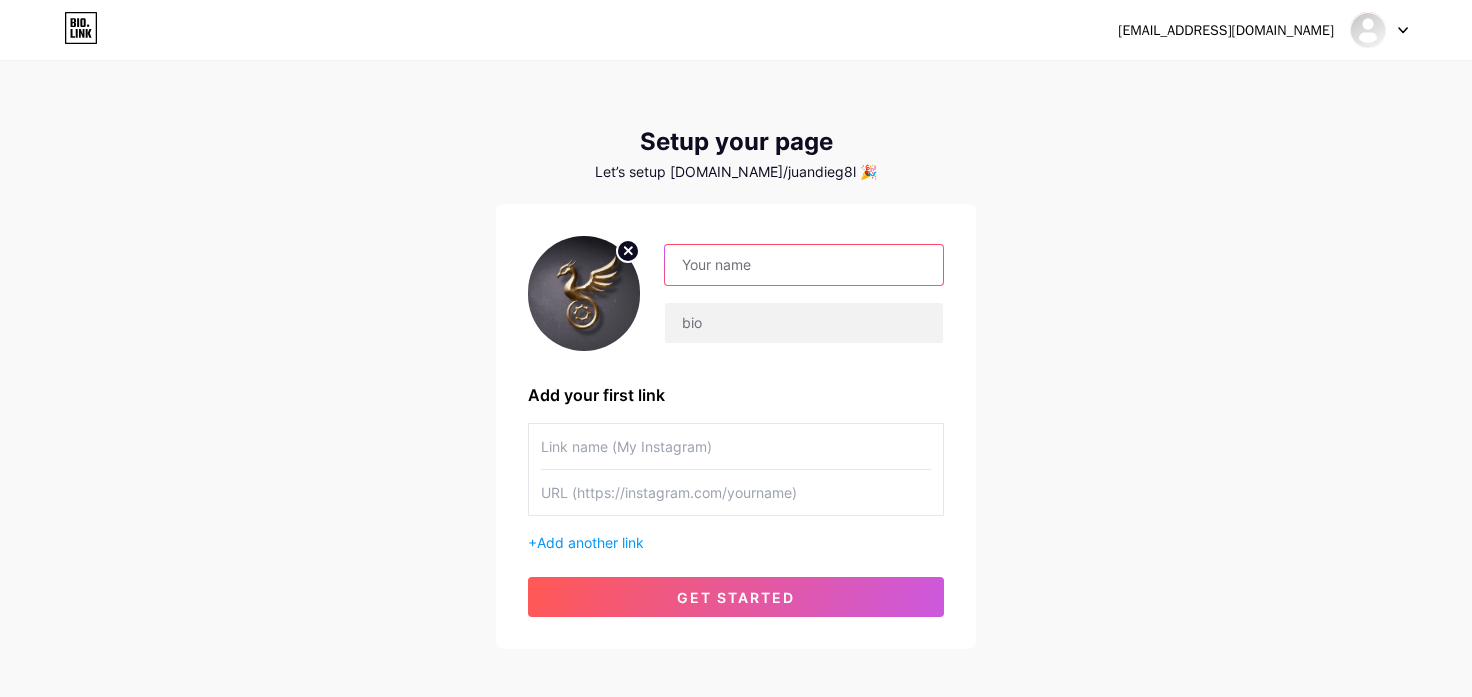type on "e" 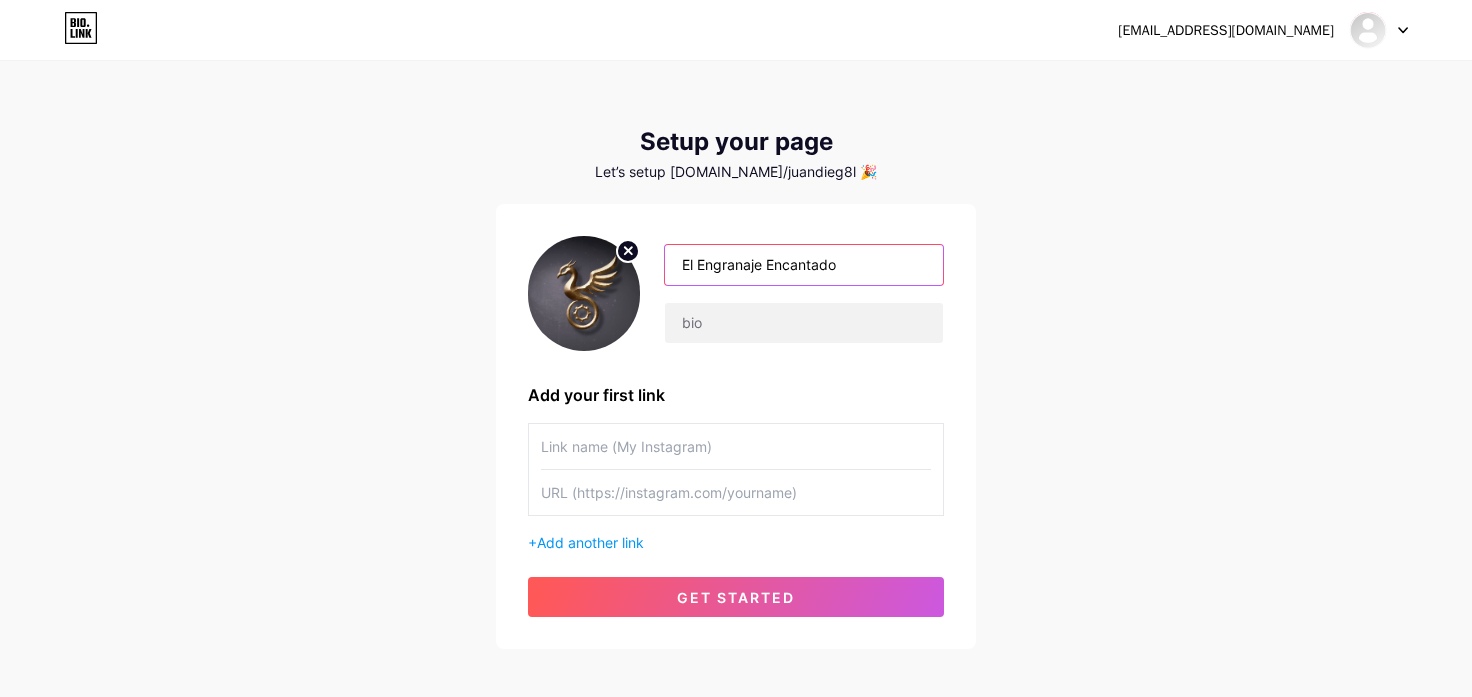 type on "El Engranaje Encantado" 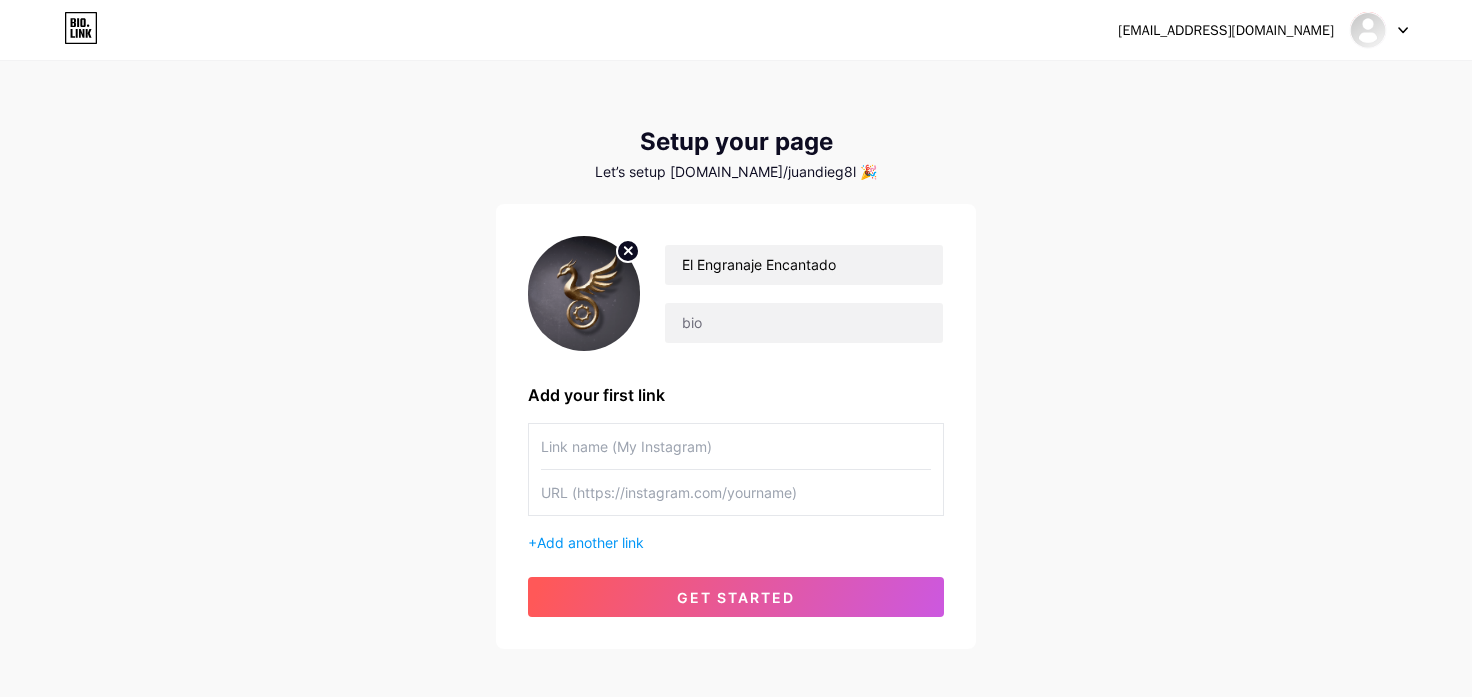 click on "elengranajeencantado@gmail.com           Dashboard     Logout   Setup your page   Let’s setup bio.link/juandieg8l 🎉               El Engranaje Encantado         Add your first link
+  Add another link     get started" at bounding box center (736, 356) 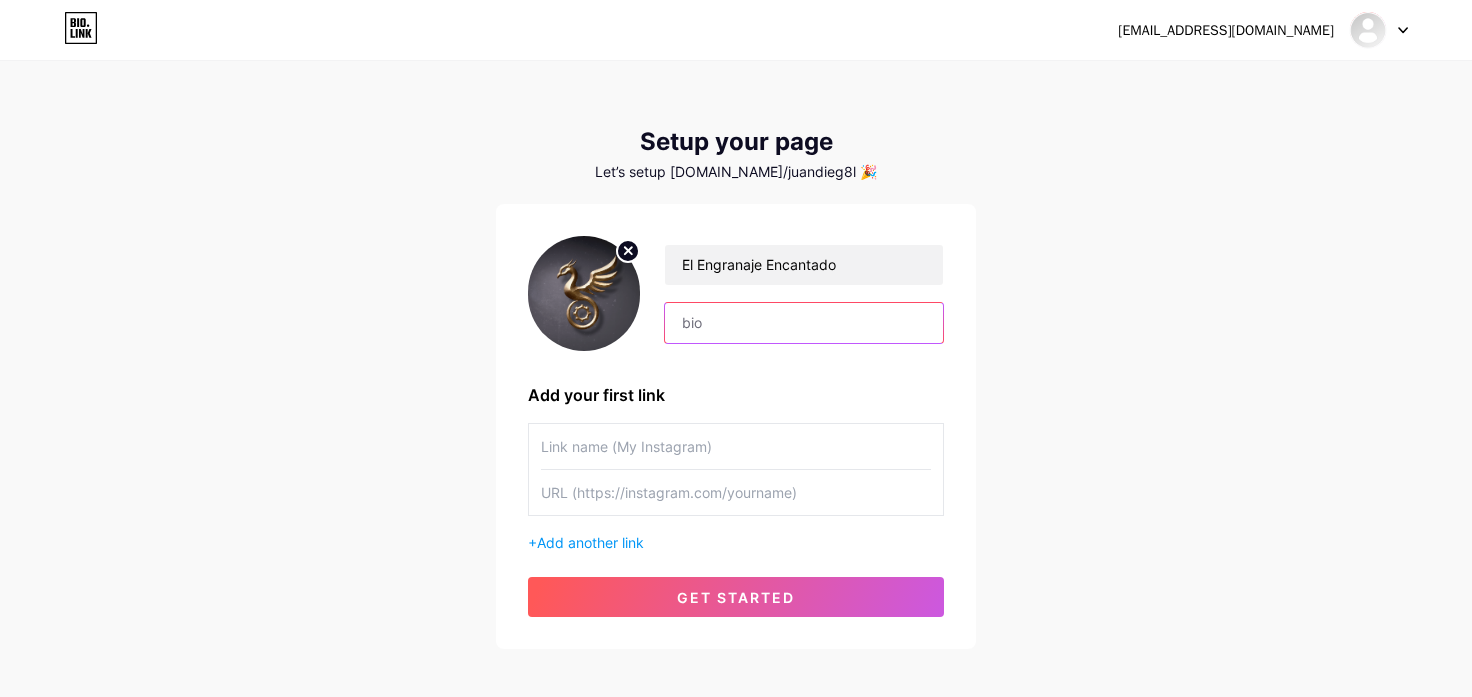 click at bounding box center (804, 323) 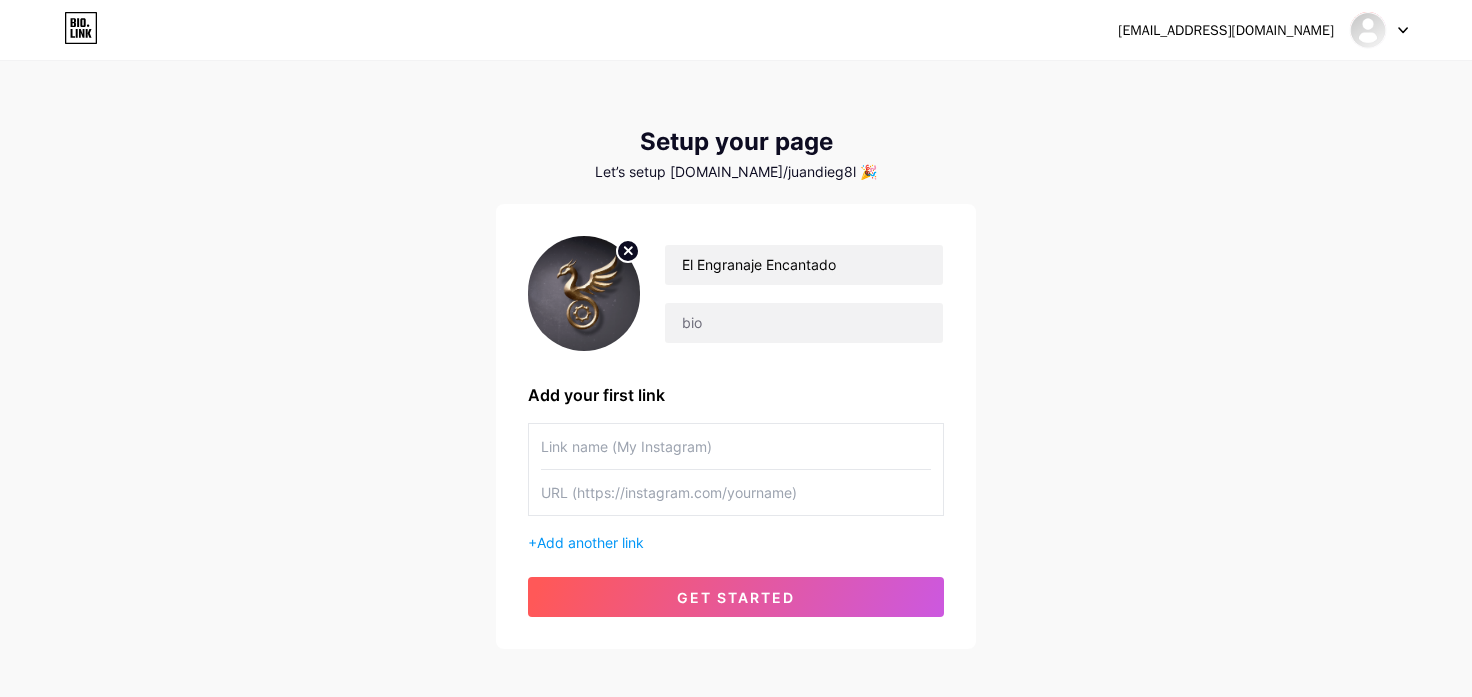 click at bounding box center [736, 446] 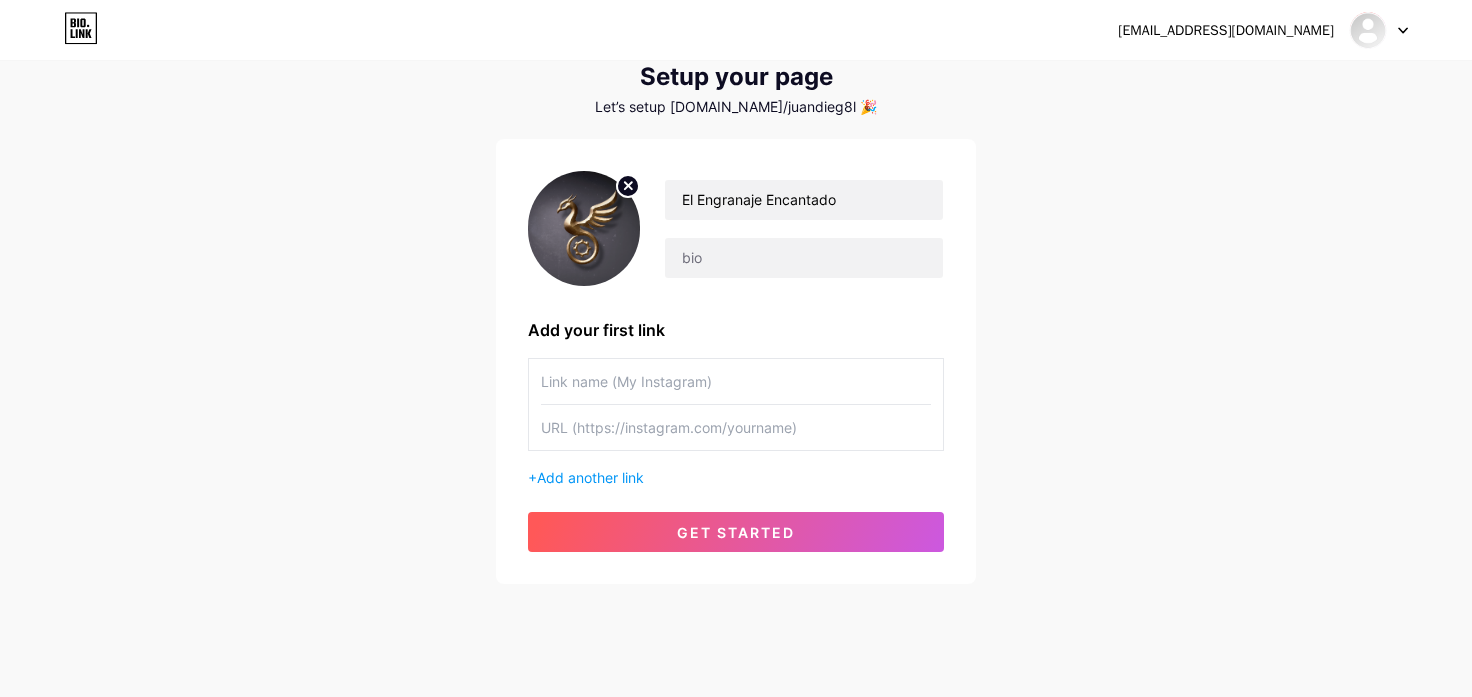 scroll, scrollTop: 95, scrollLeft: 0, axis: vertical 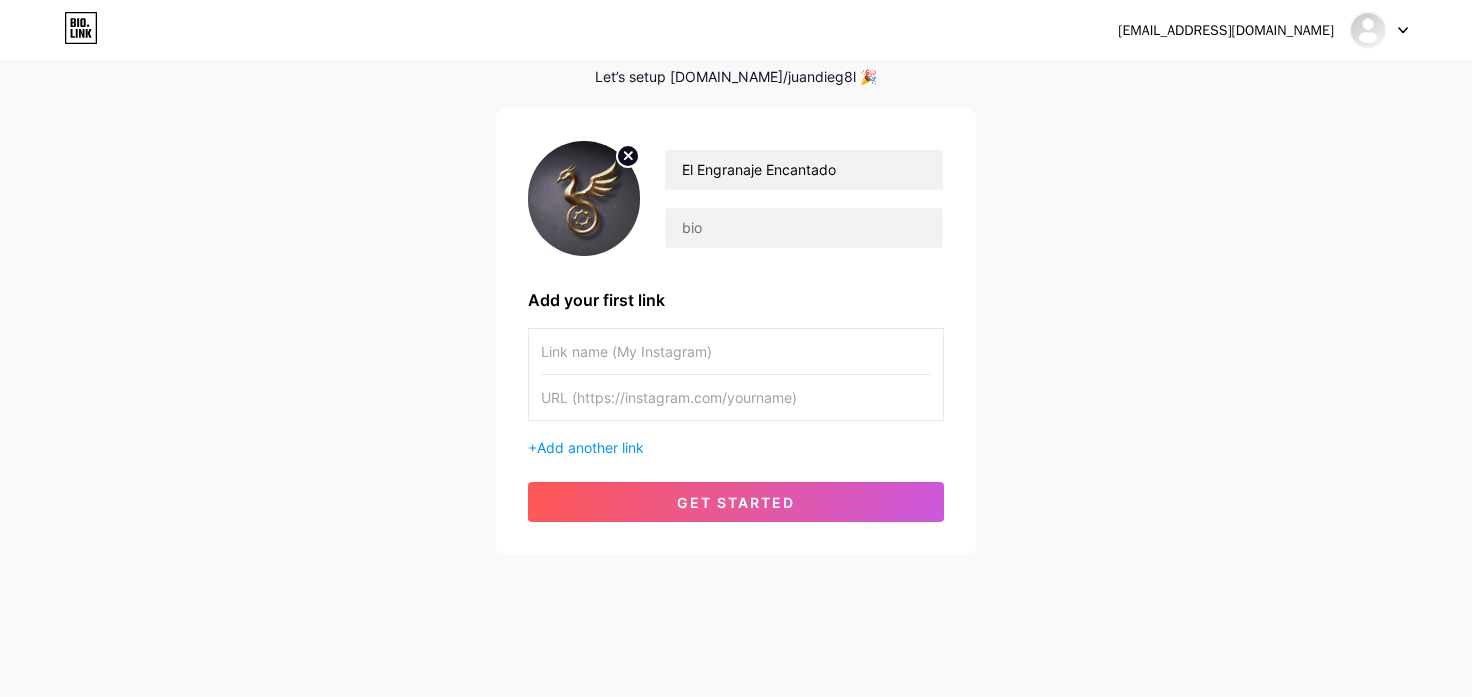 click at bounding box center [736, 397] 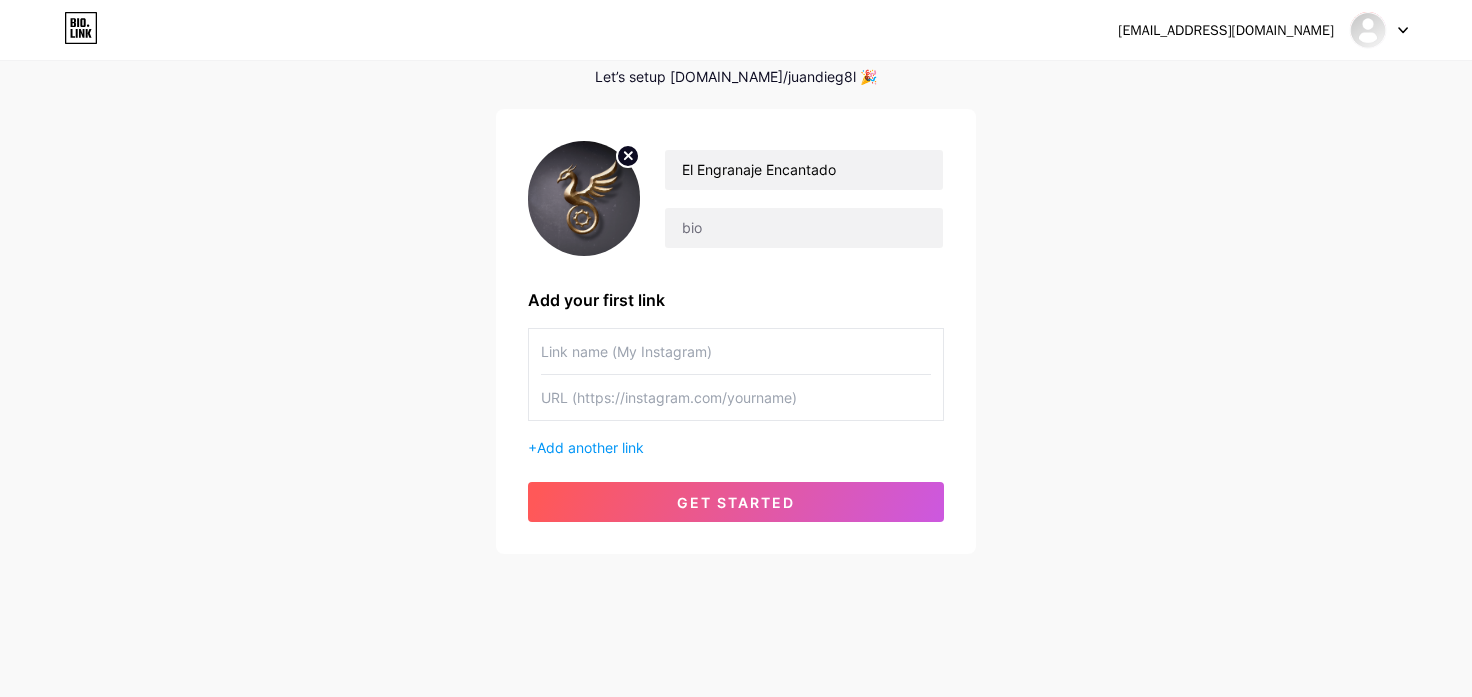 paste on "https://www.instagram.com/elengranajeencantado/" 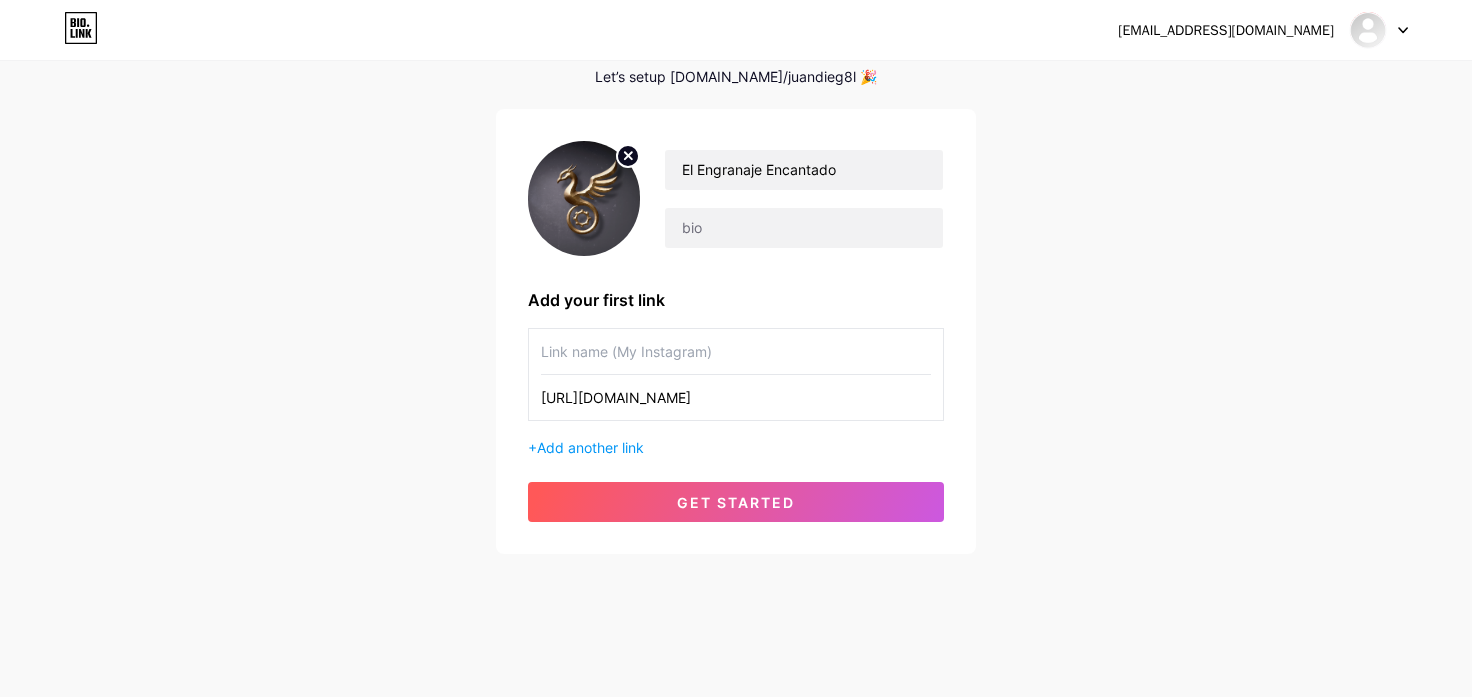 type on "https://www.instagram.com/elengranajeencantado/" 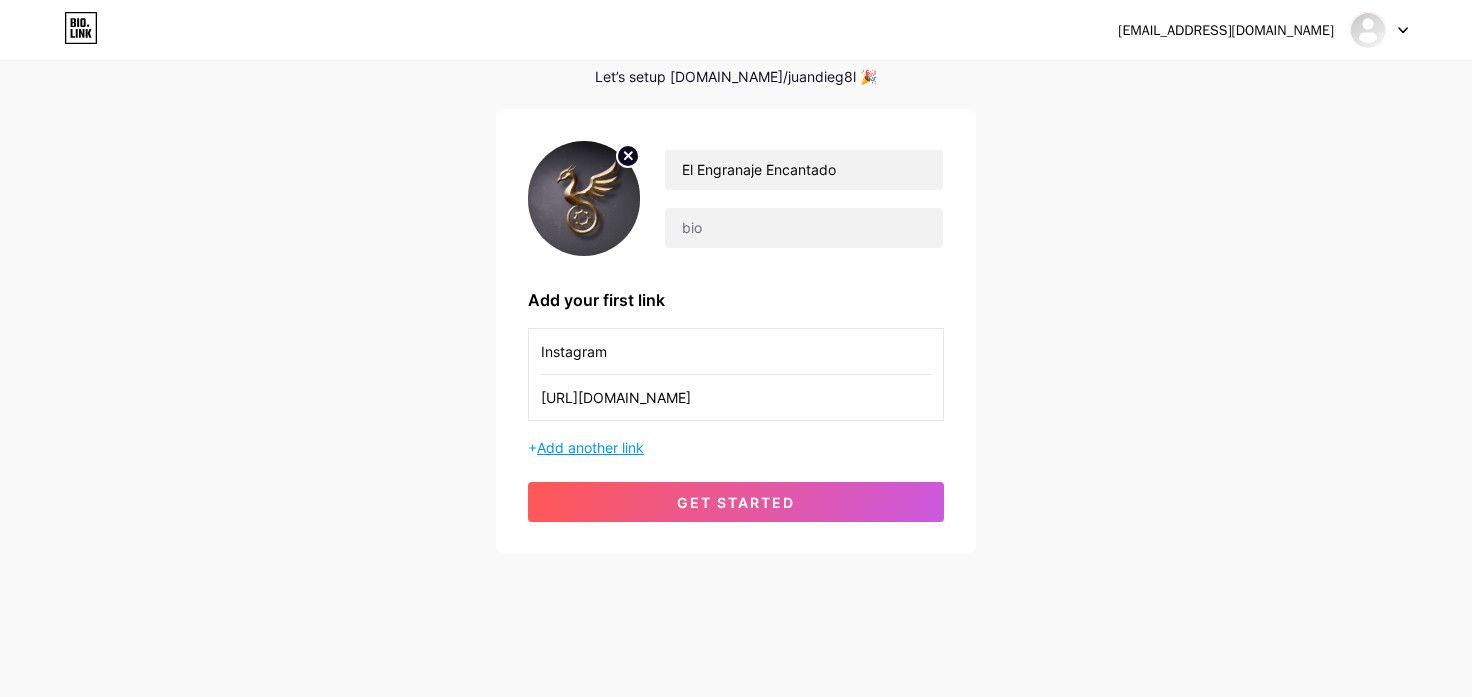 type on "Instagram" 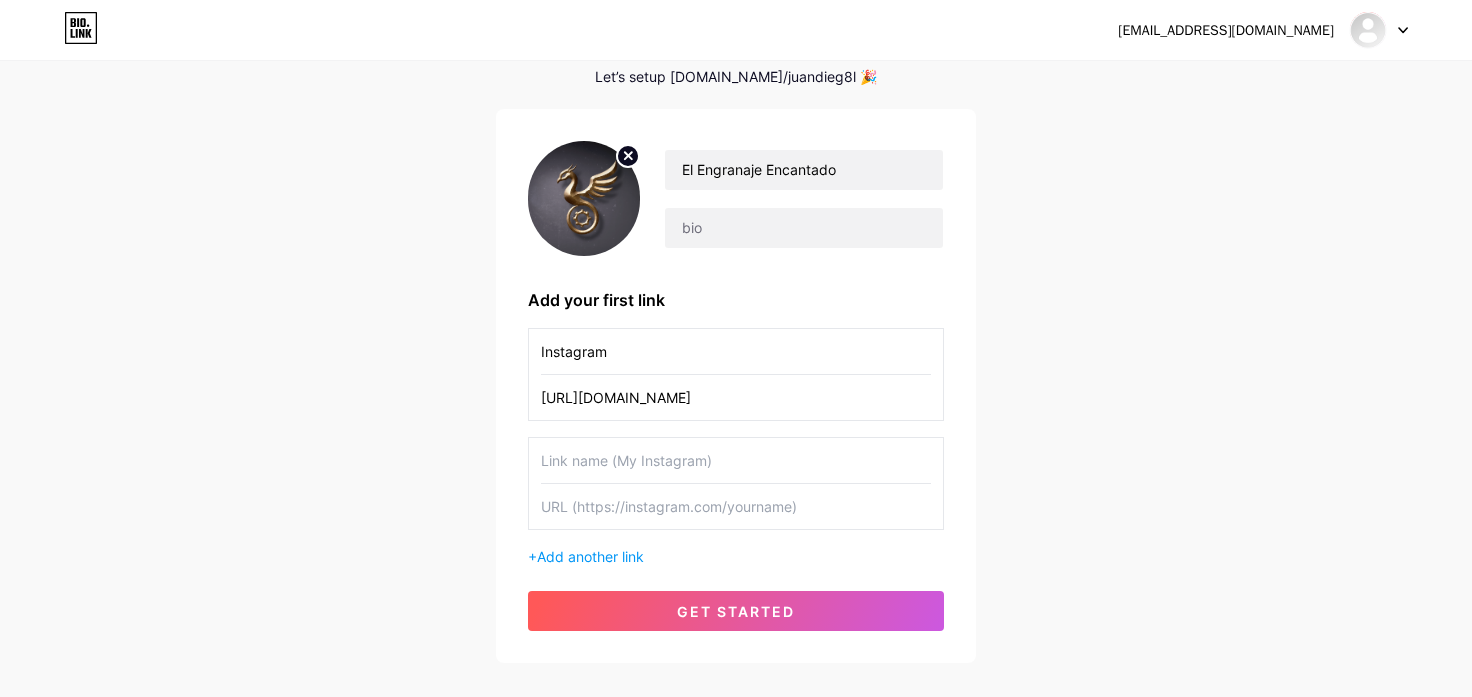 click at bounding box center [736, 460] 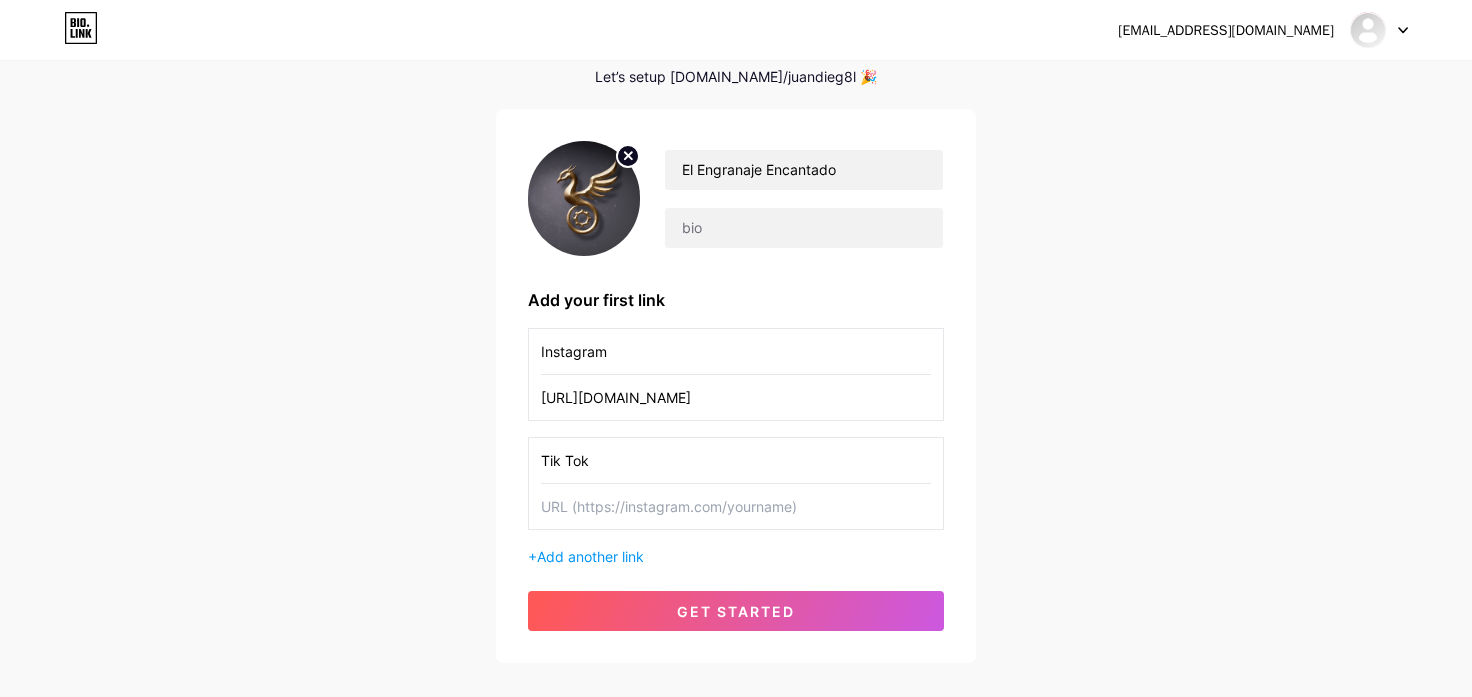 type on "Tik Tok" 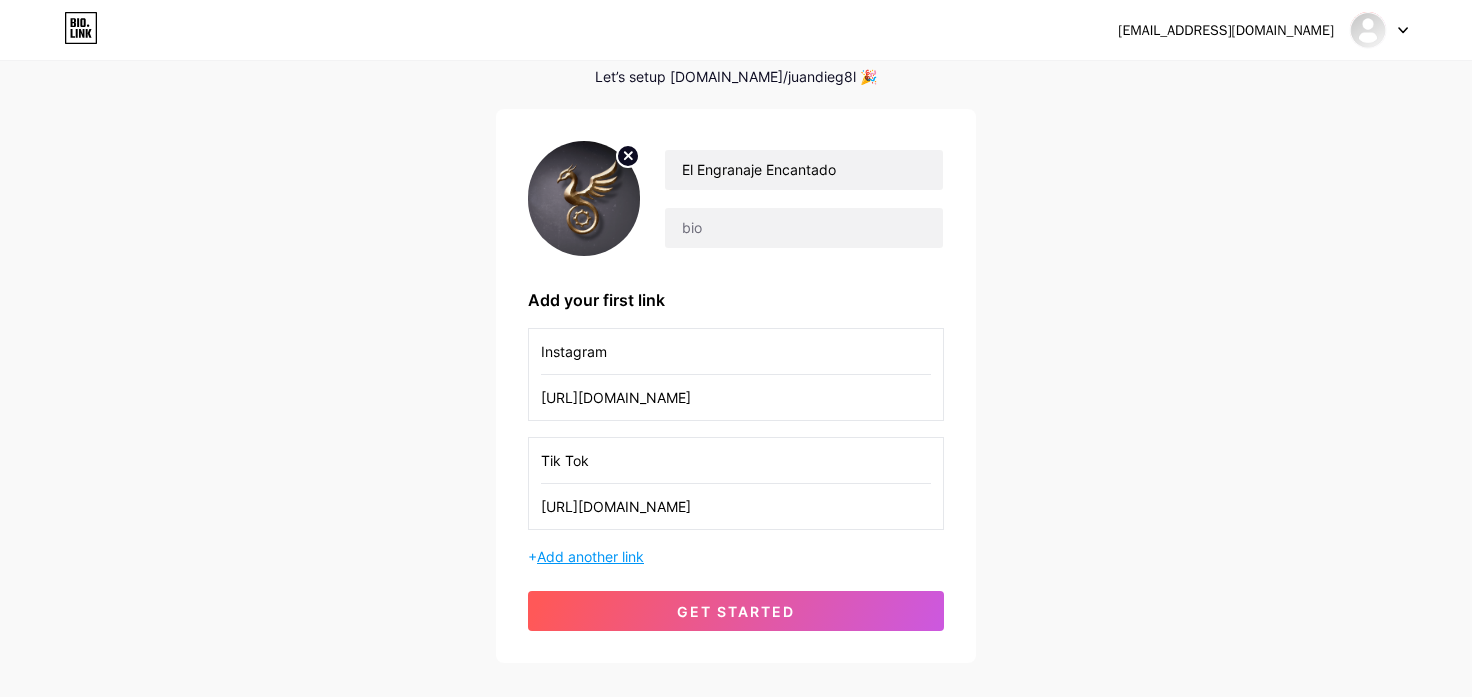 type on "https://www.tiktok.com/@elengranajeencantado" 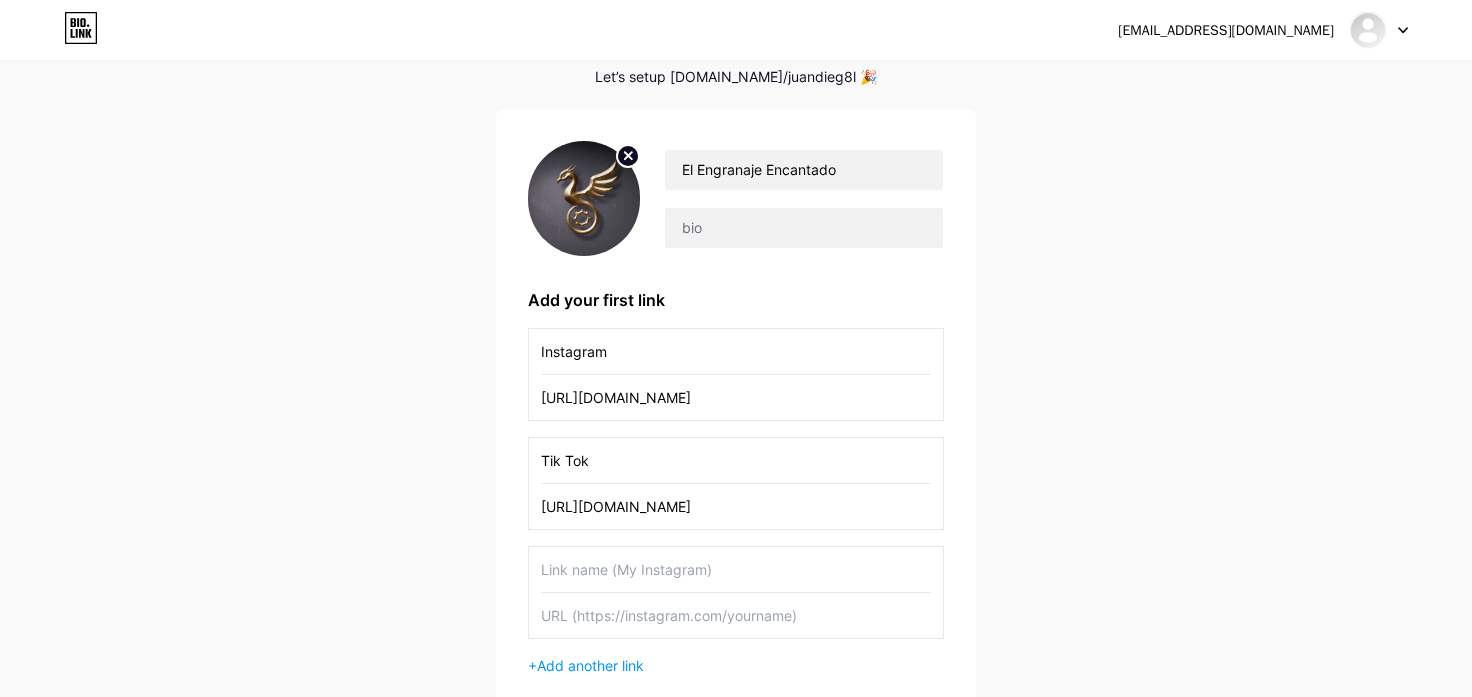 click at bounding box center [736, 569] 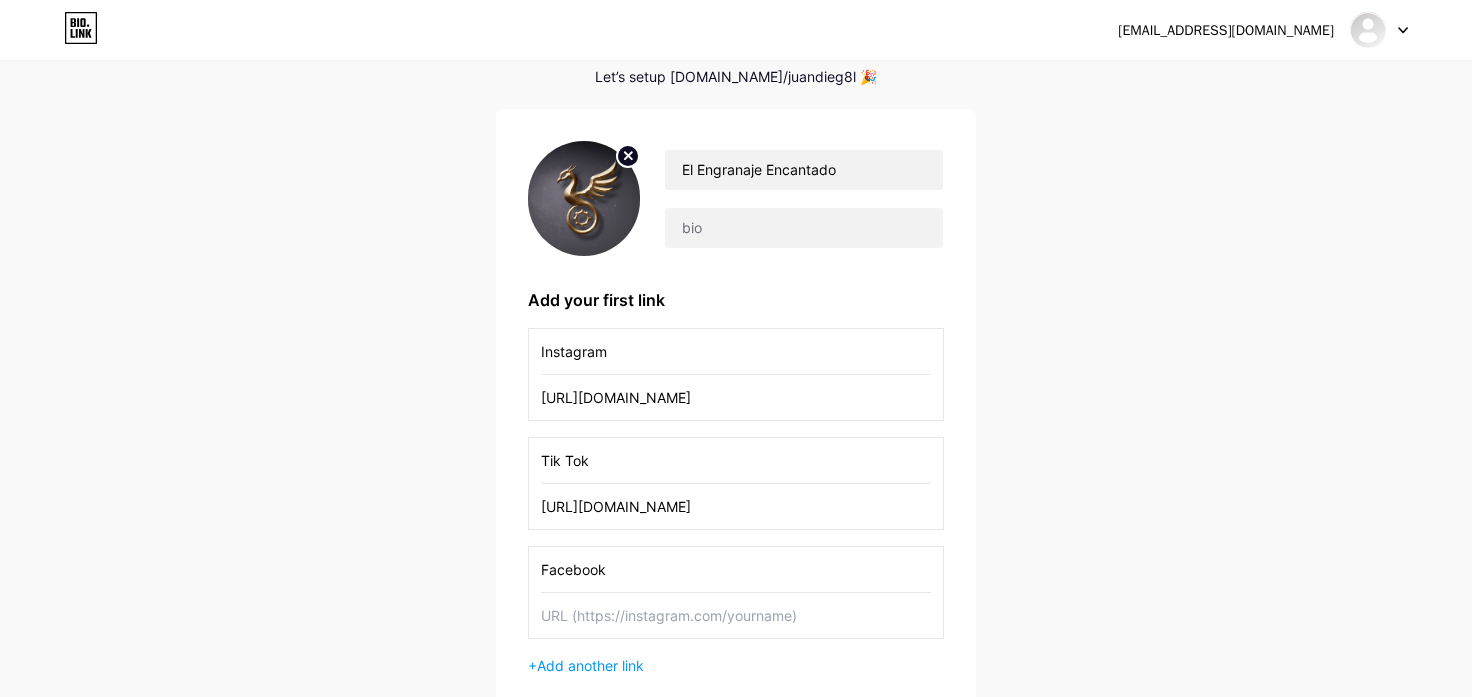 type on "Facebook" 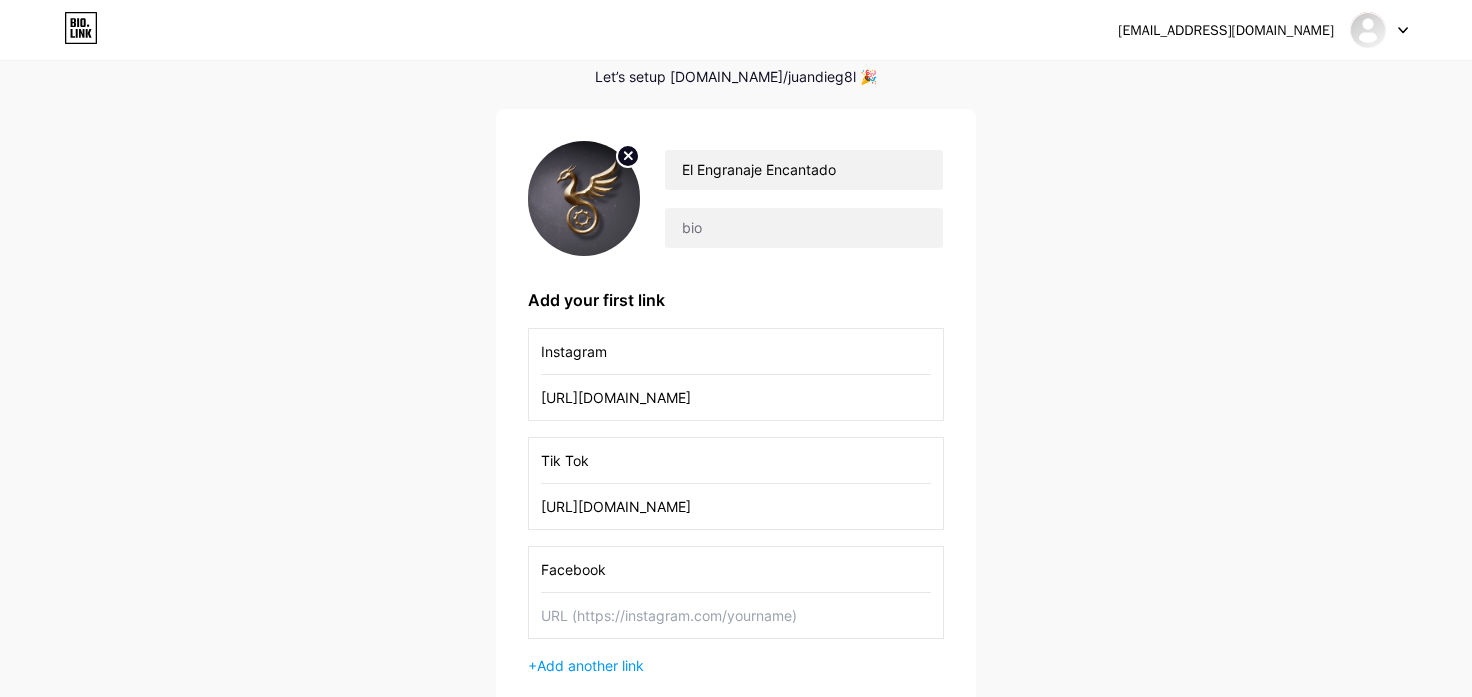 paste on "https://www.facebook.com/elengranajeencantado/" 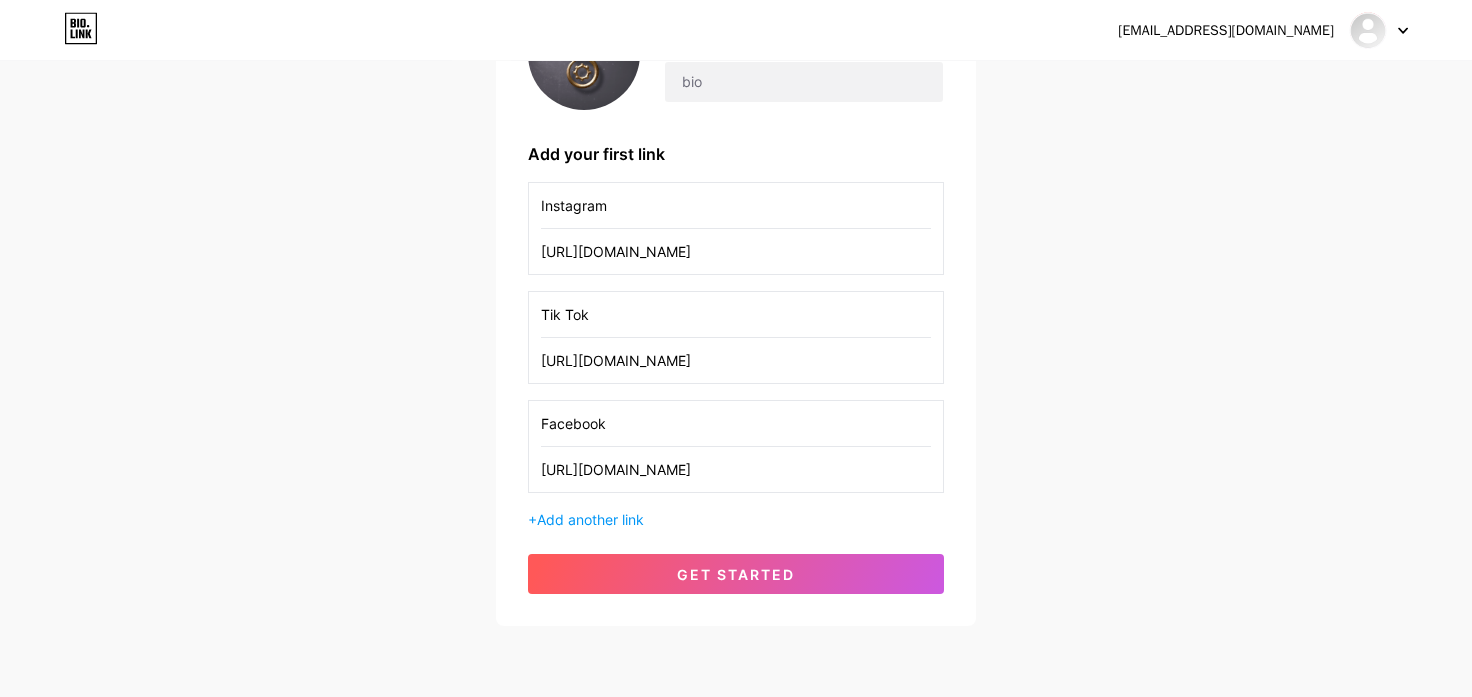 scroll, scrollTop: 312, scrollLeft: 0, axis: vertical 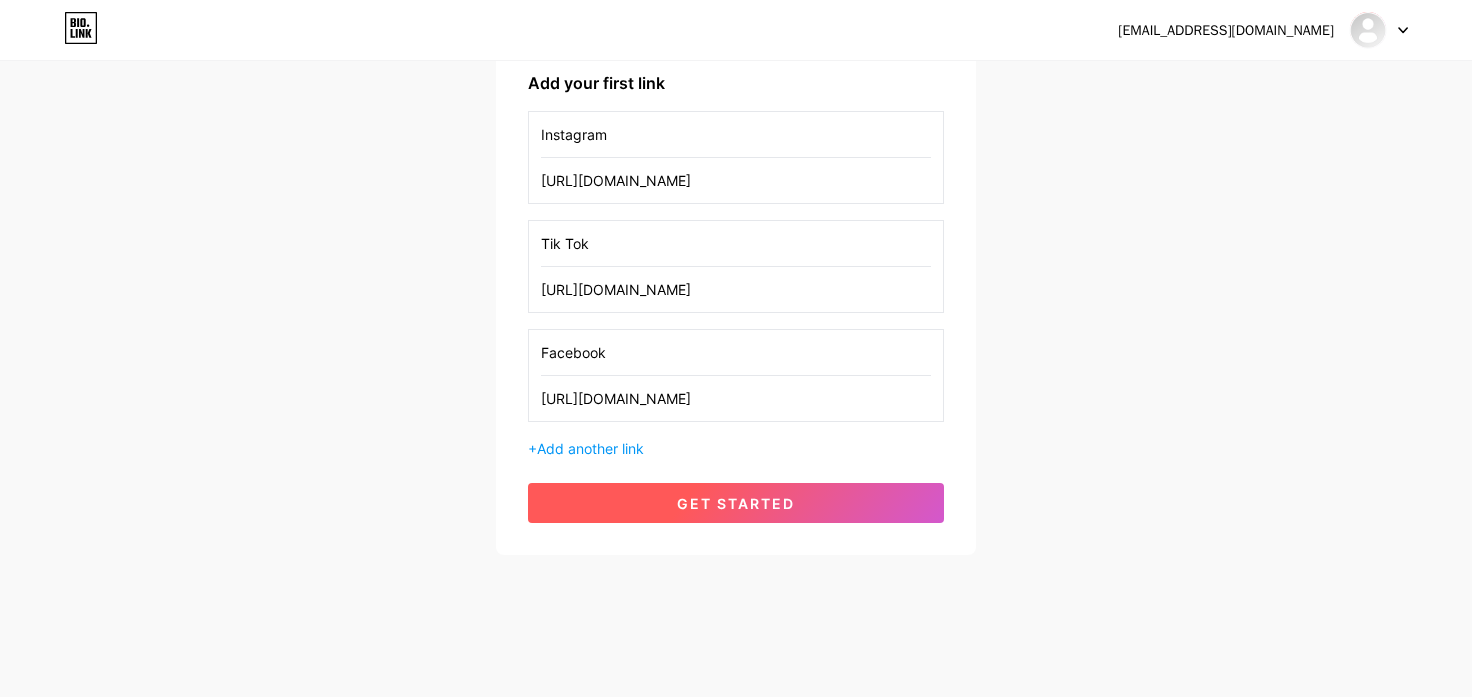 type on "https://www.facebook.com/elengranajeencantado/" 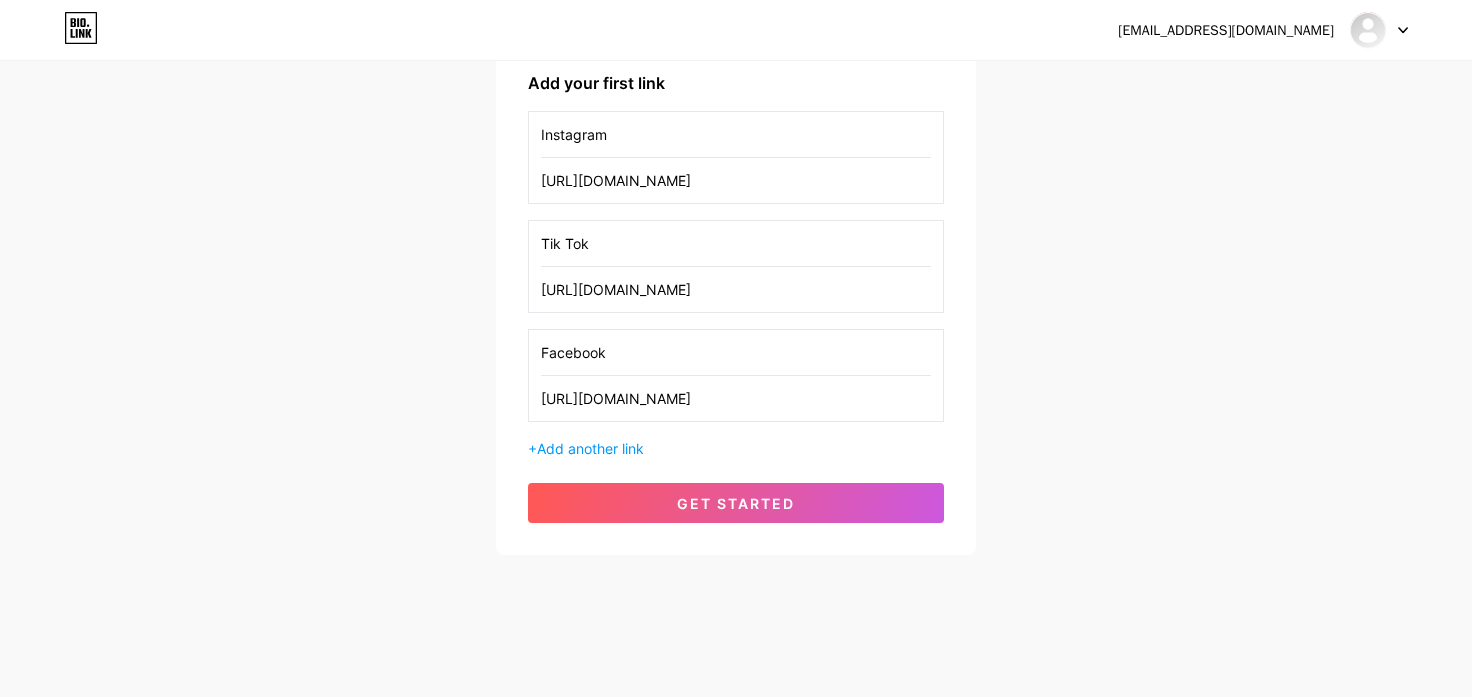 scroll, scrollTop: 0, scrollLeft: 0, axis: both 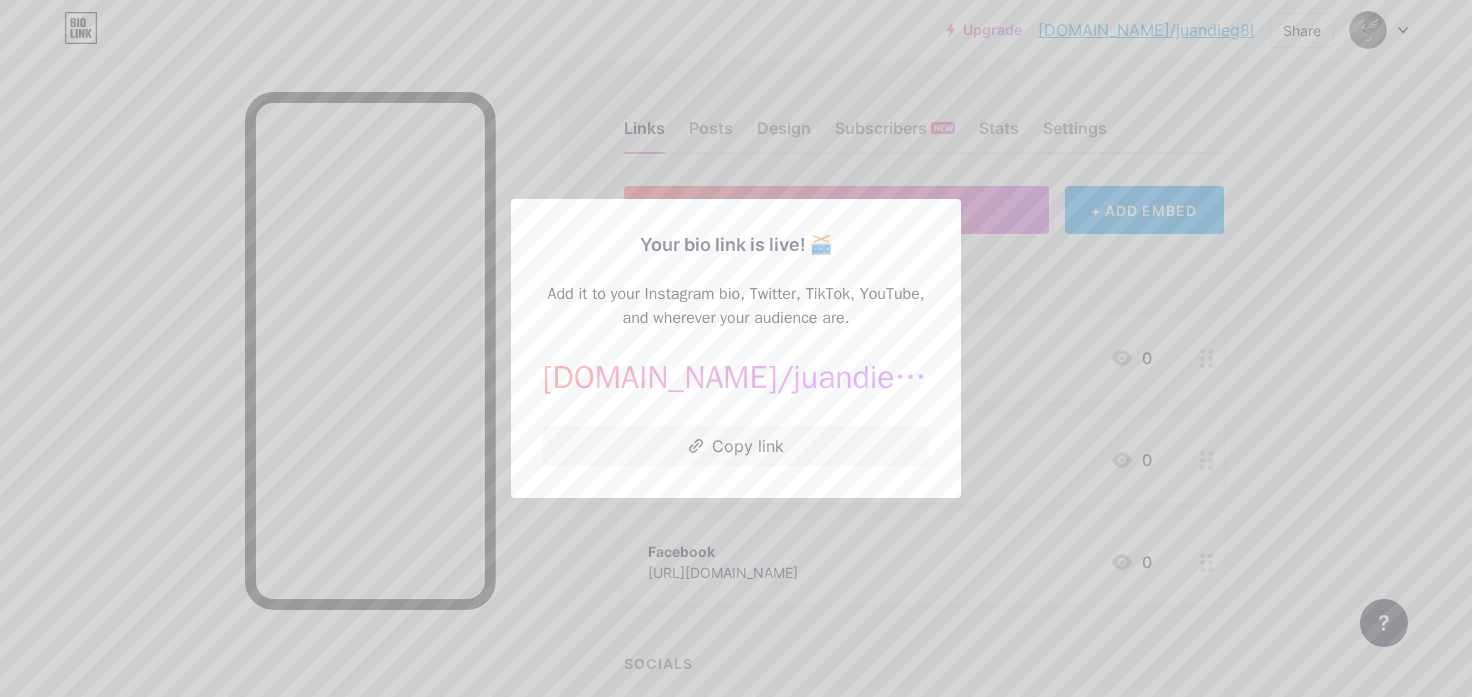 click at bounding box center (736, 348) 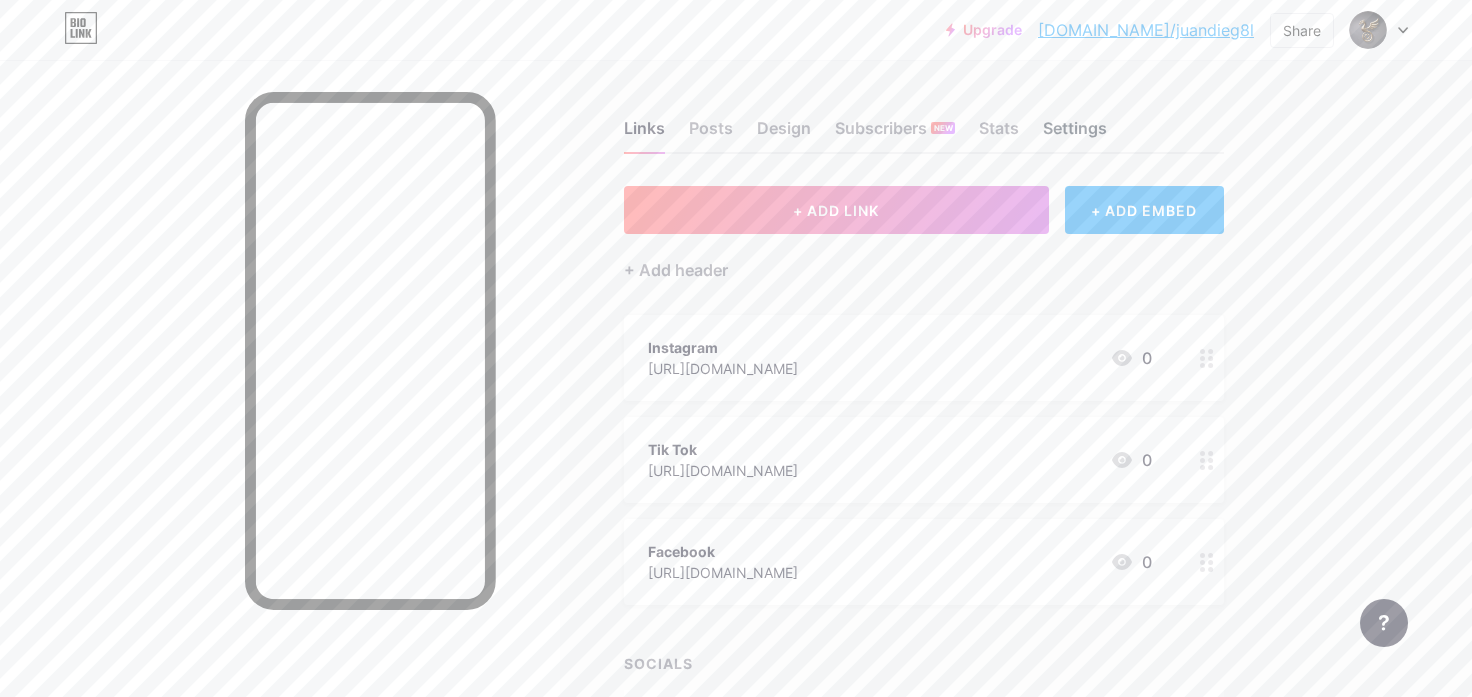 click on "Settings" at bounding box center [1075, 134] 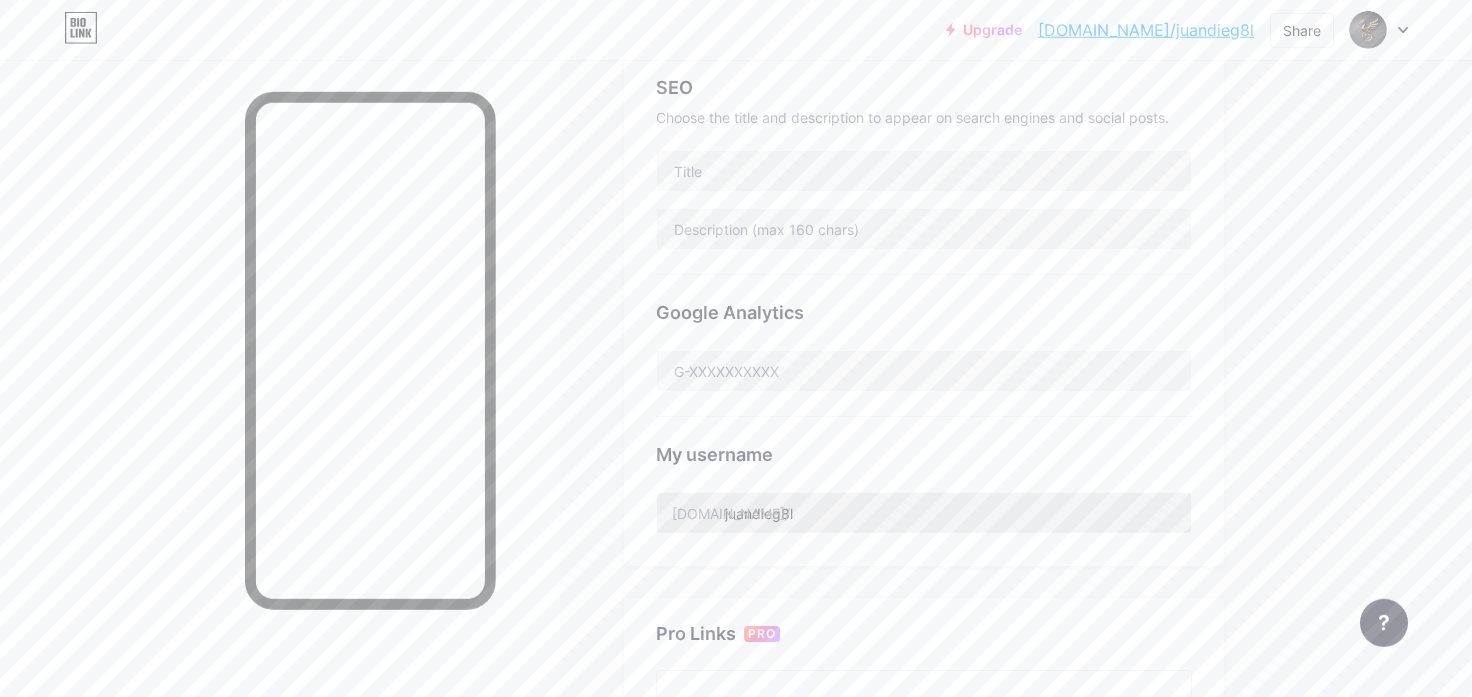 scroll, scrollTop: 441, scrollLeft: 0, axis: vertical 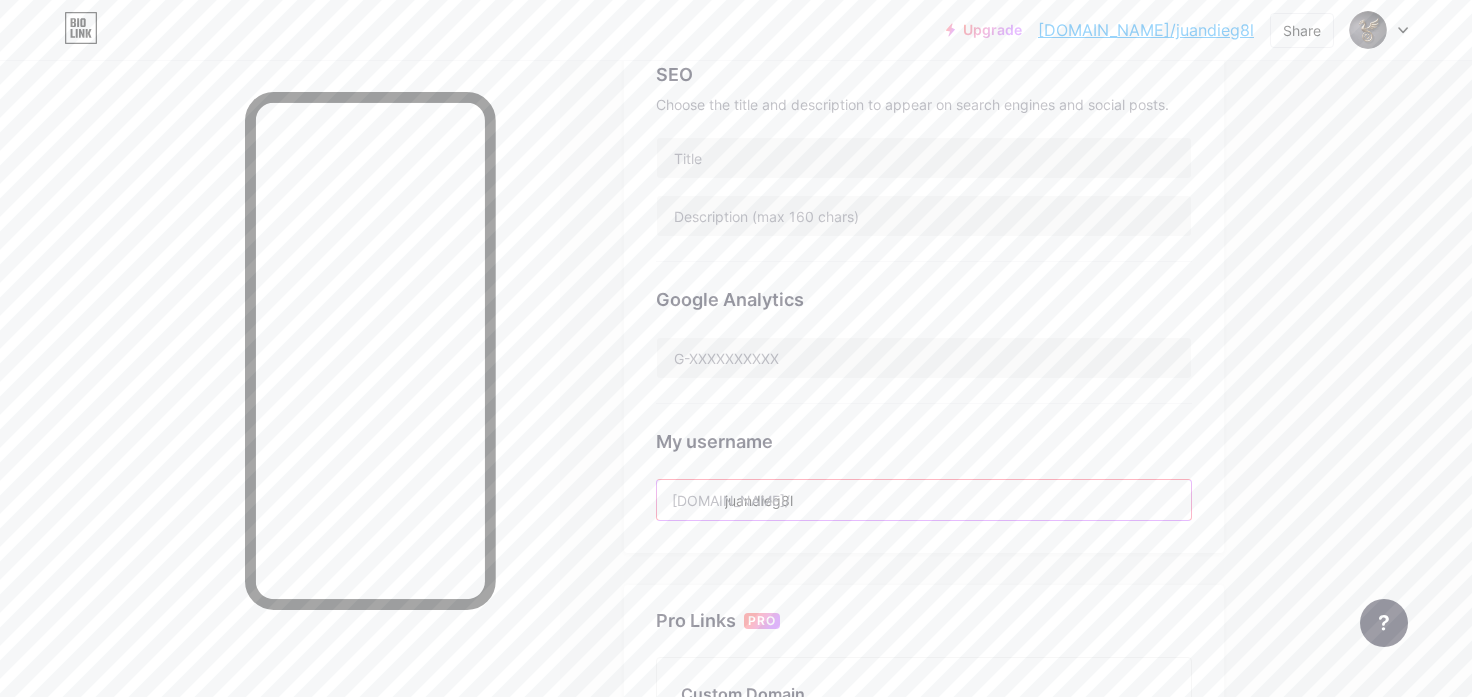 click on "juandieg8l" at bounding box center (924, 500) 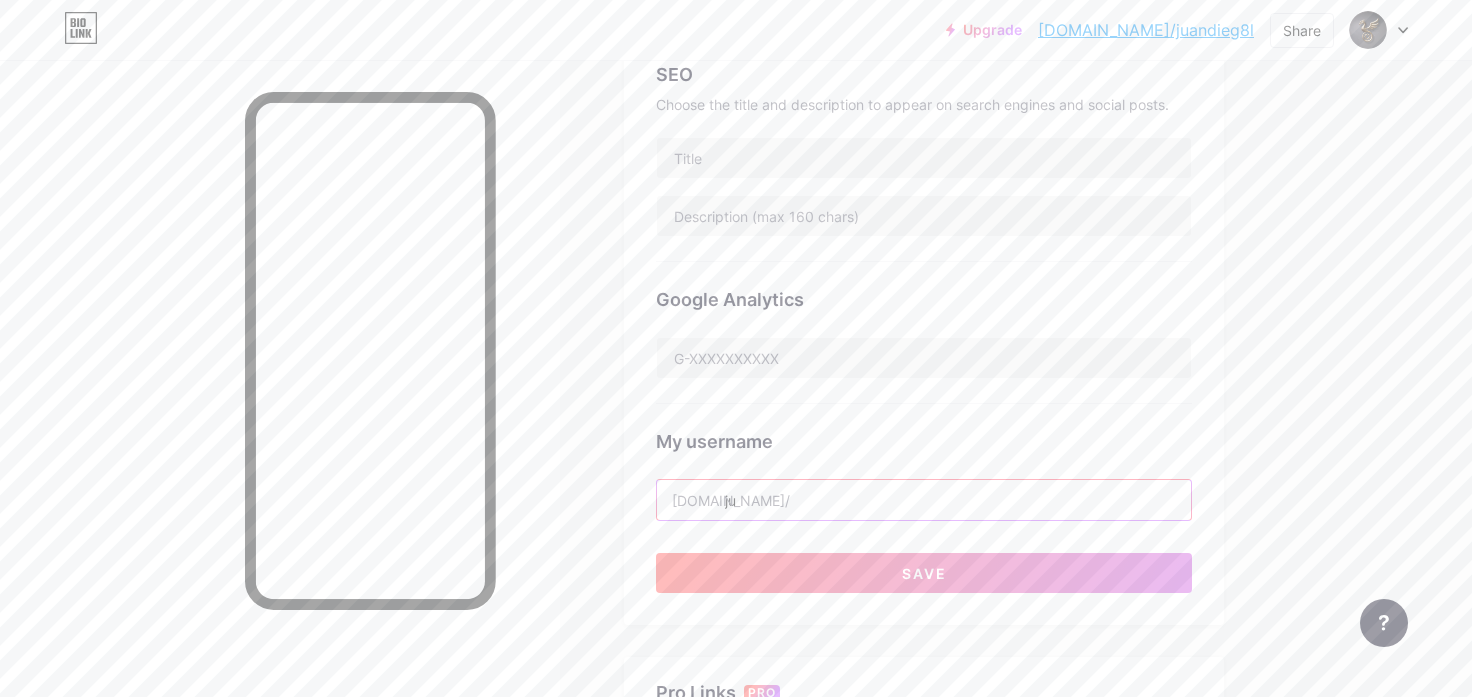 type on "j" 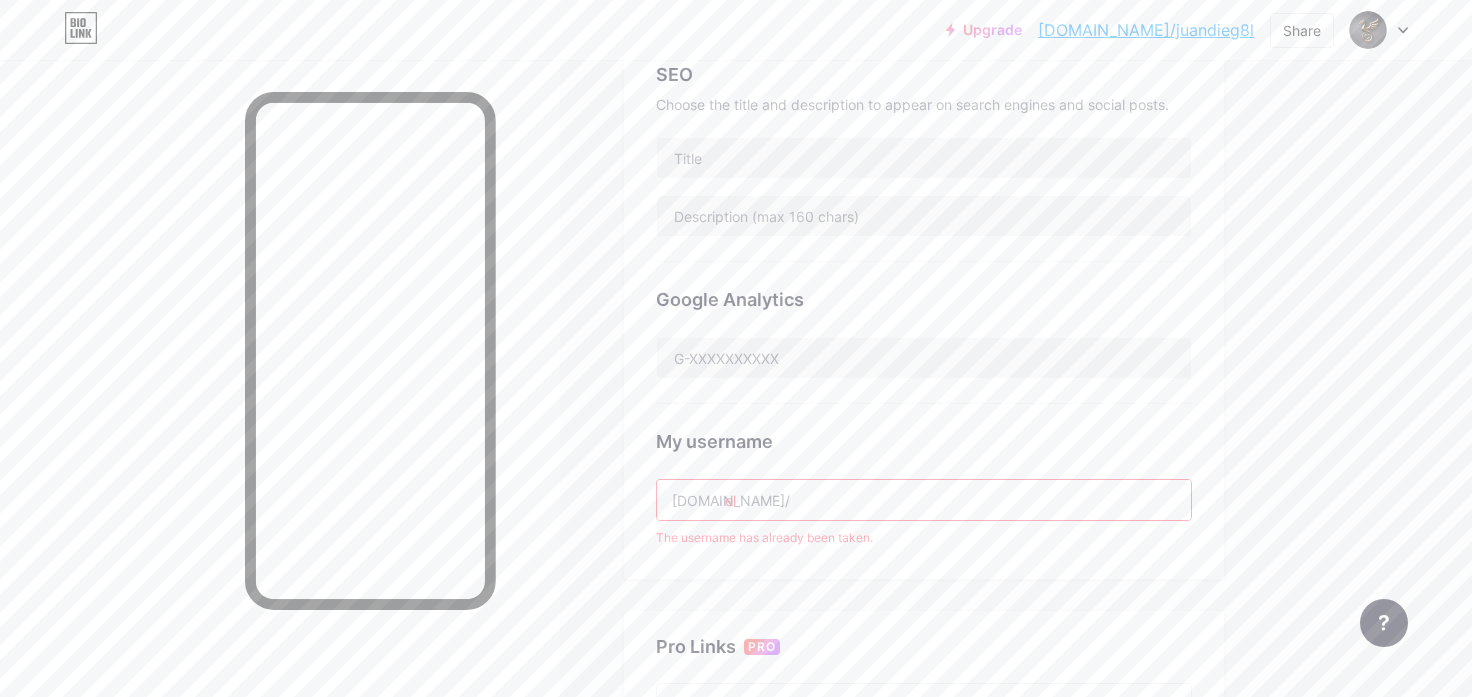 type on "e" 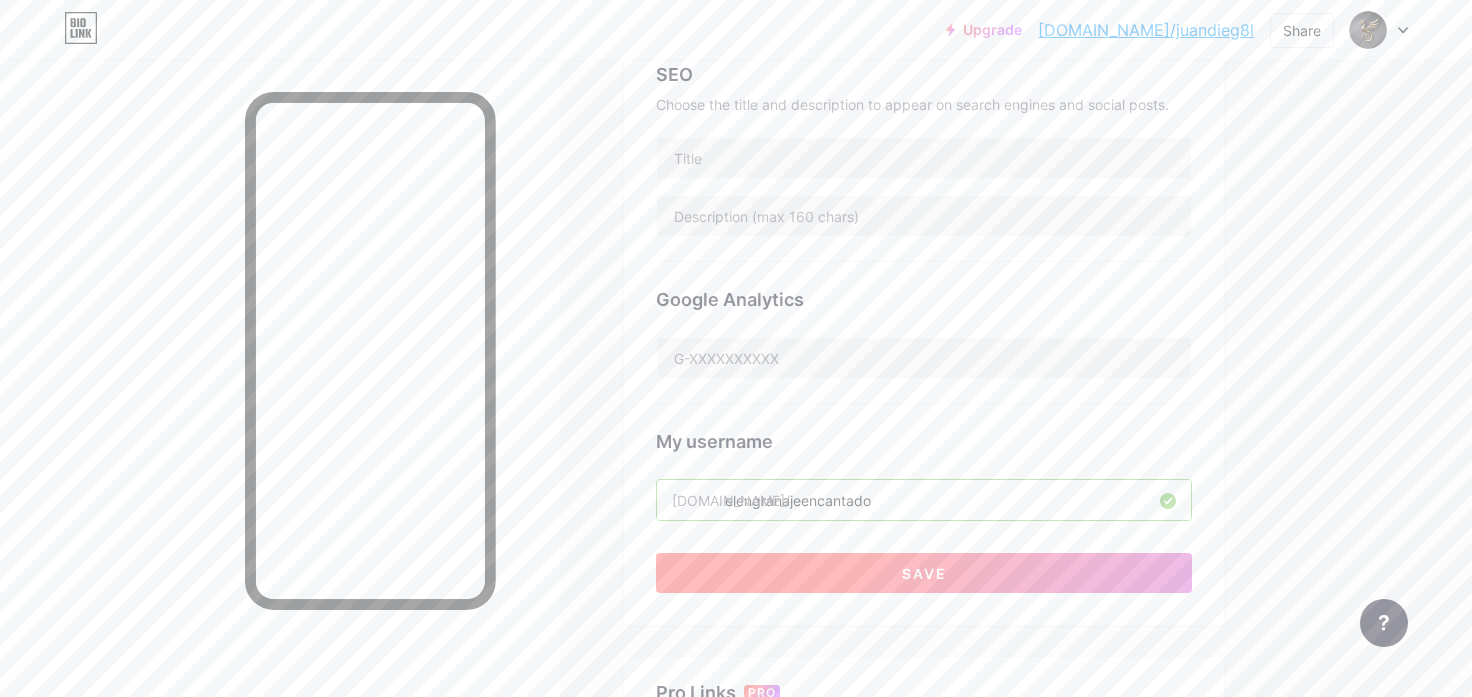 type on "elengranajeencantado" 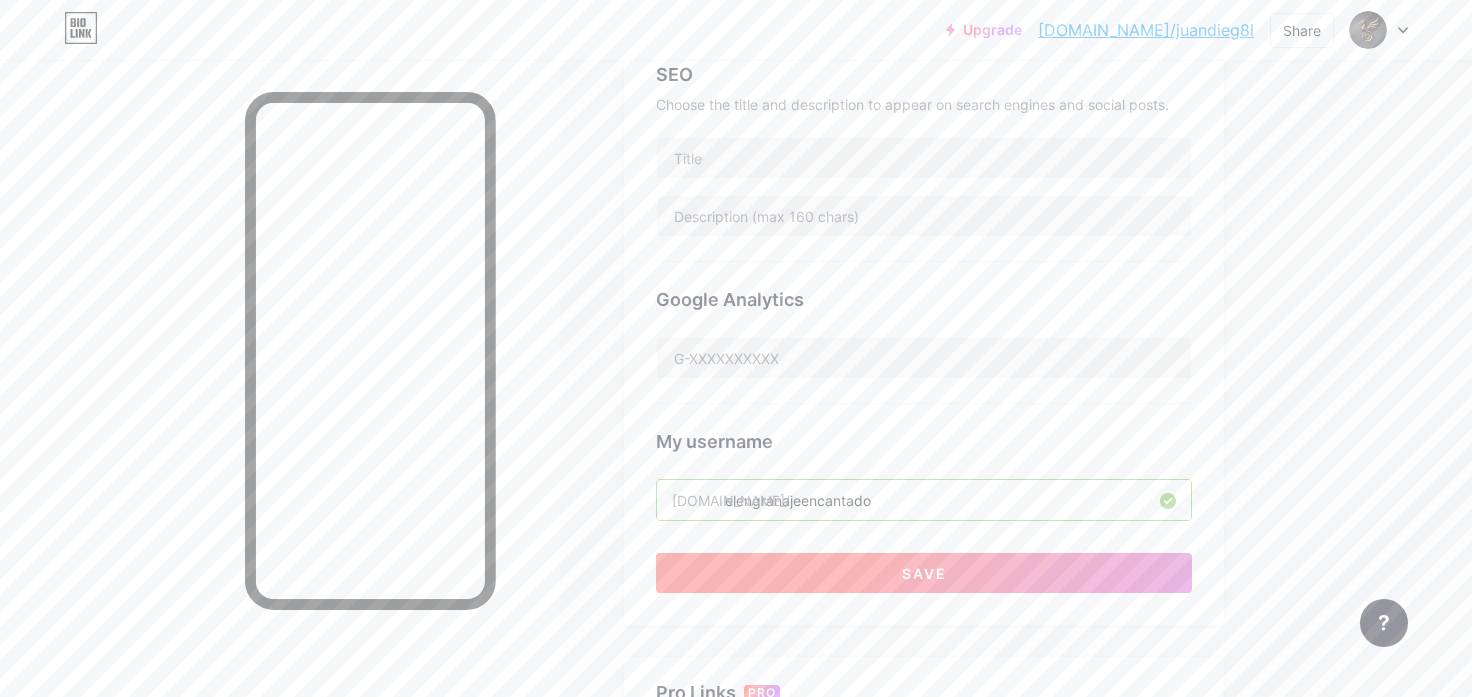 click on "Save" at bounding box center [924, 573] 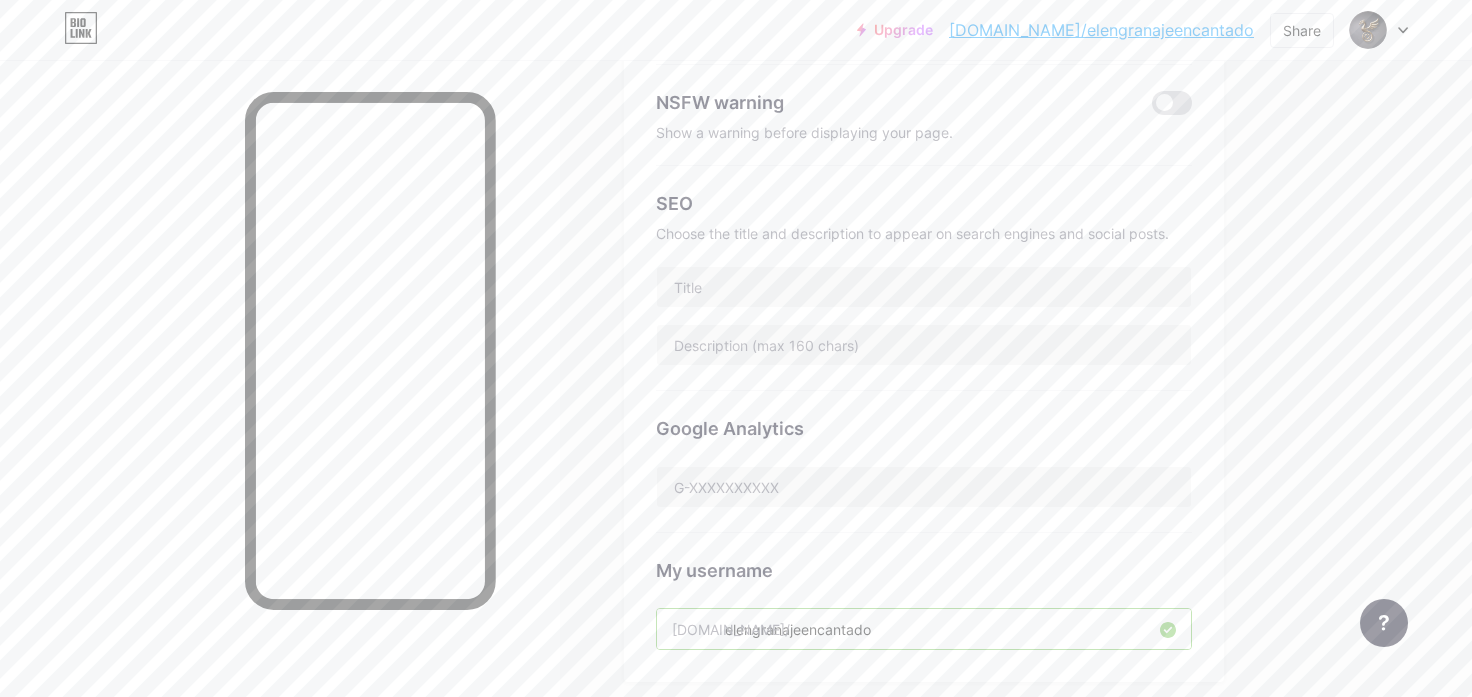scroll, scrollTop: 0, scrollLeft: 0, axis: both 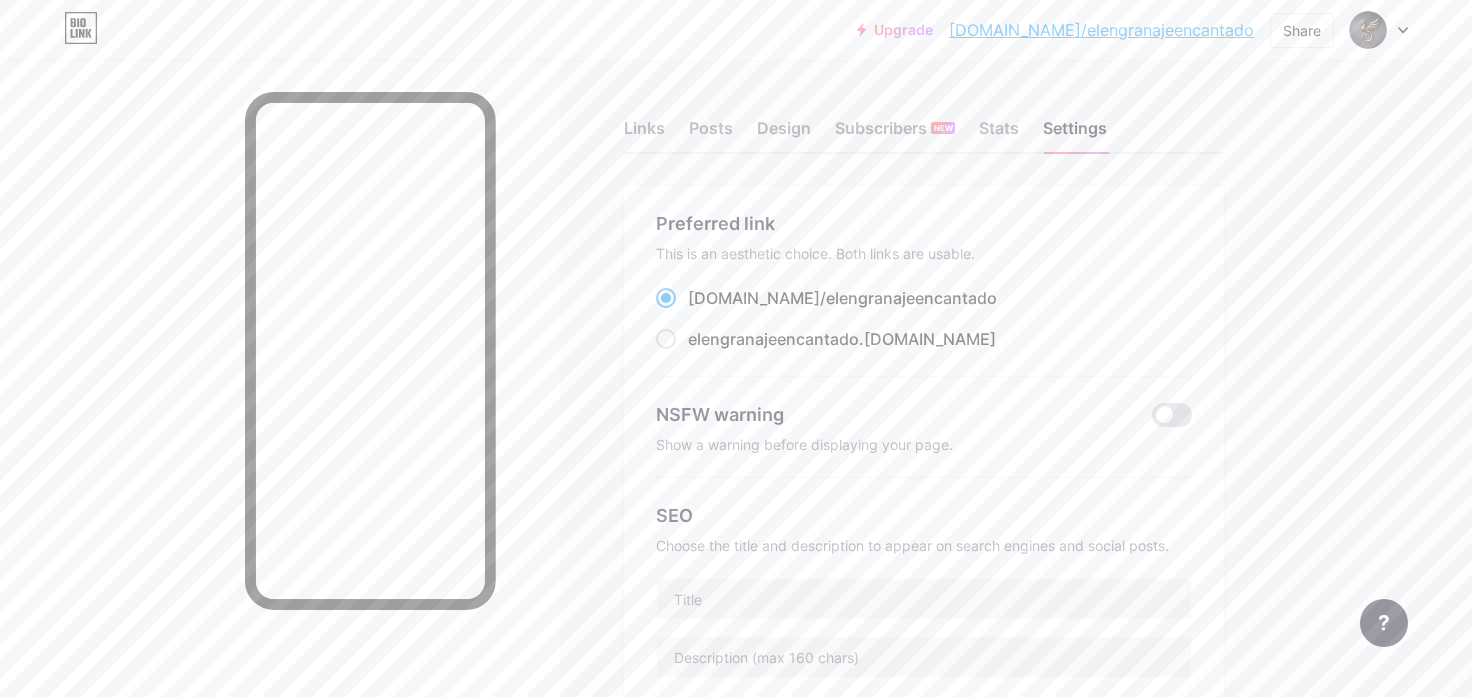 click on "Links
Posts
Design
Subscribers
NEW
Stats
Settings     Preferred link   This is an aesthetic choice. Both links are usable.
bio.link/ elengranajeencantado       elengranajeencantado .bio.link
NSFW warning       Show a warning before displaying your page.     SEO   Choose the title and description to appear on search engines and social posts.           Google Analytics       My username   bio.link/   elengranajeencantado             Pro Links   PRO   Custom Domain   Try your own custom domain eg: jaseem.com   Set
up domain             Emoji link   Add emojis to your link eg: bio.link/😄😭🥵   Create
Go to  Help Center  to learn more or to contact support.   Changes saved           Feature requests             Help center         Contact support" at bounding box center (654, 813) 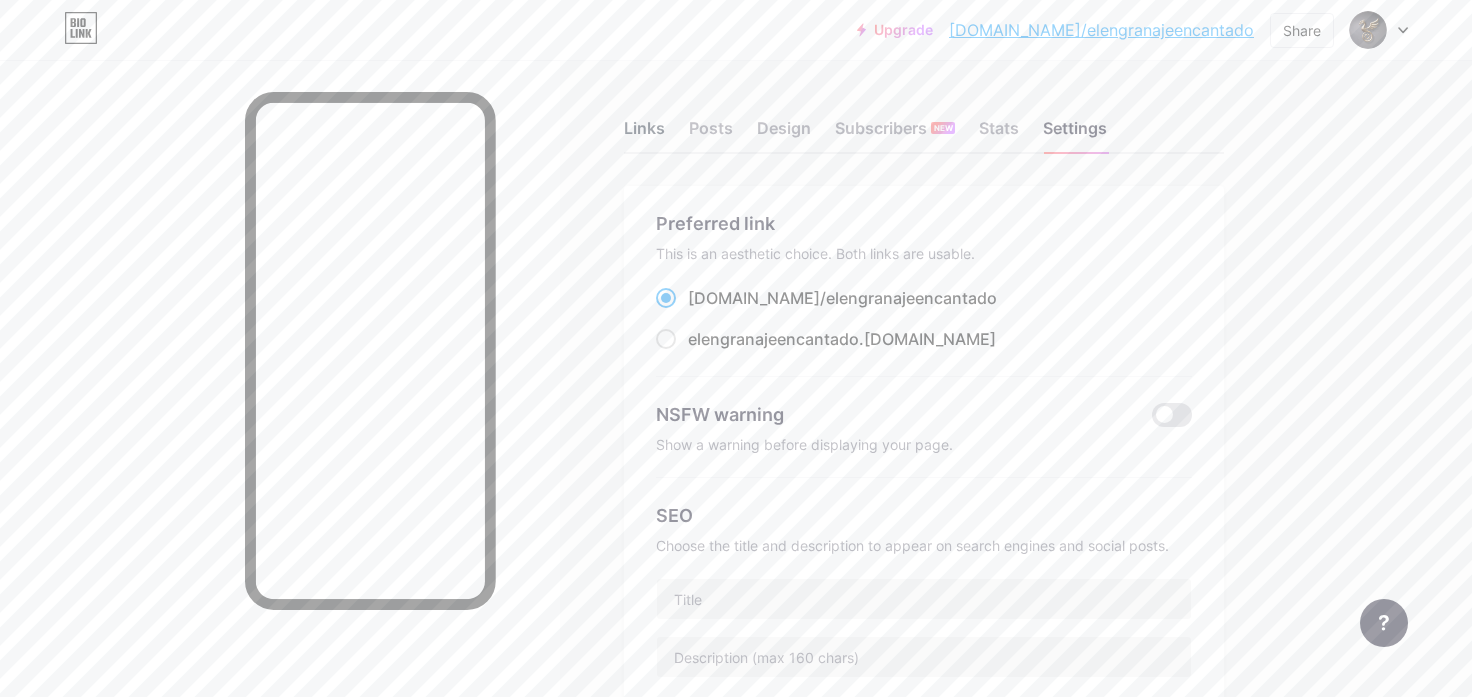 click on "Links" at bounding box center (644, 134) 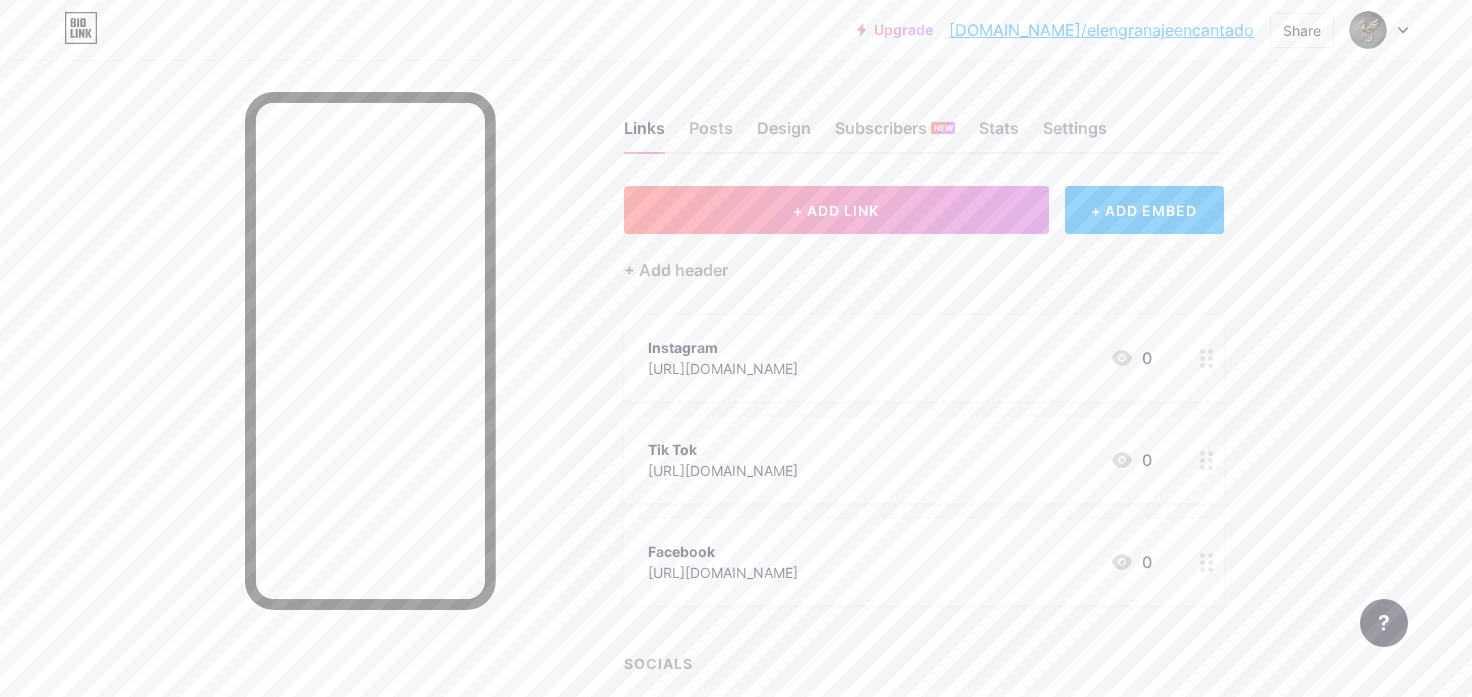 type 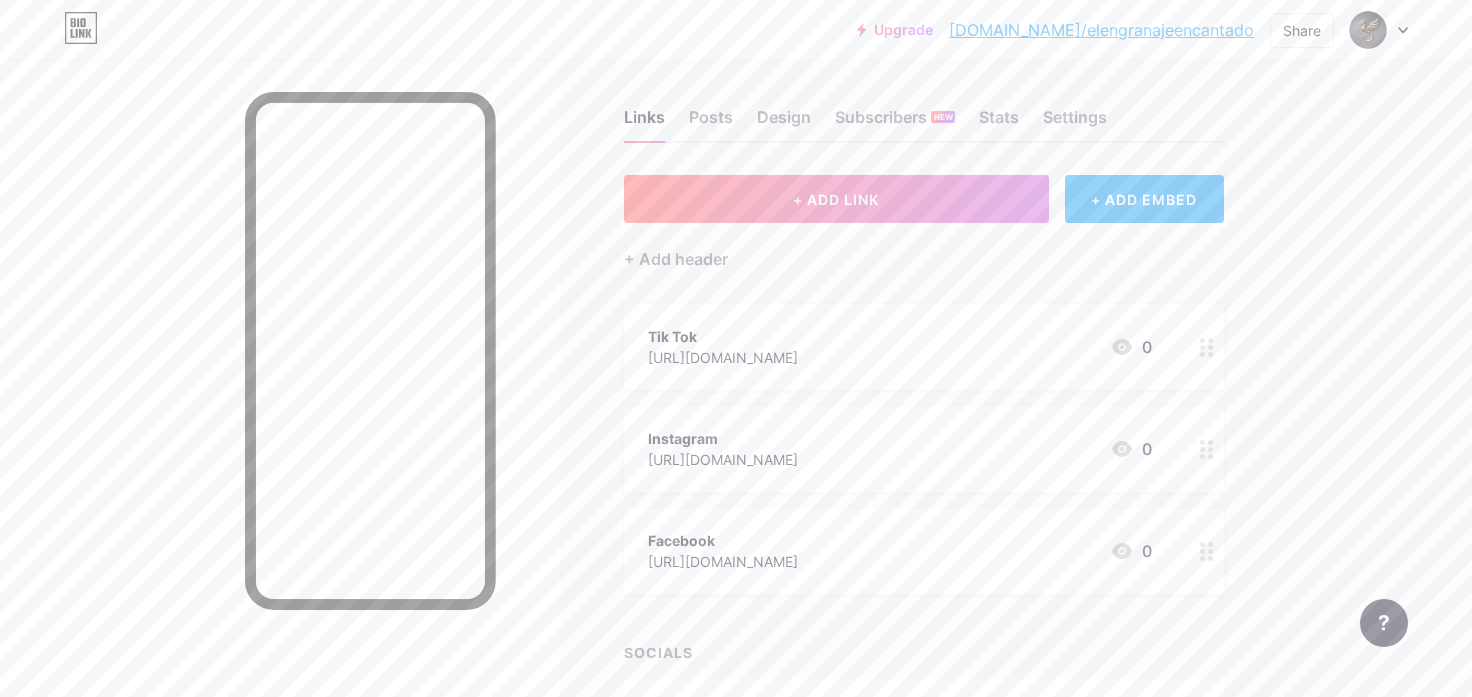 scroll, scrollTop: 139, scrollLeft: 0, axis: vertical 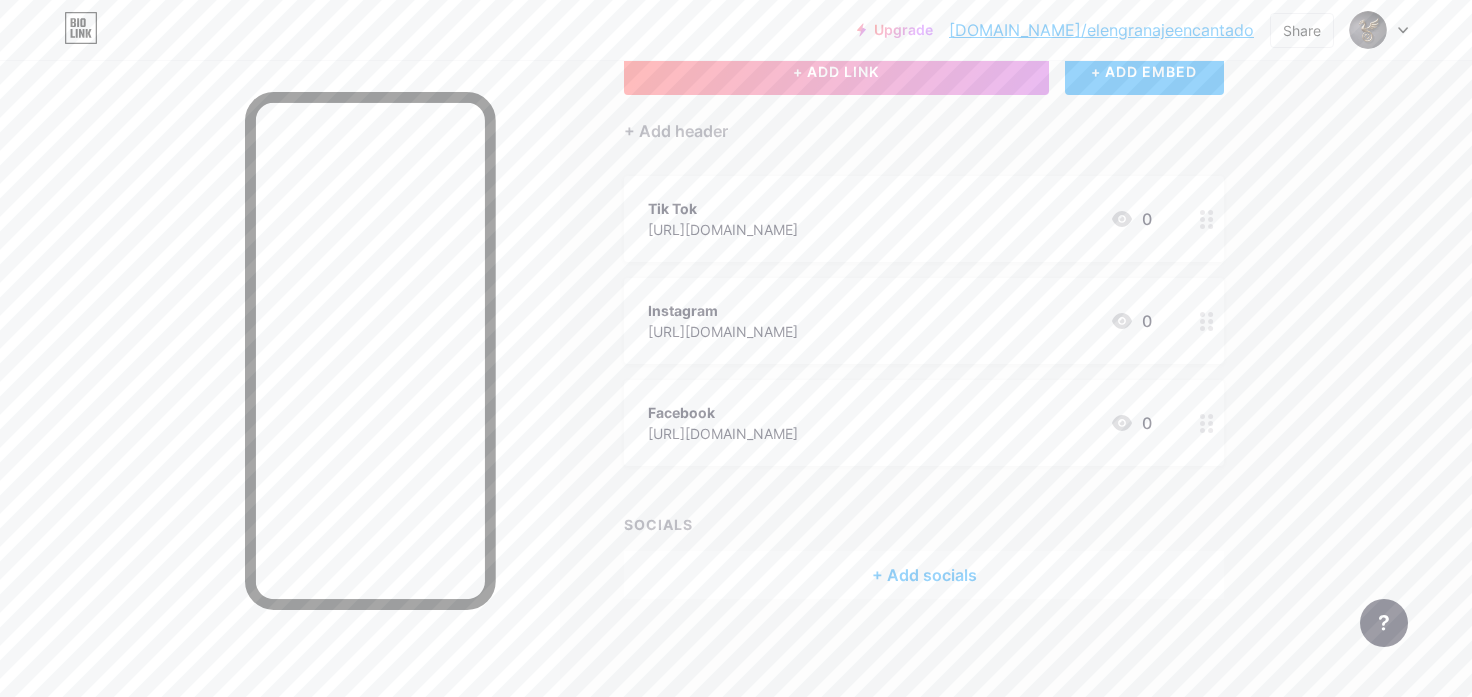 click on "Upgrade   bio.link/elengr...   bio.link/elengranajeencantado   Share               Switch accounts     El Engranaje Encantado   bio.link/elengranajeencantado       + Add a new page        Account settings   Logout   Link Copied
Links
Posts
Design
Subscribers
NEW
Stats
Settings       + ADD LINK     + ADD EMBED
+ Add header
Tik Tok
https://www.tiktok.com/@elengranajeencantado
0
Instagram
https://www.instagram.com/elengranajeencantado/
0
Facebook
https://www.facebook.com/elengranajeencantado/
0
SOCIALS     + Add socials                       Feature requests             Help center         Contact support" at bounding box center (736, 280) 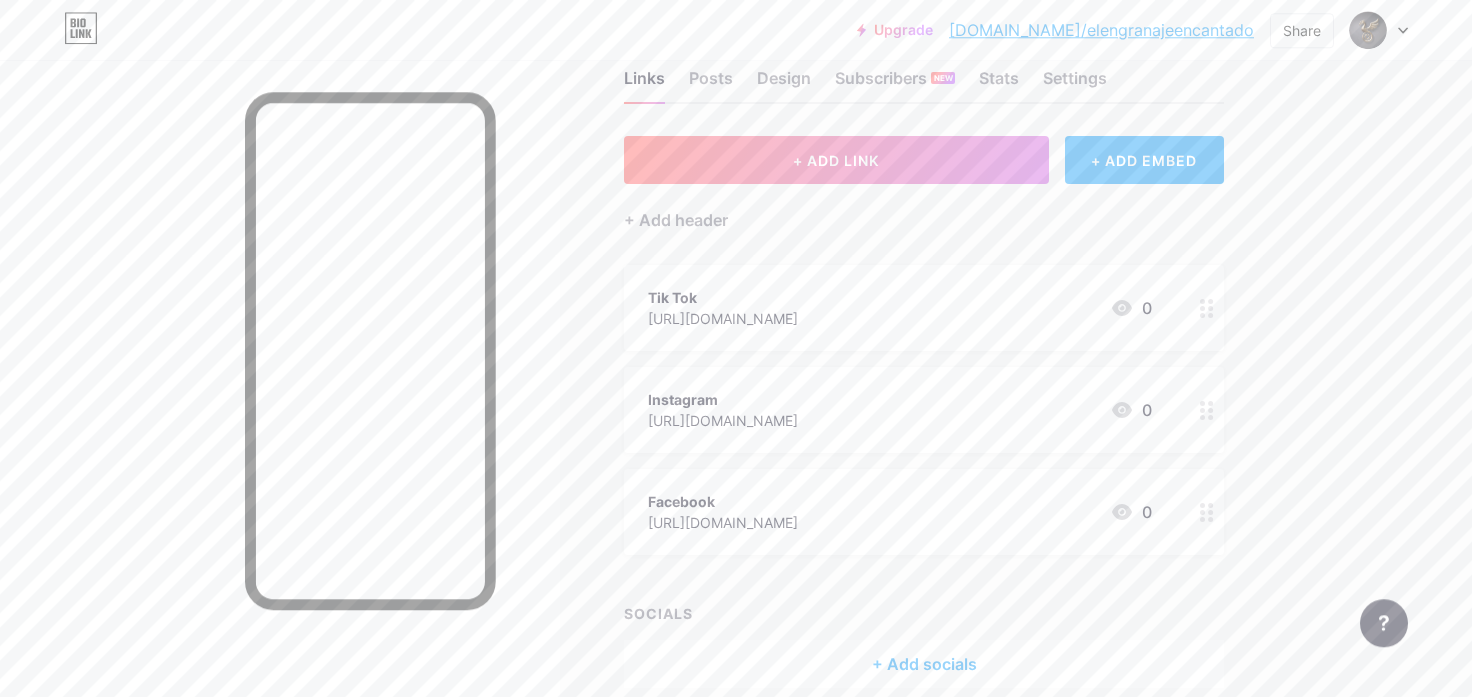 scroll, scrollTop: 0, scrollLeft: 0, axis: both 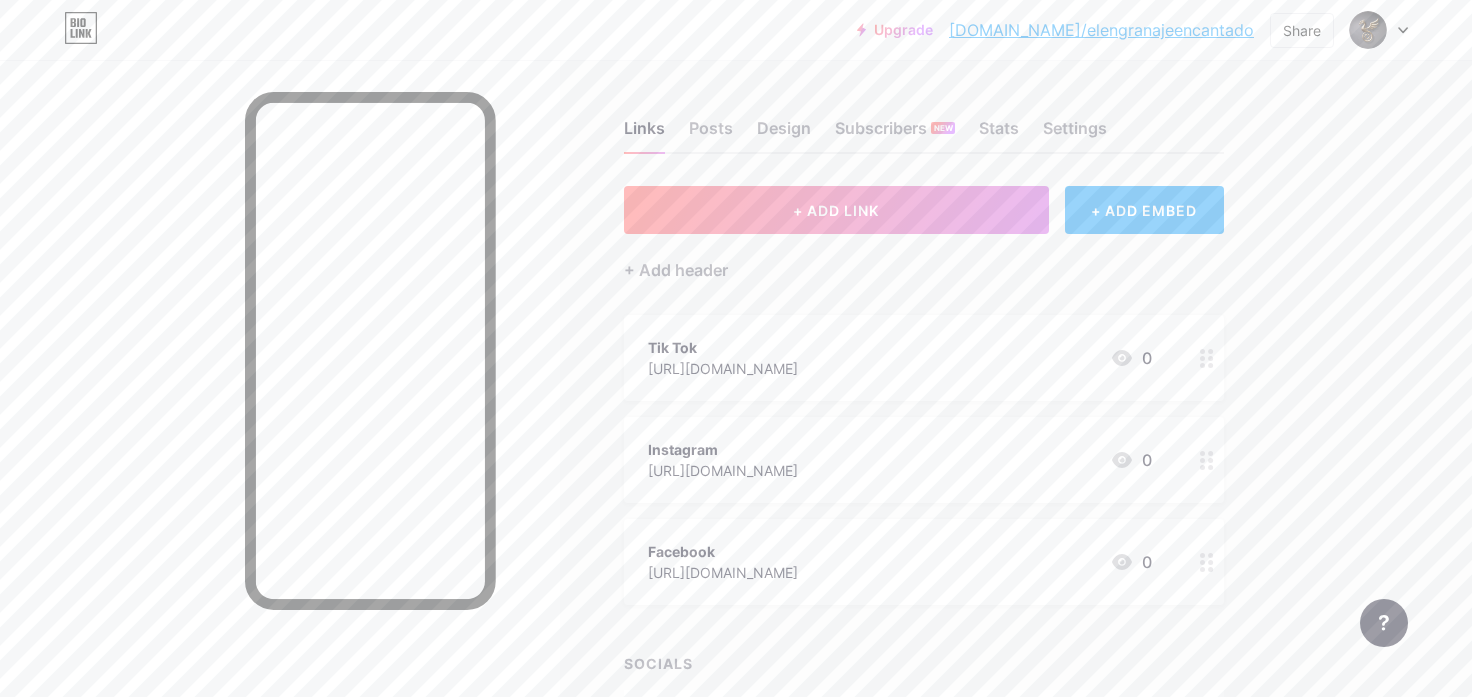 click 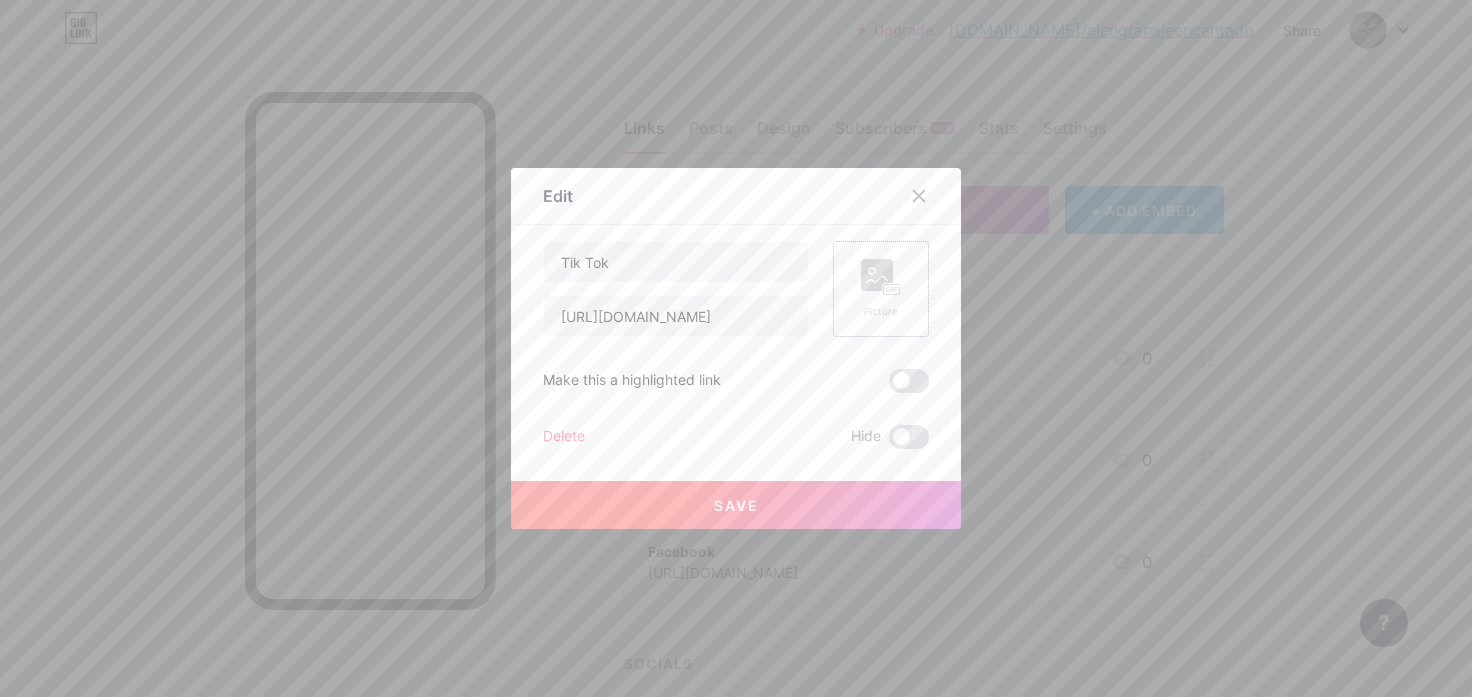 click 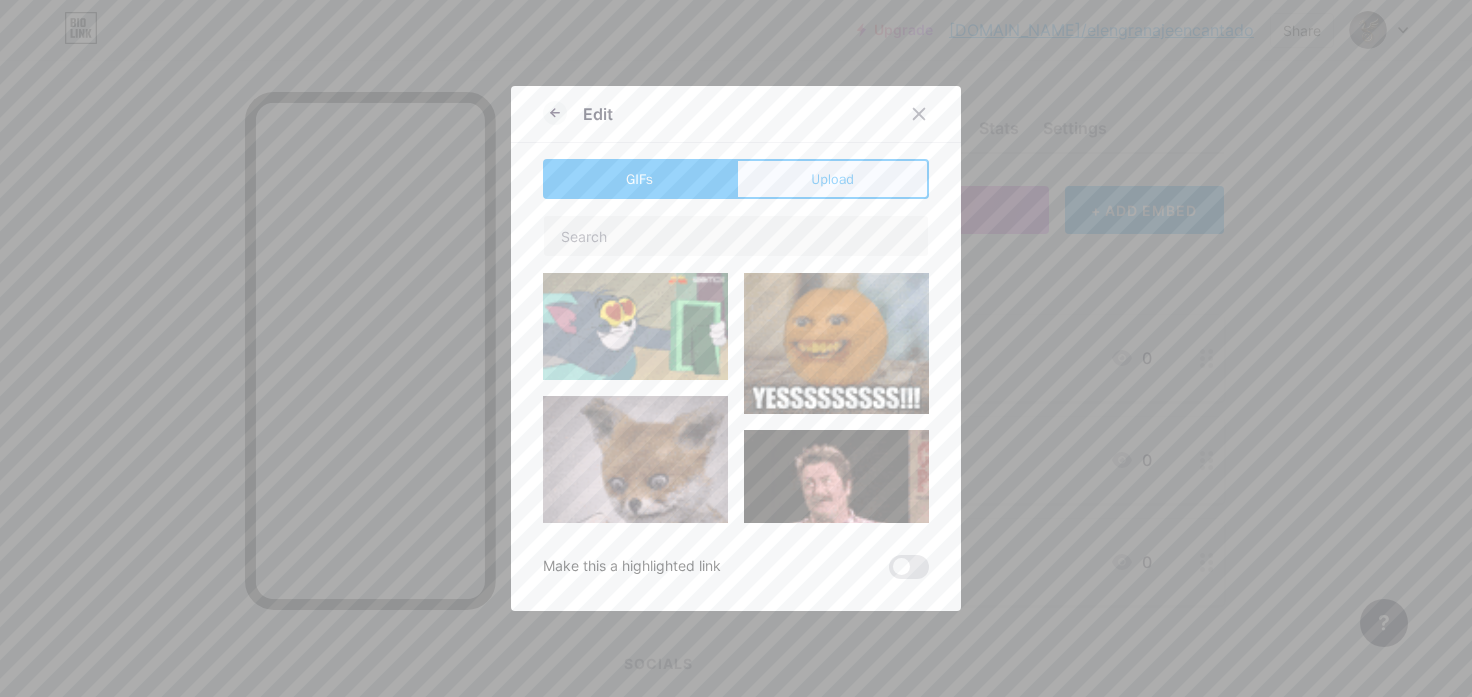click on "Upload" at bounding box center [832, 179] 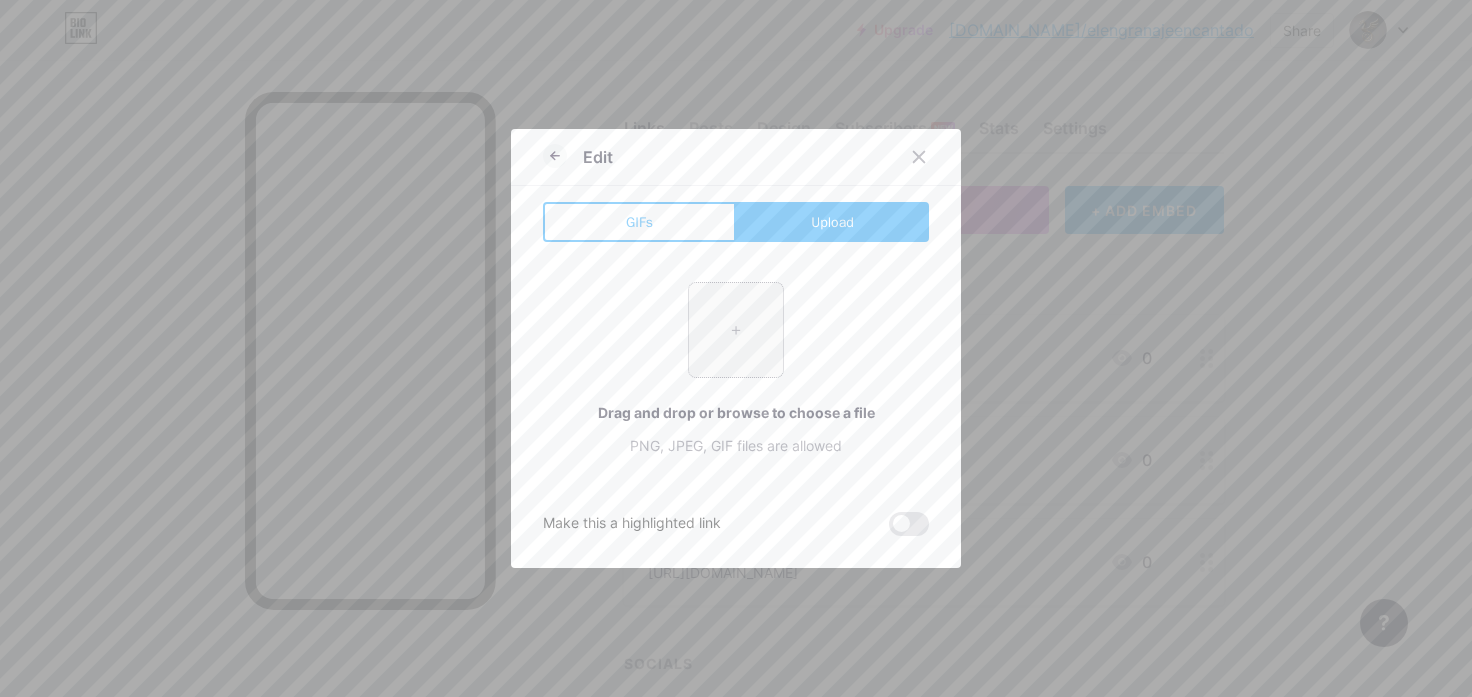 click at bounding box center [736, 330] 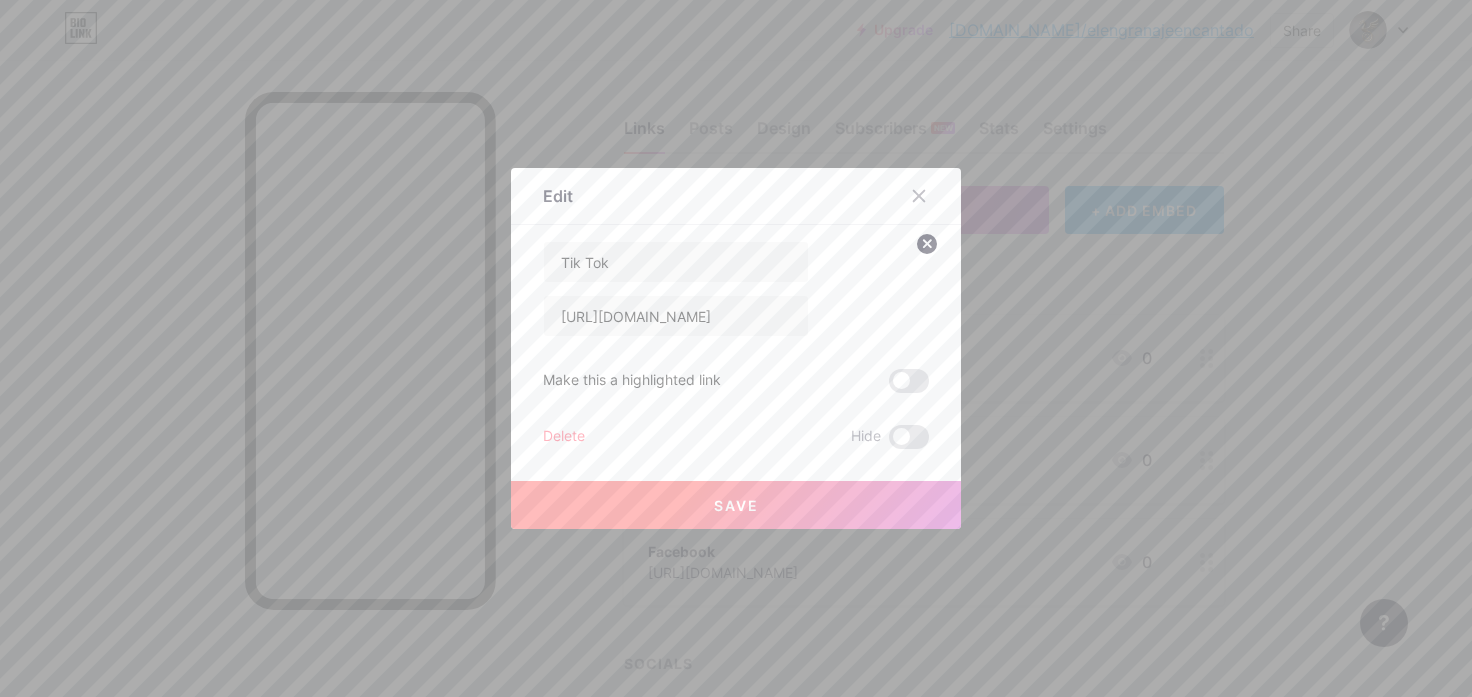 click on "Save" at bounding box center (736, 505) 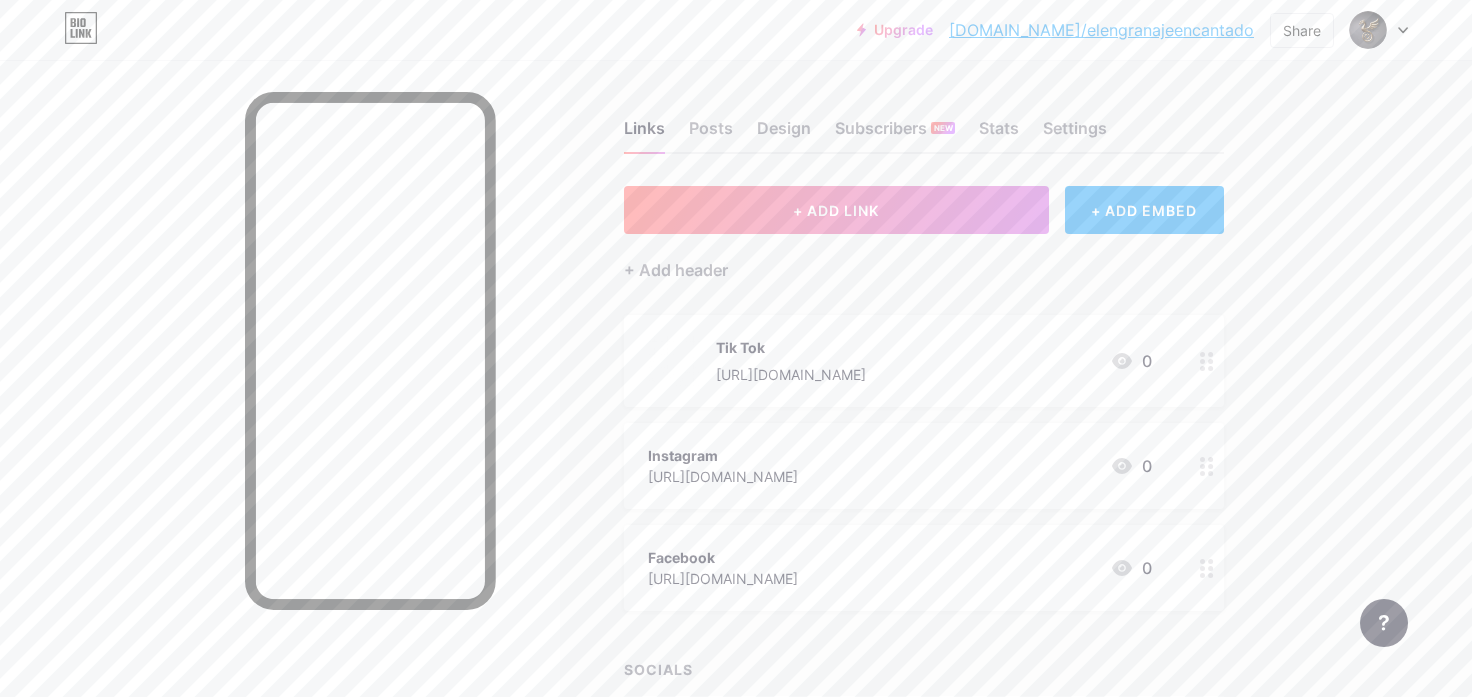 click at bounding box center [1207, 466] 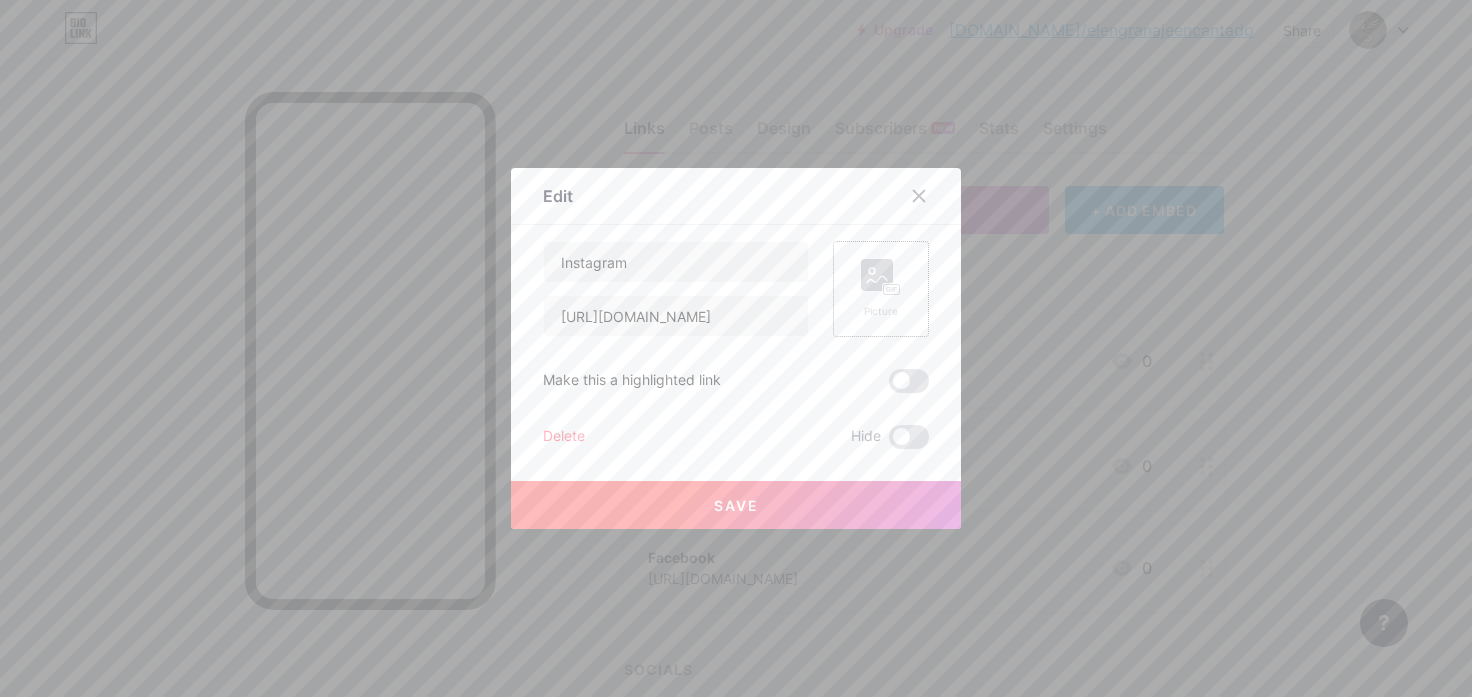 click 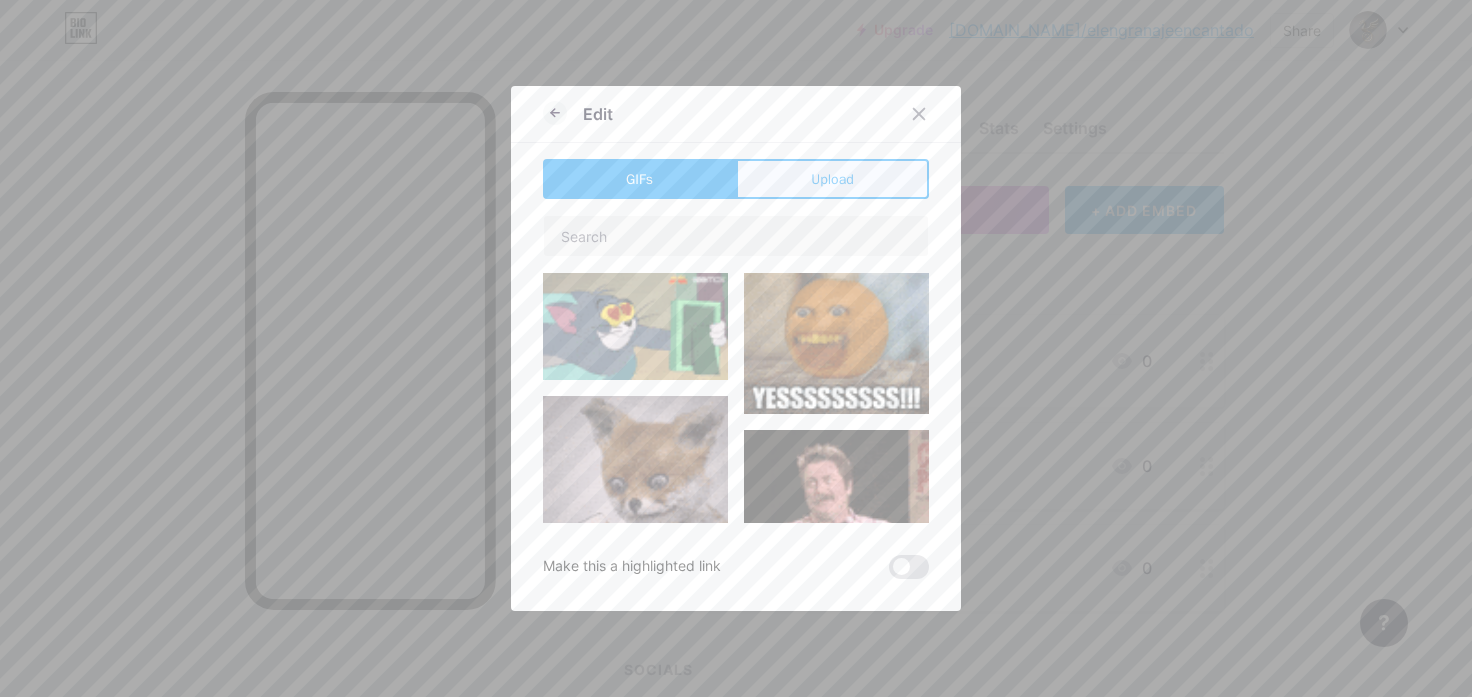 click on "Upload" at bounding box center [832, 179] 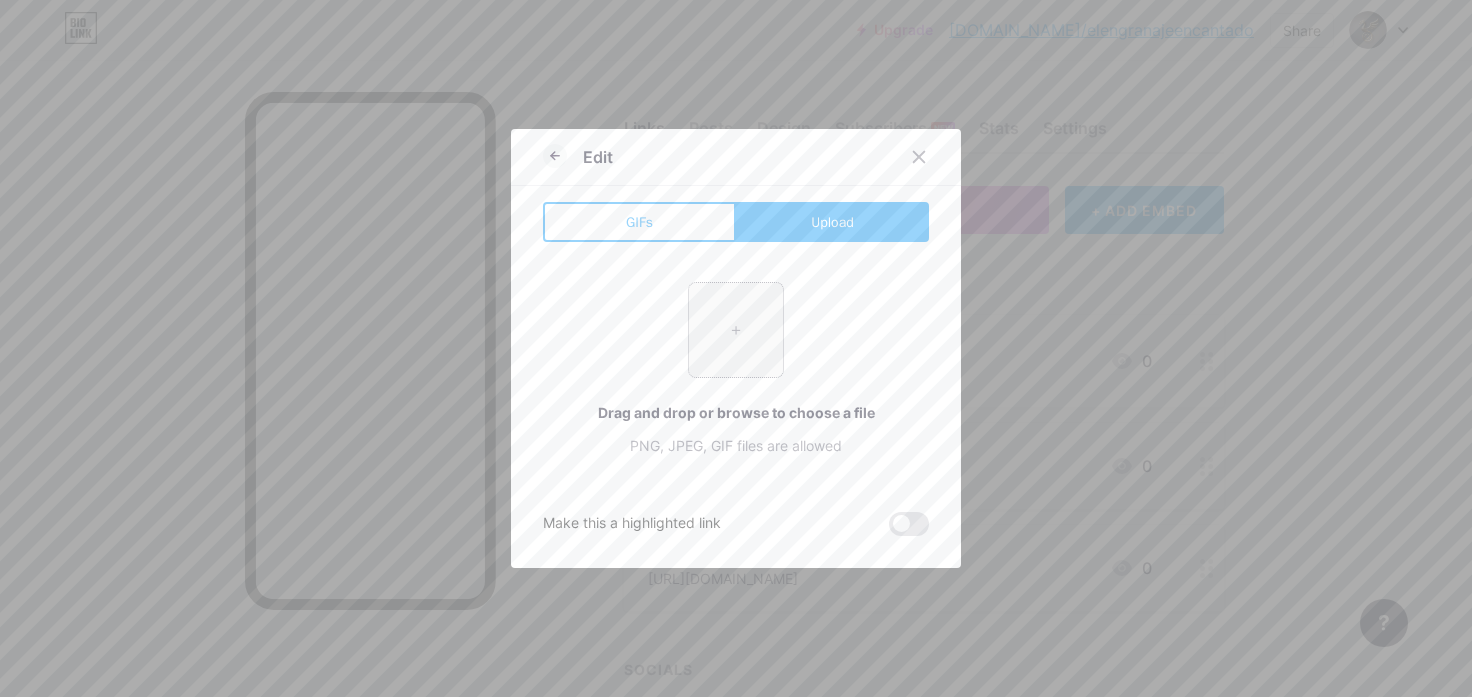 click at bounding box center (736, 330) 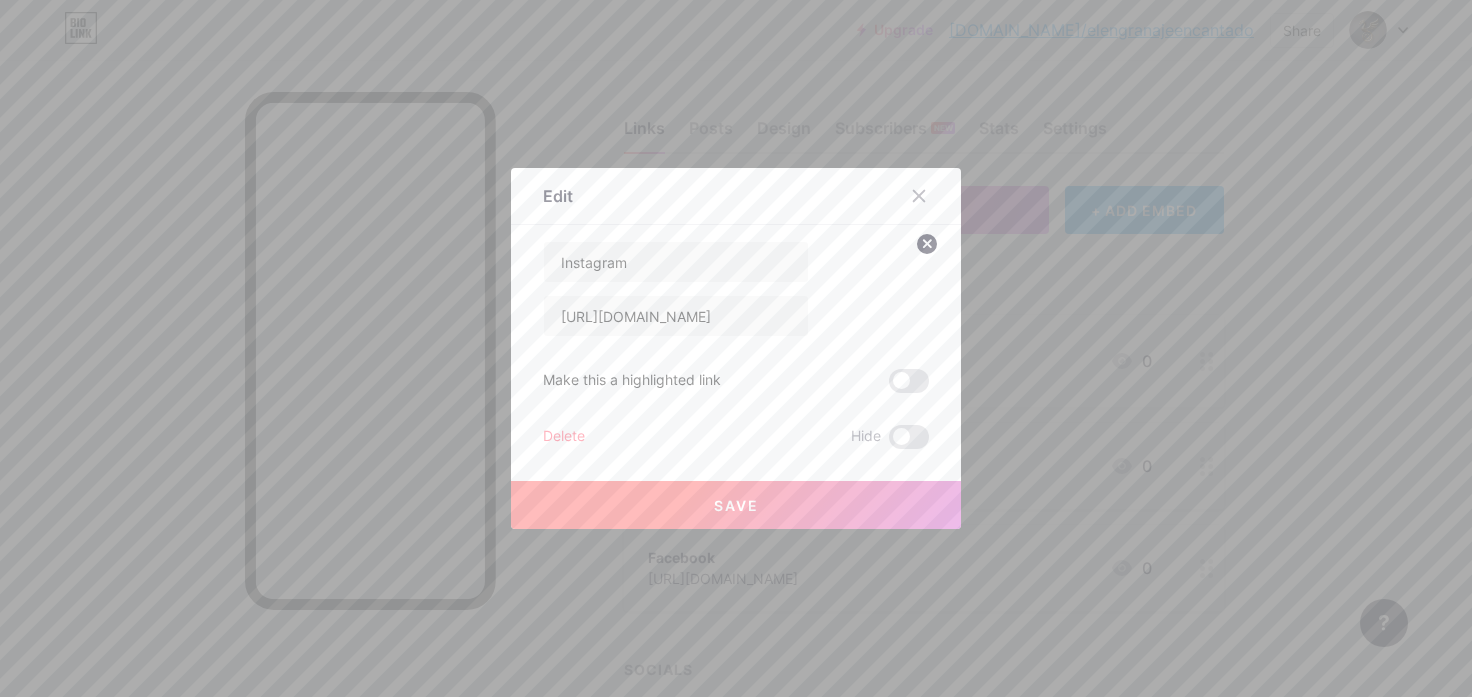 click on "Save" at bounding box center [736, 505] 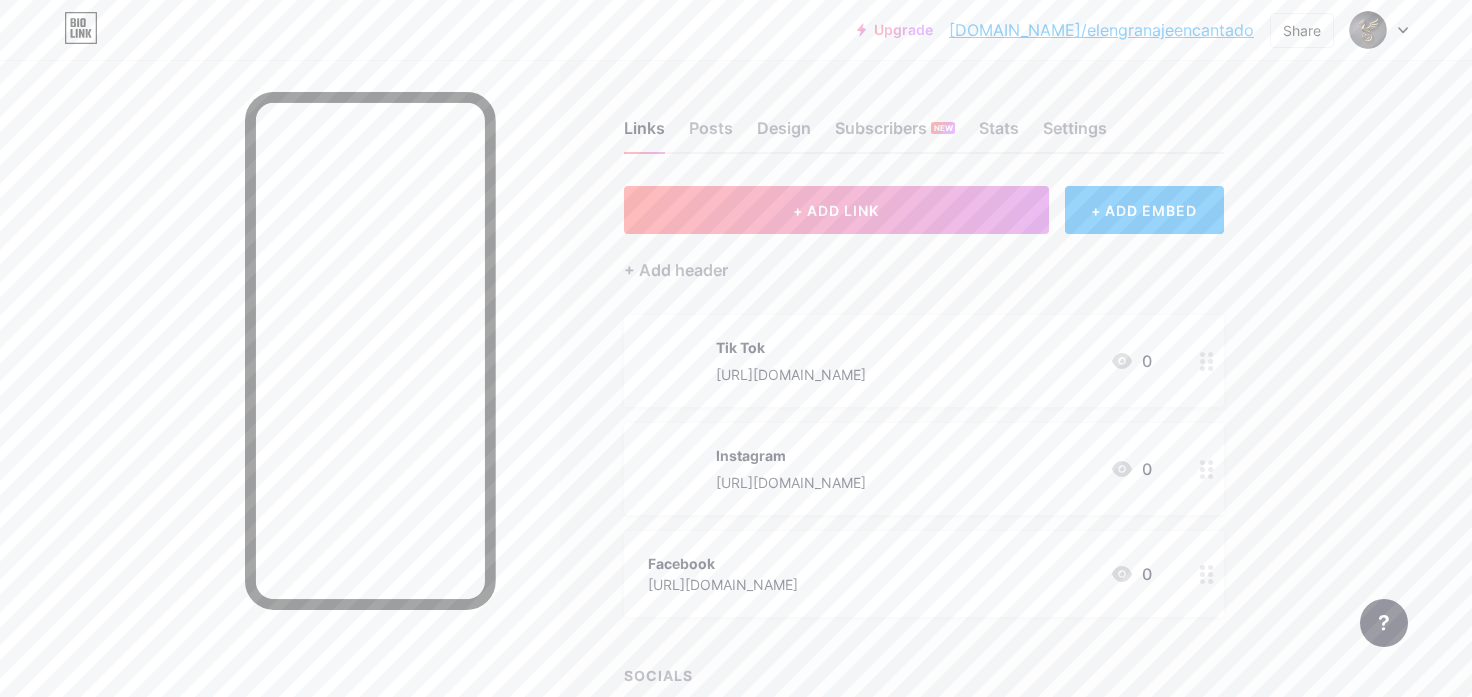 click 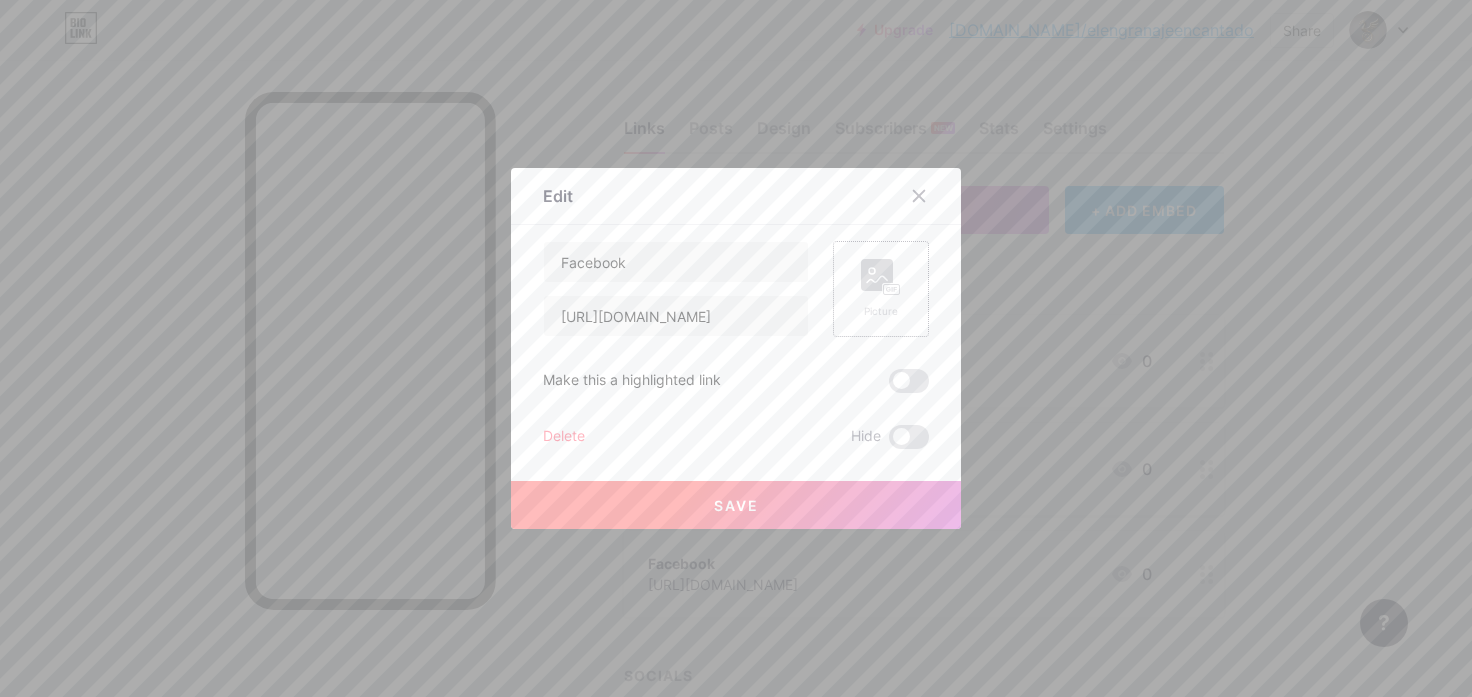 click 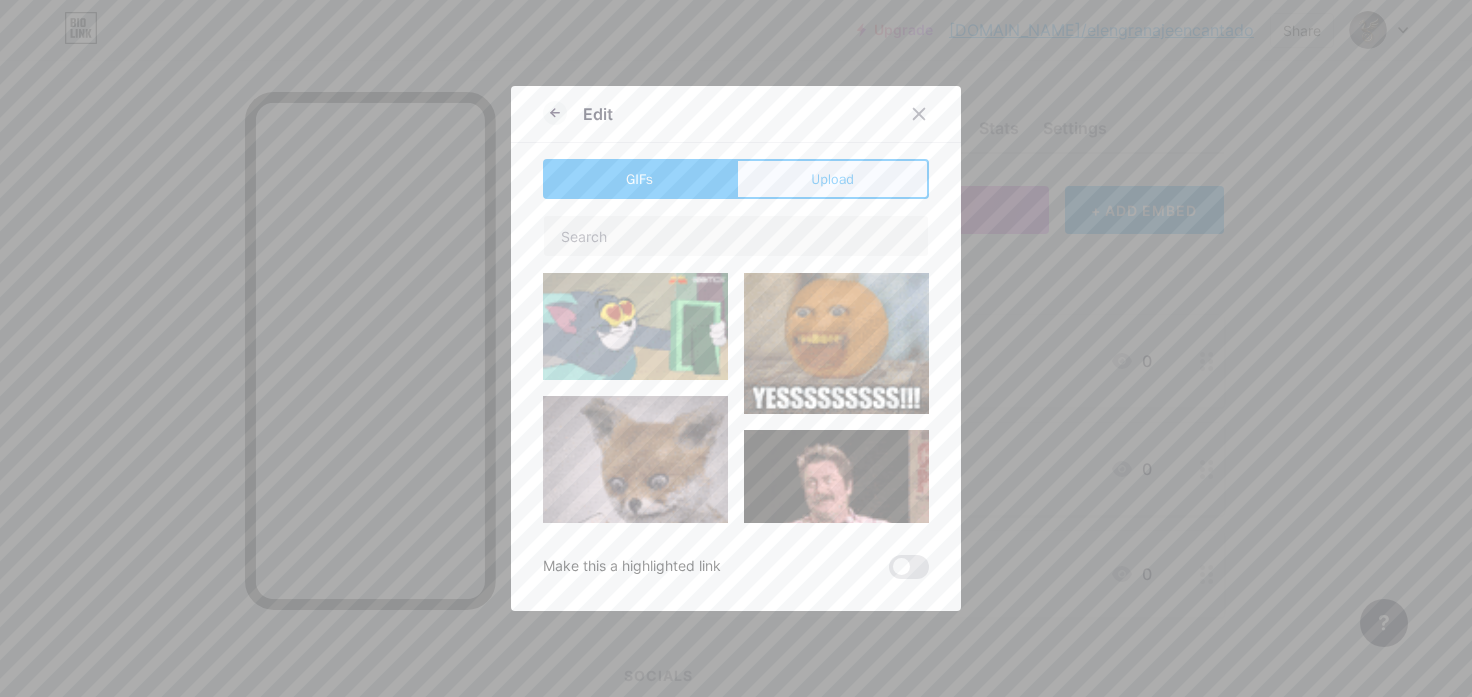 click on "Upload" at bounding box center [832, 179] 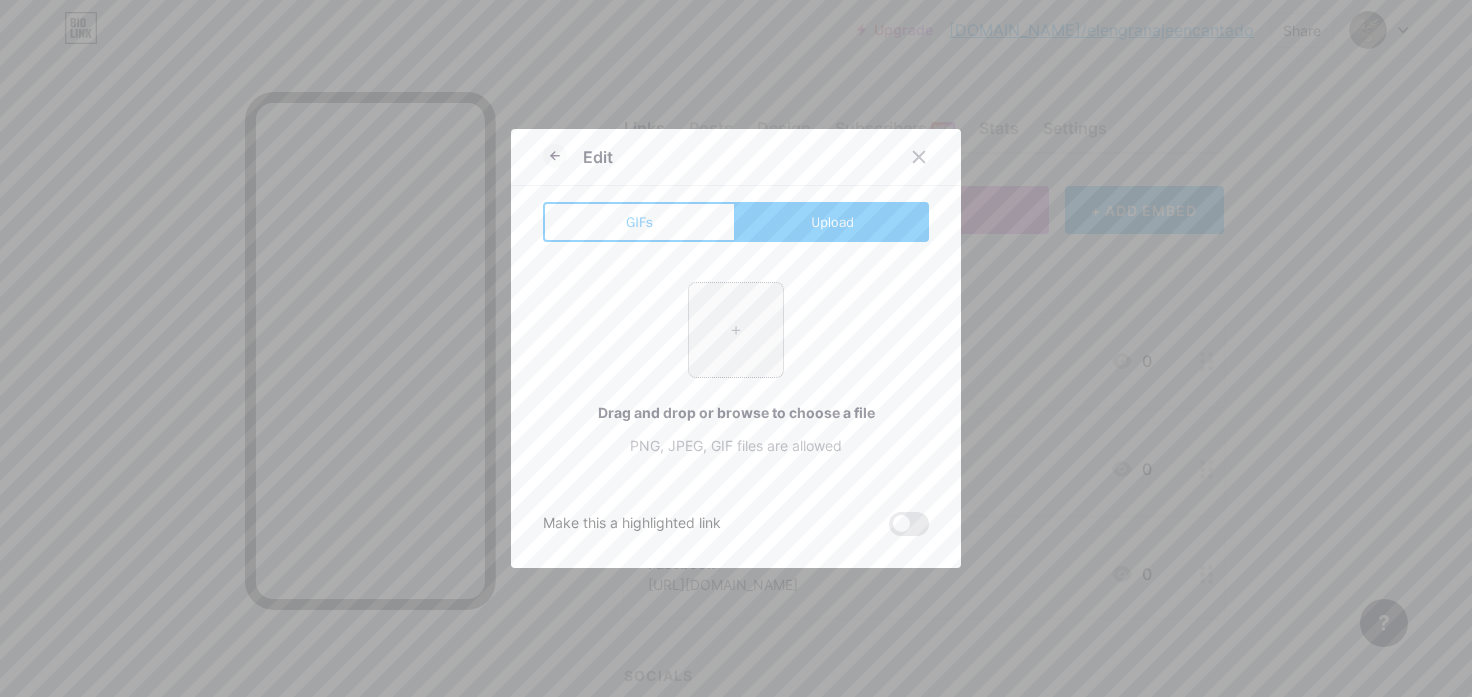 click at bounding box center [736, 330] 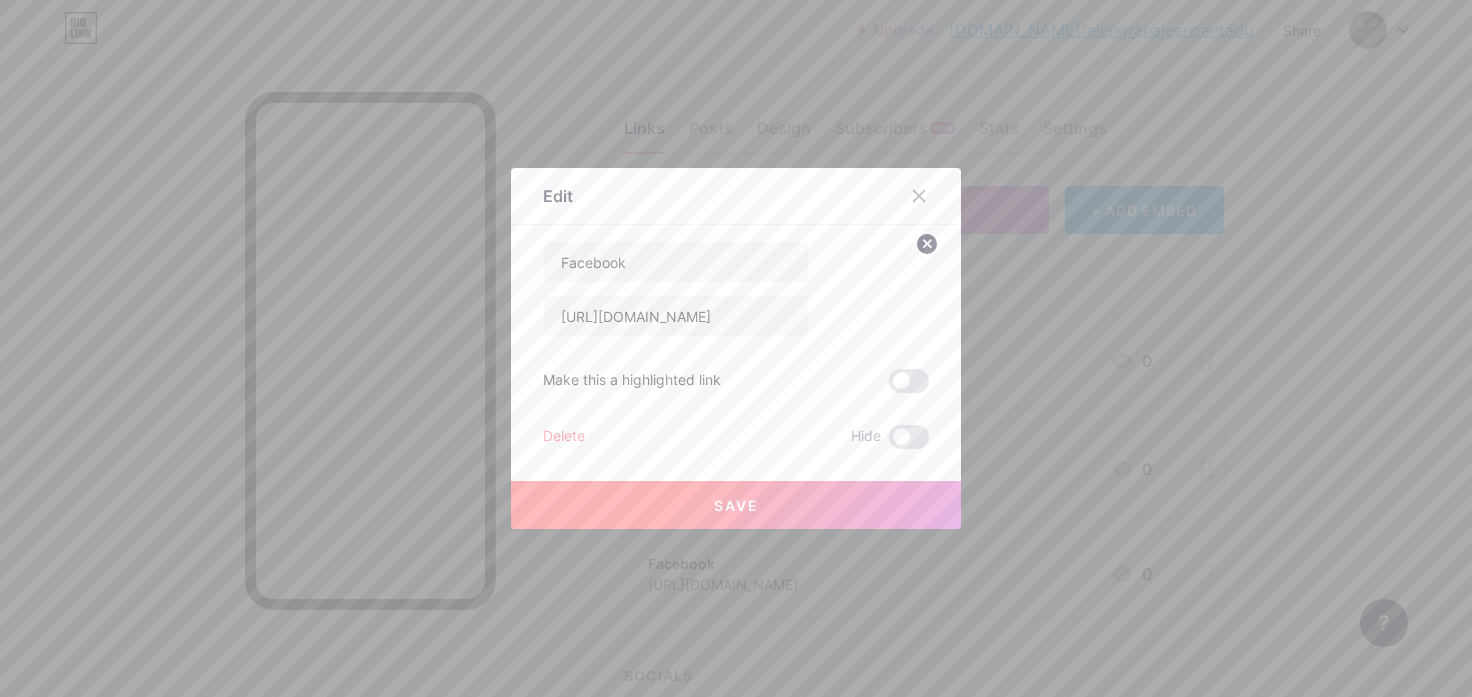 click on "Save" at bounding box center [736, 505] 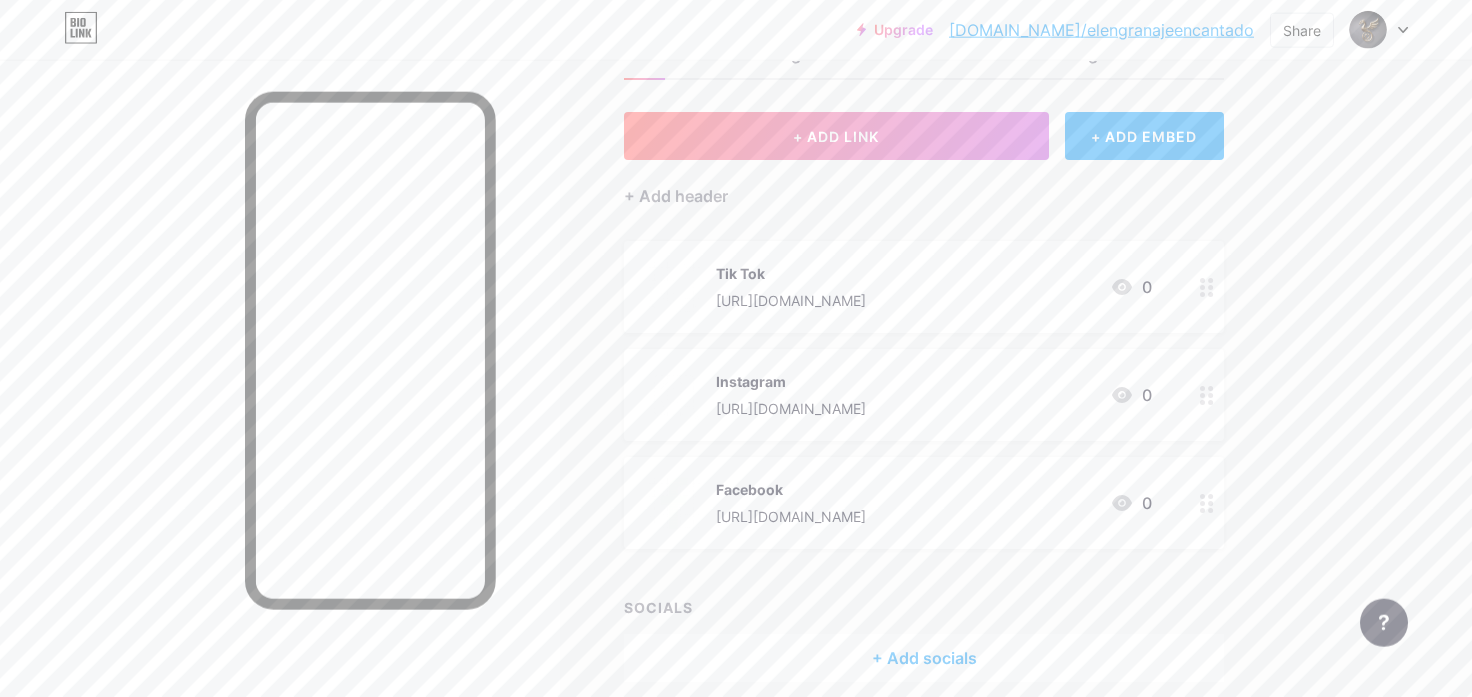 scroll, scrollTop: 110, scrollLeft: 0, axis: vertical 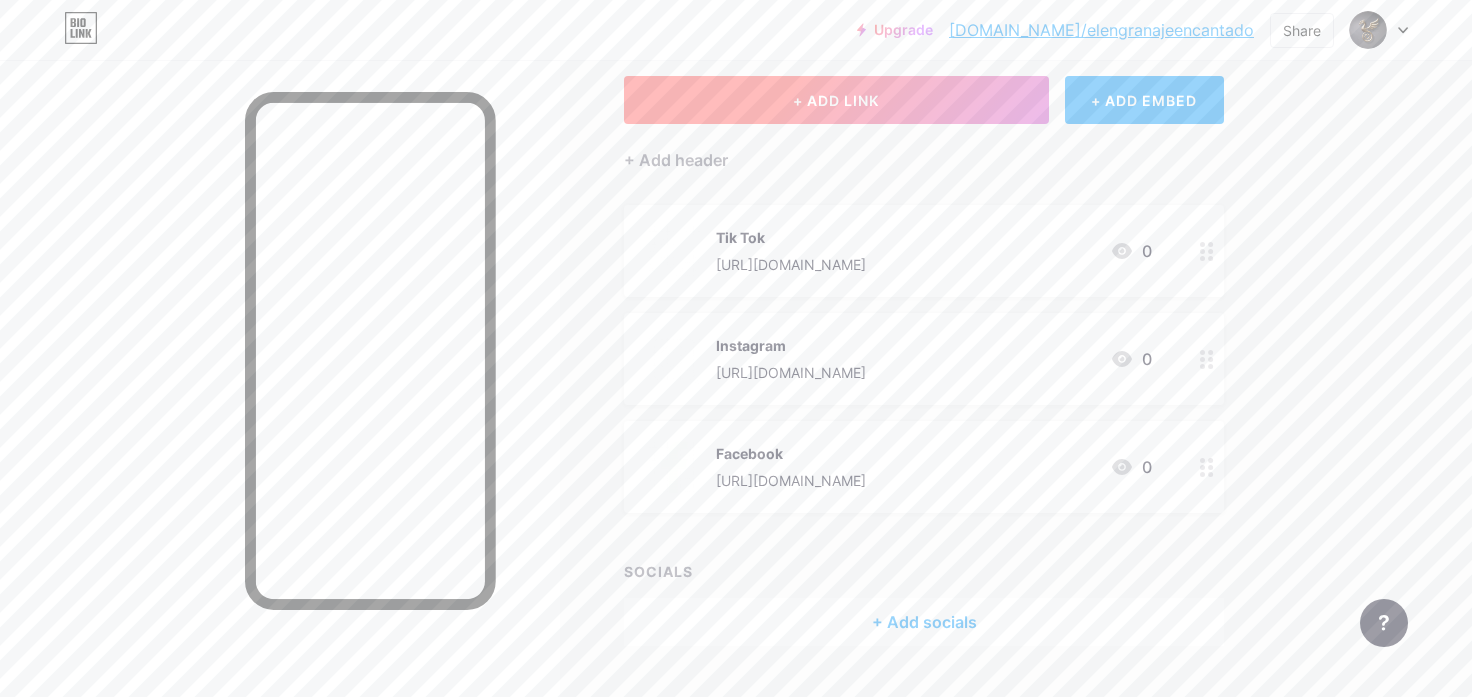 click on "+ ADD LINK" at bounding box center [836, 100] 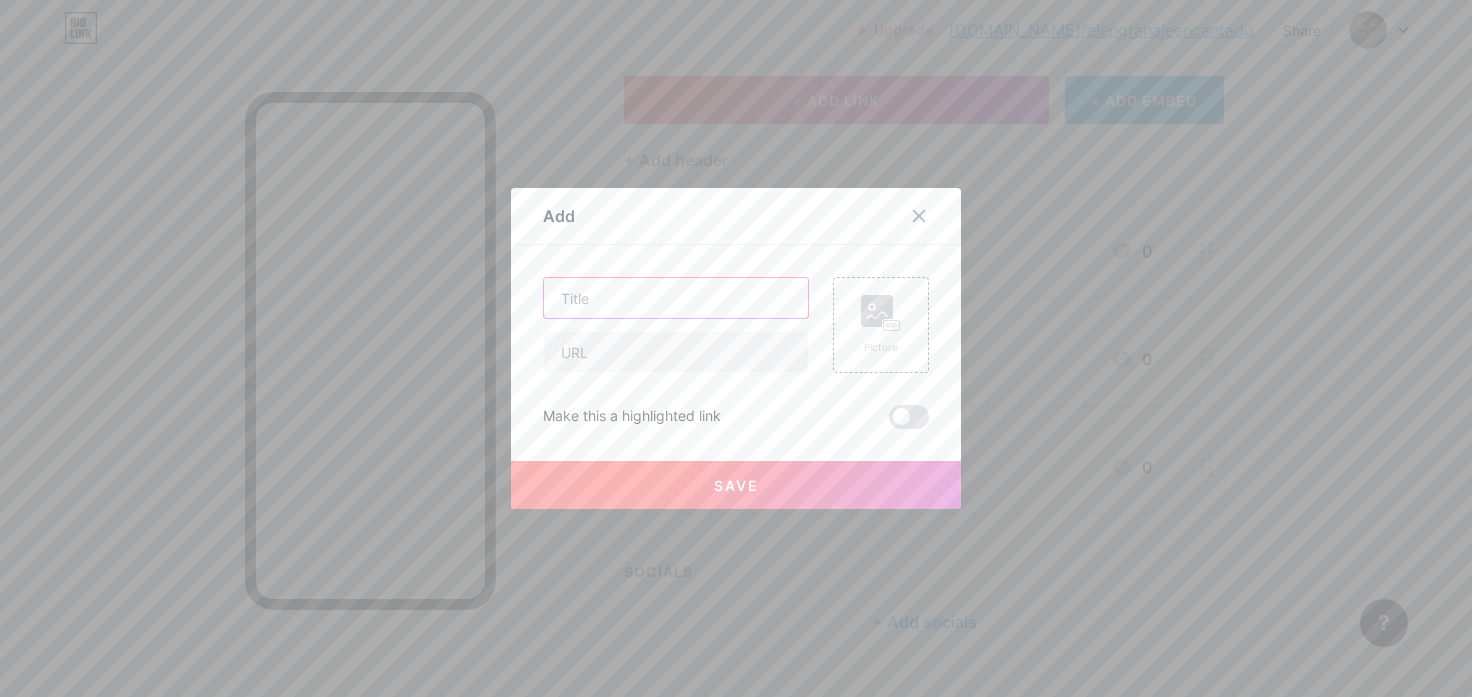 click at bounding box center (676, 298) 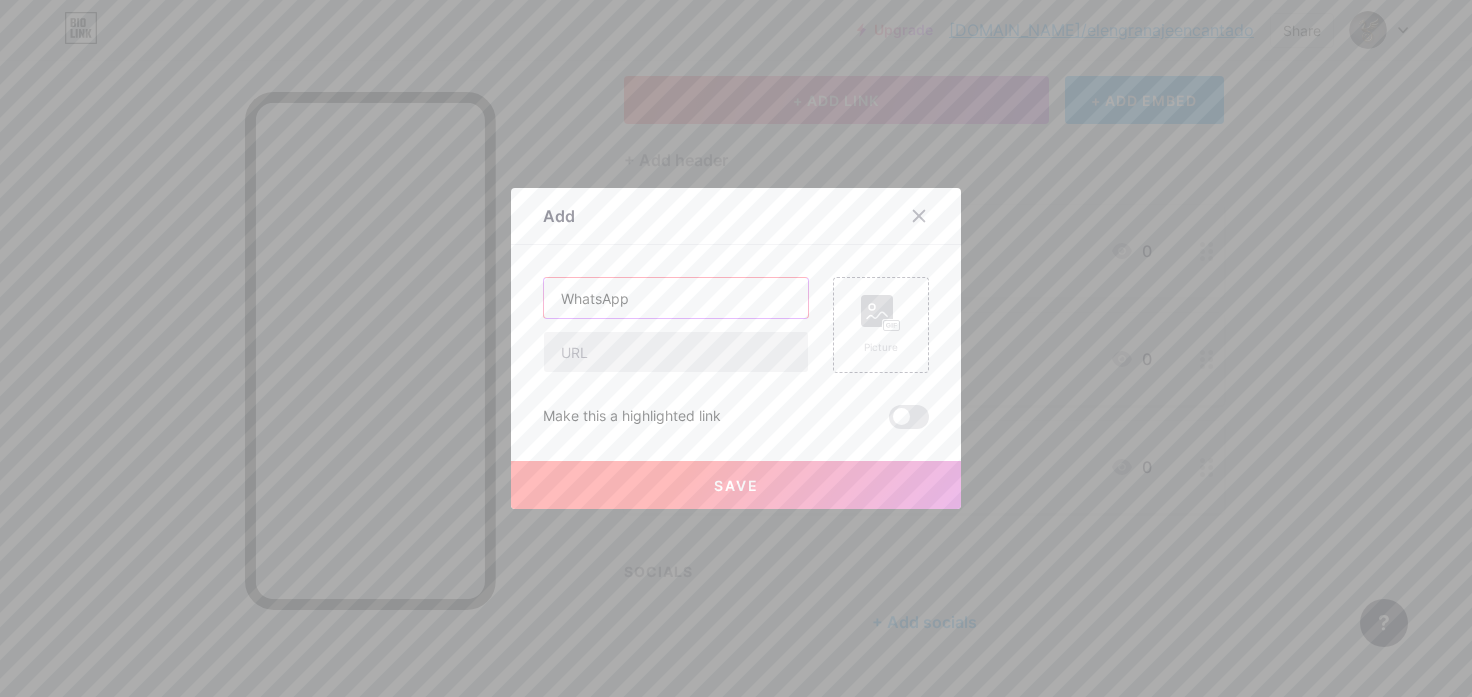 type on "WhatsApp" 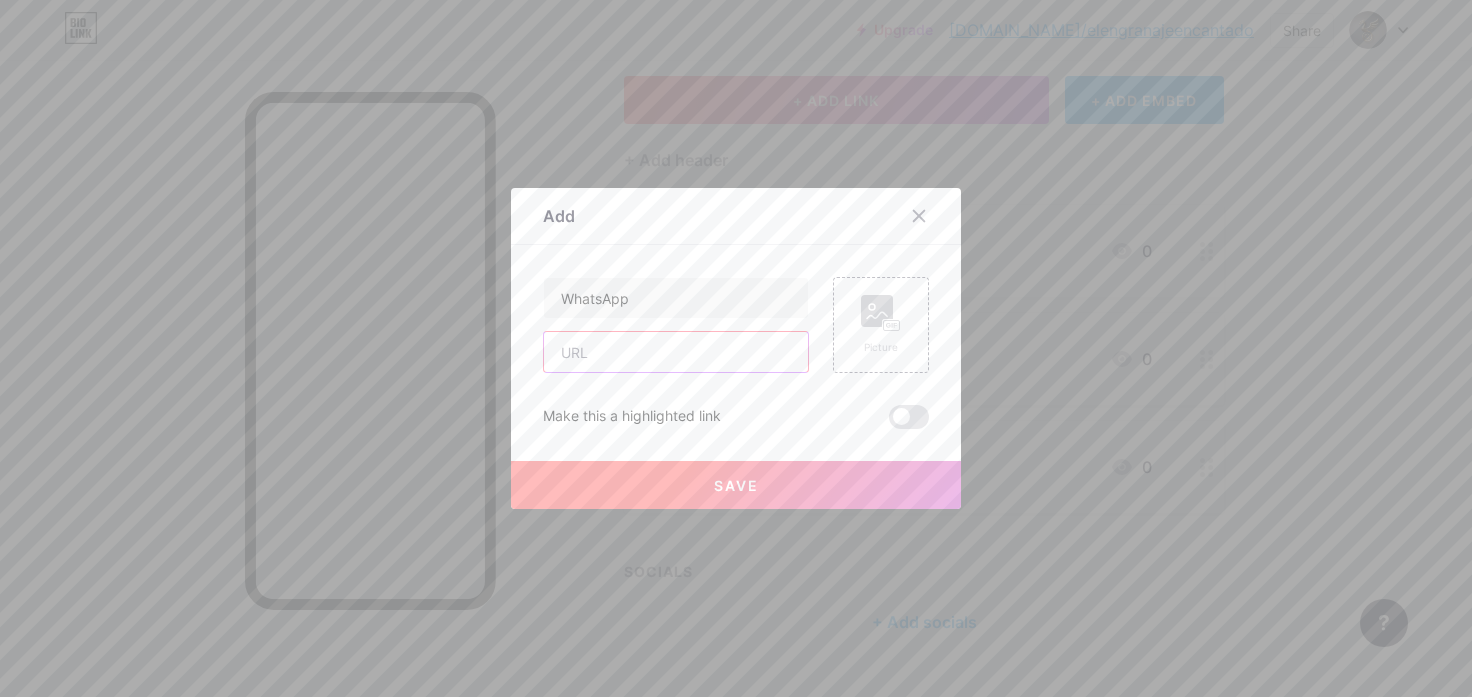 click at bounding box center (676, 352) 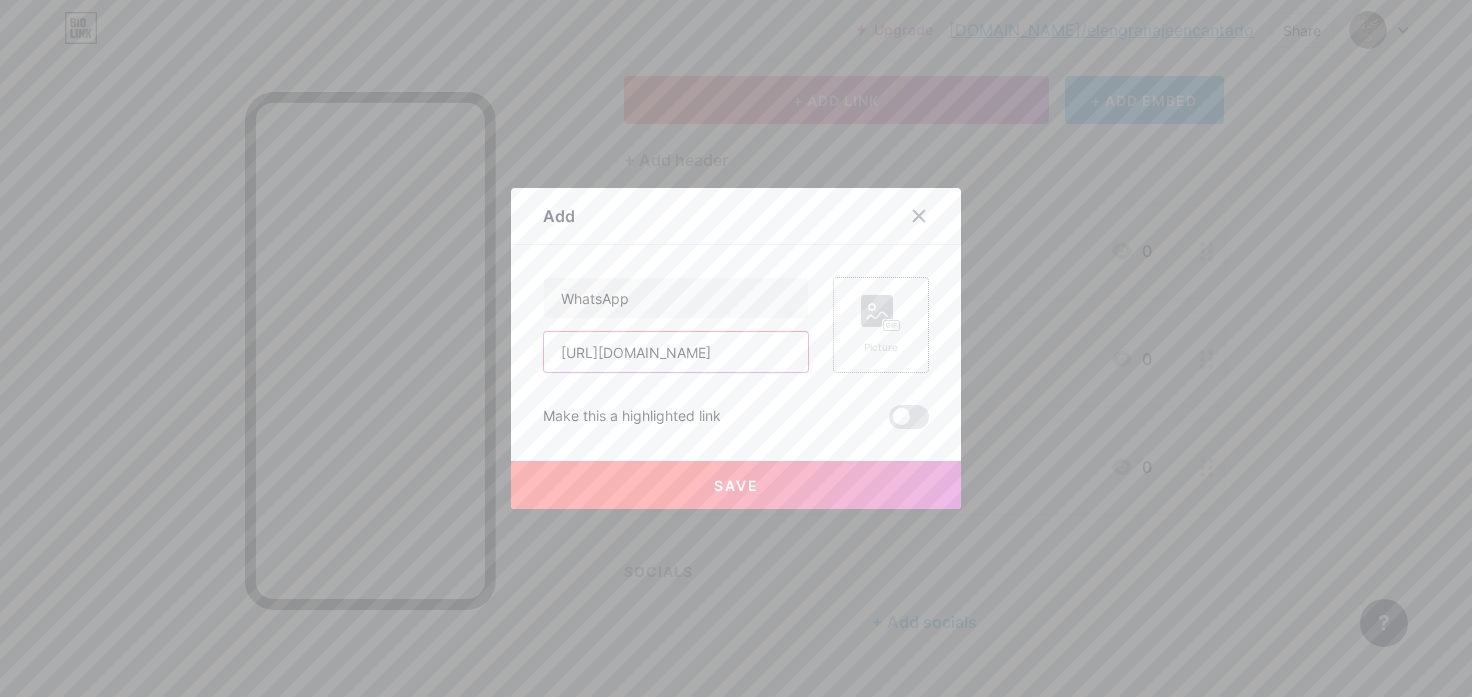 type on "https://wa.me/593984530566" 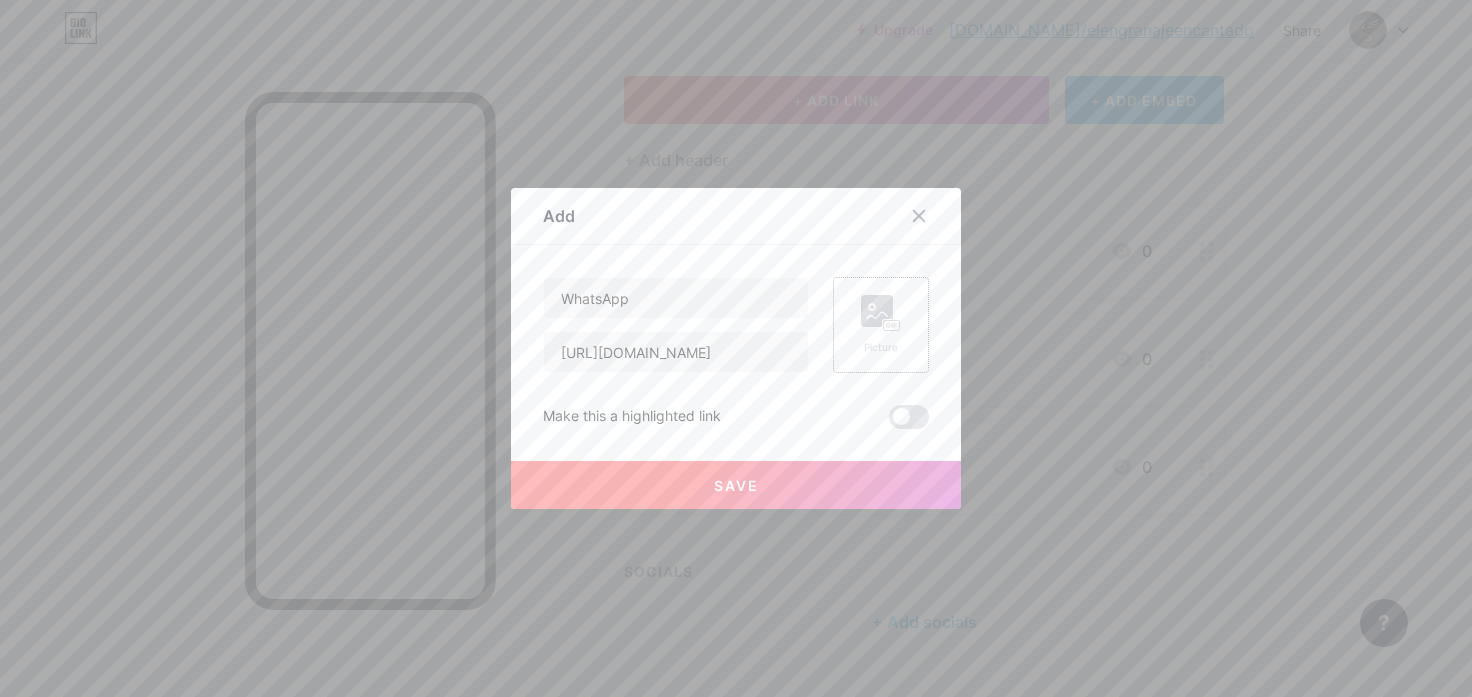 click 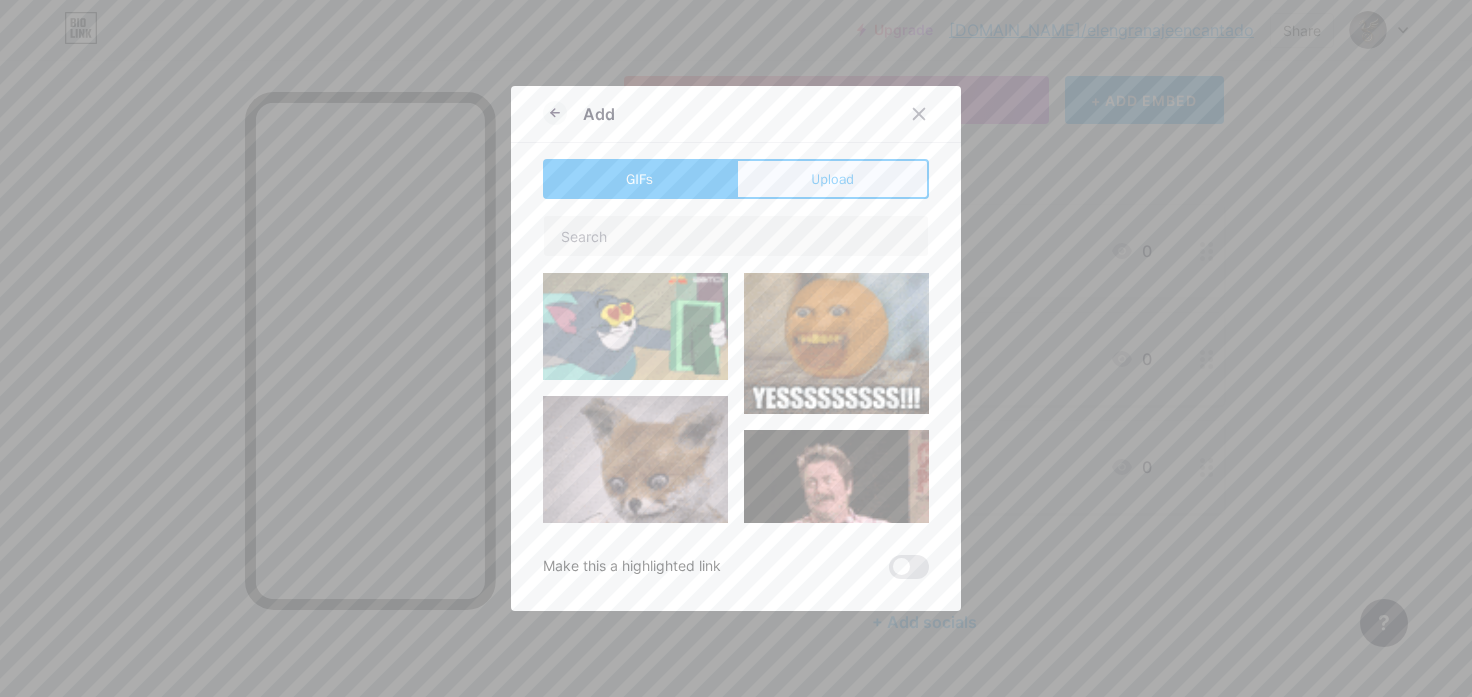 click on "Upload" at bounding box center [832, 179] 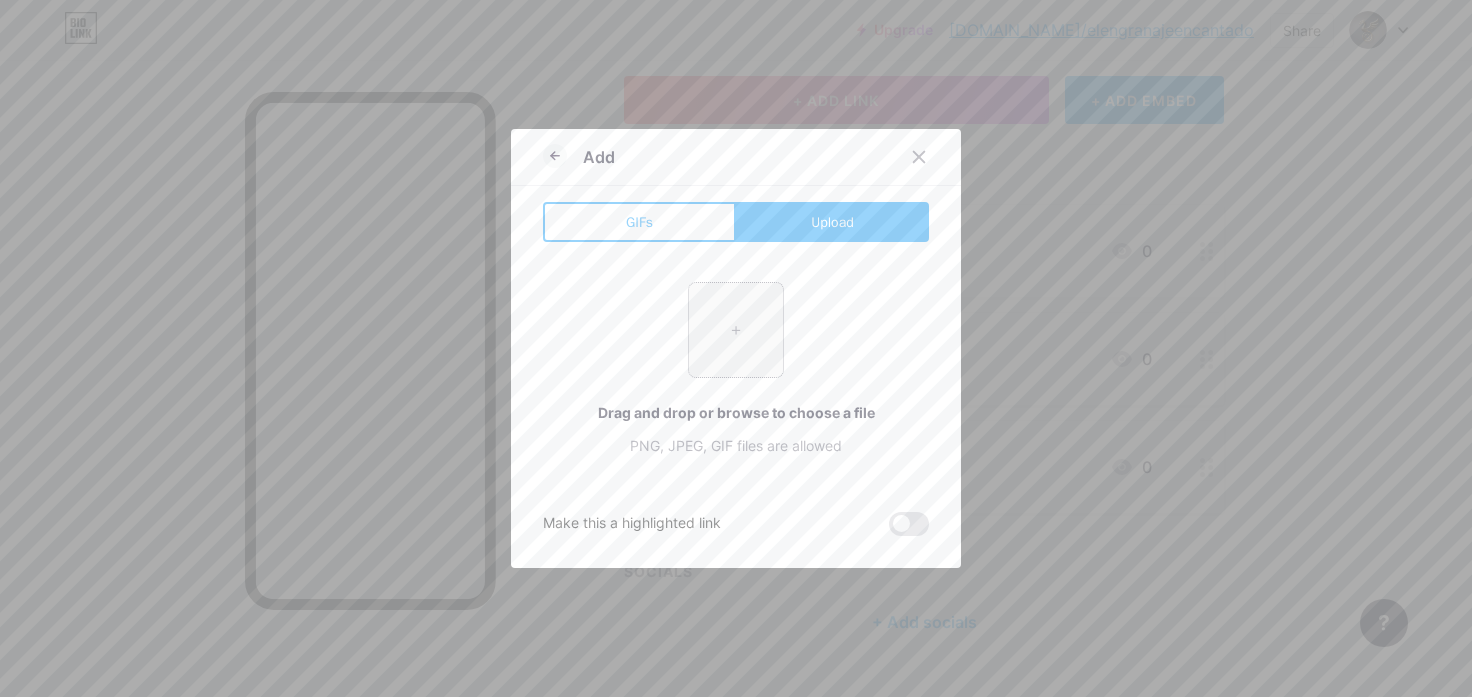 click at bounding box center [736, 330] 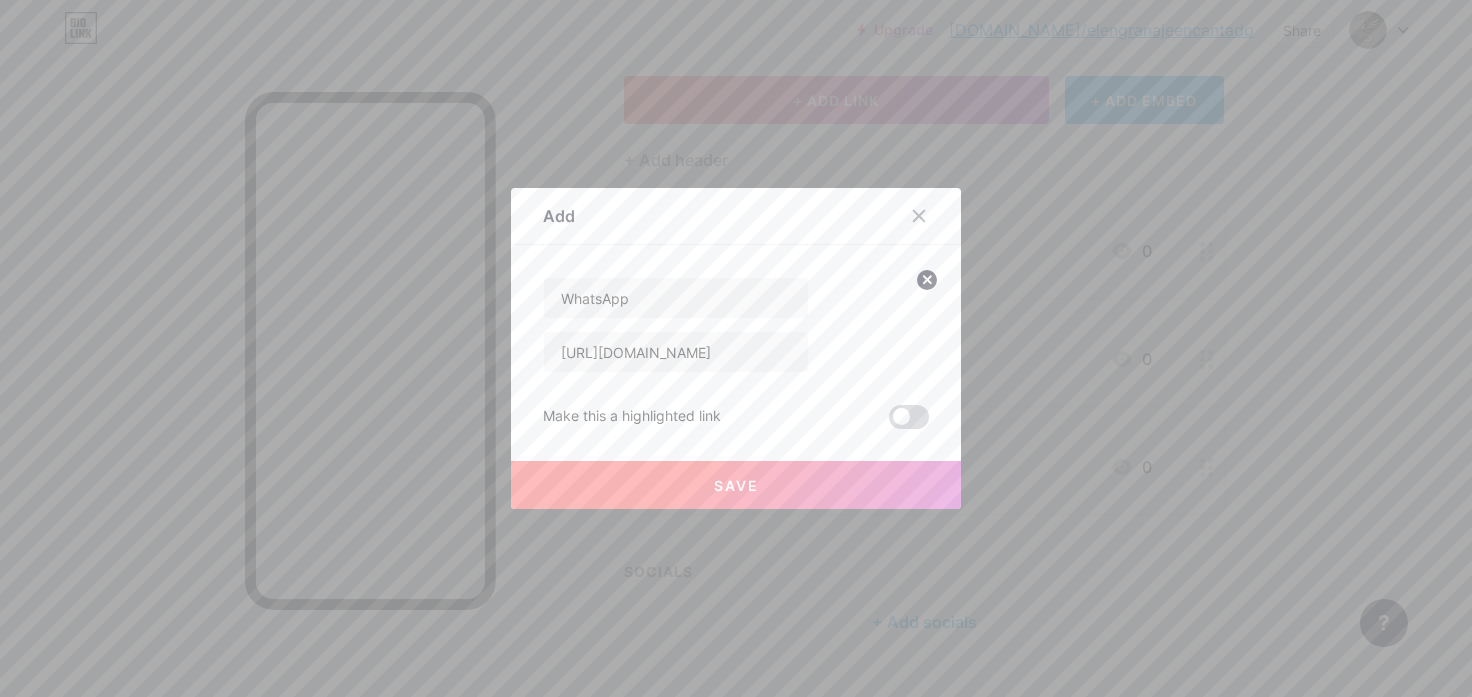 click at bounding box center [909, 417] 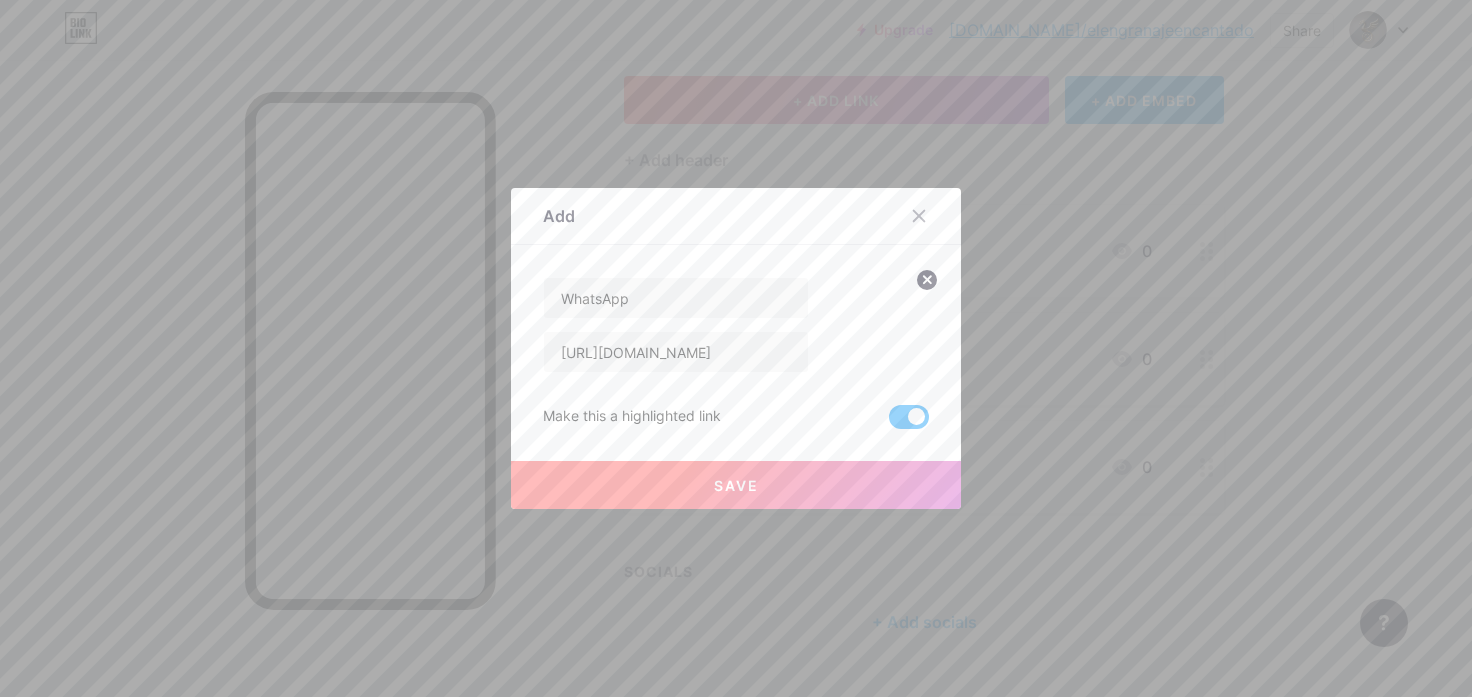 click on "Save" at bounding box center [736, 485] 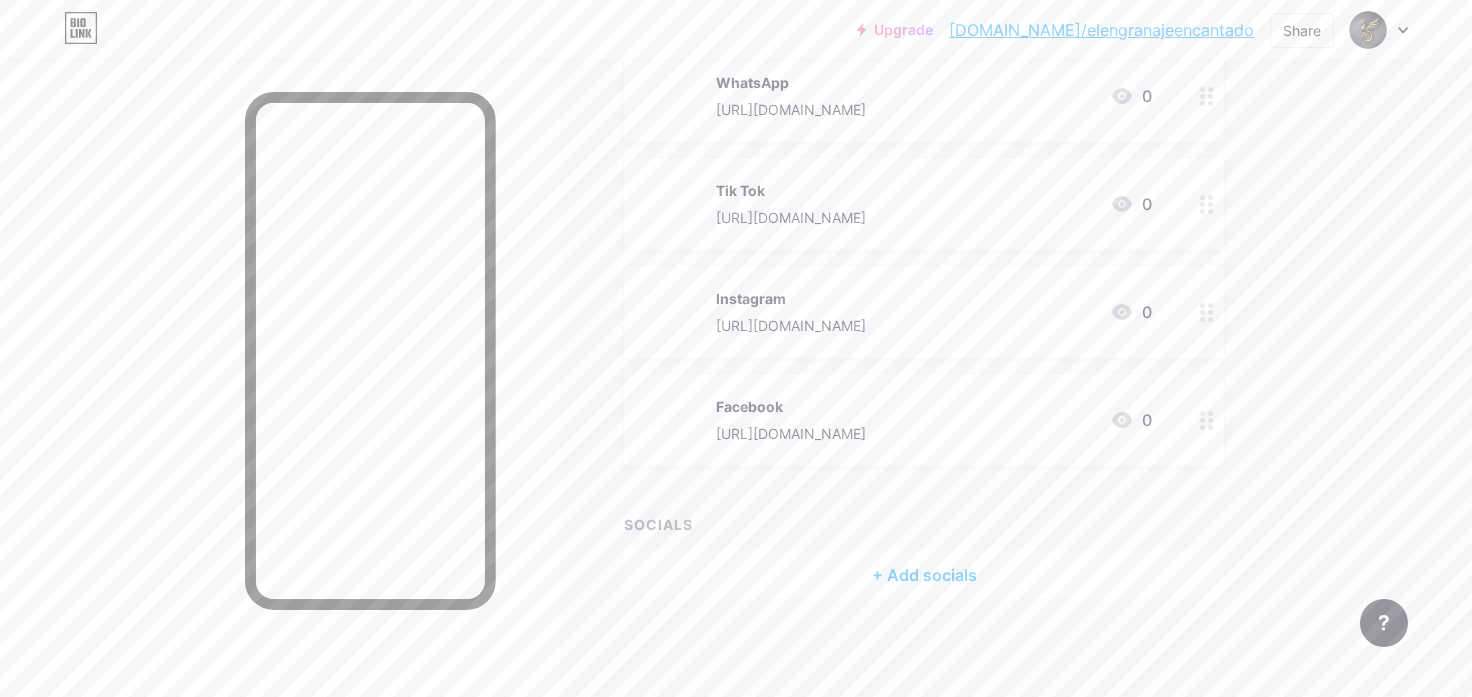 scroll, scrollTop: 0, scrollLeft: 0, axis: both 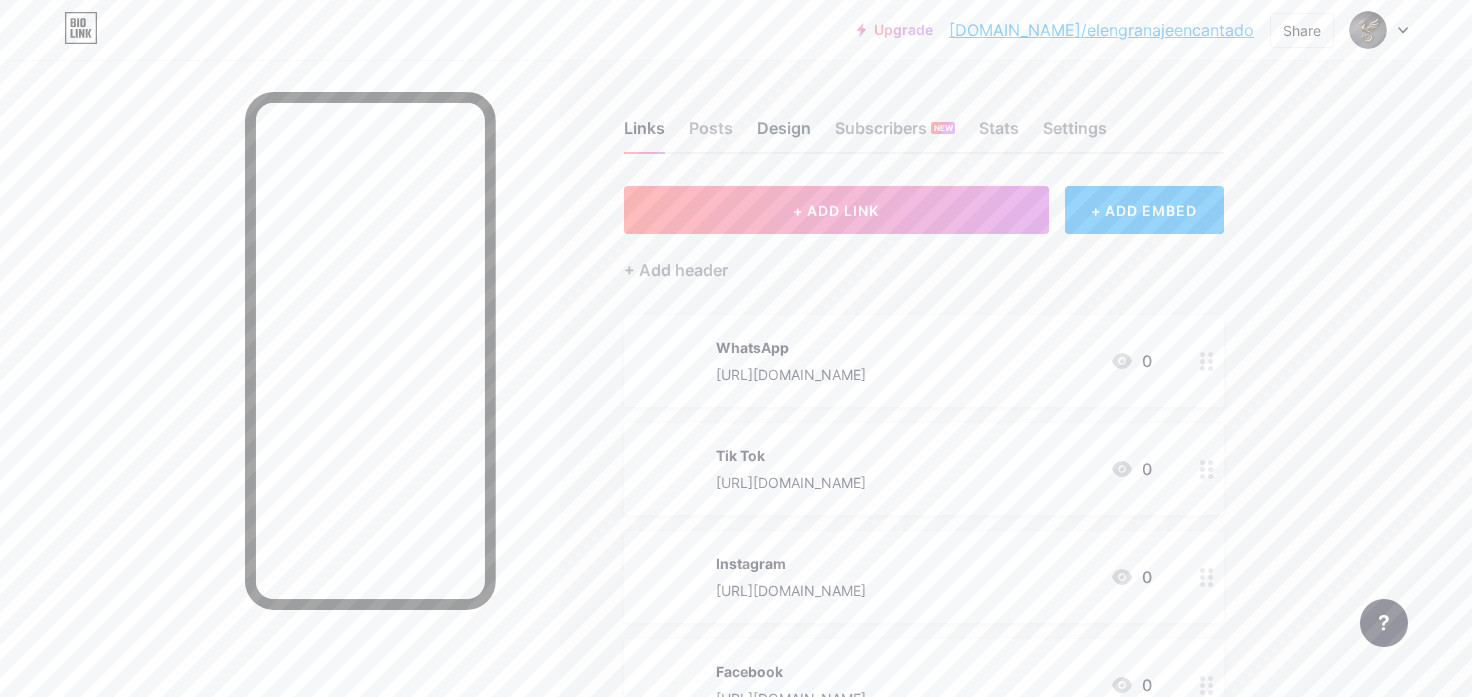 click on "Design" at bounding box center [784, 134] 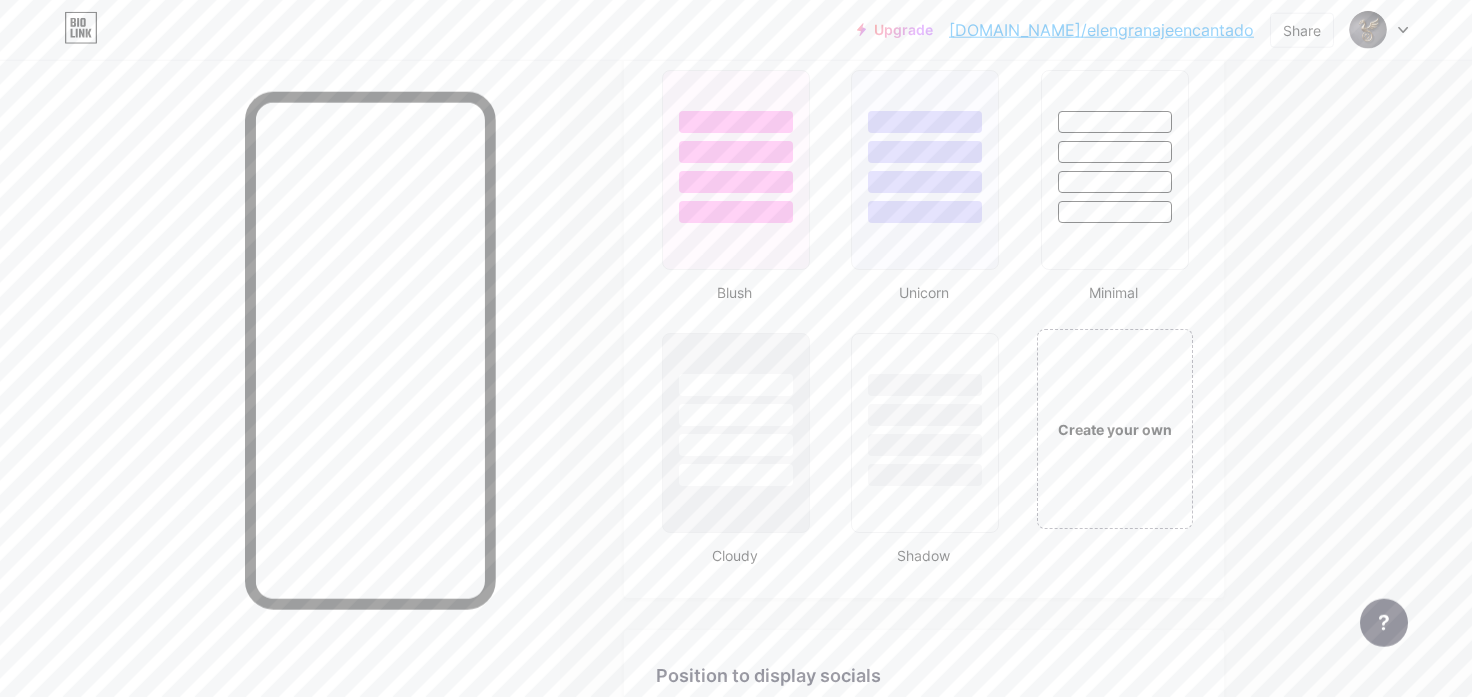 scroll, scrollTop: 2139, scrollLeft: 0, axis: vertical 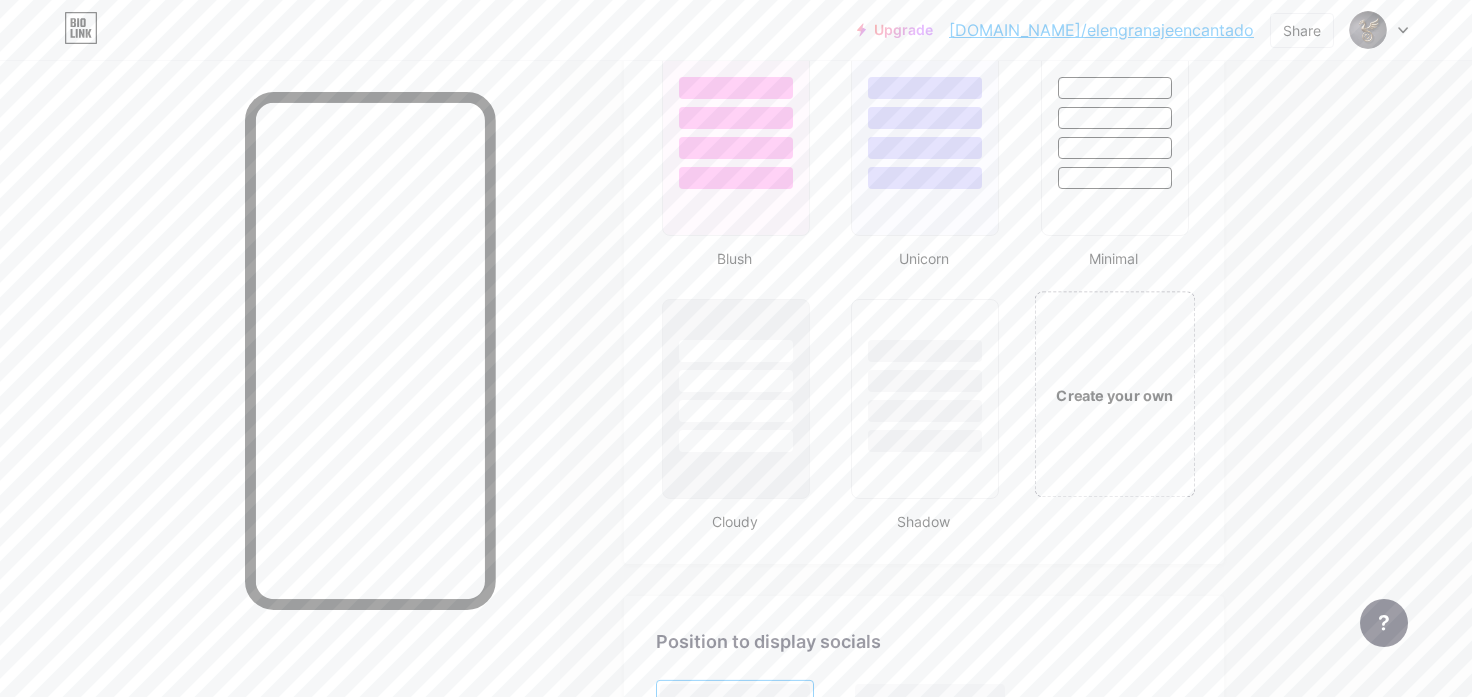 click on "Create your own" at bounding box center (1114, 394) 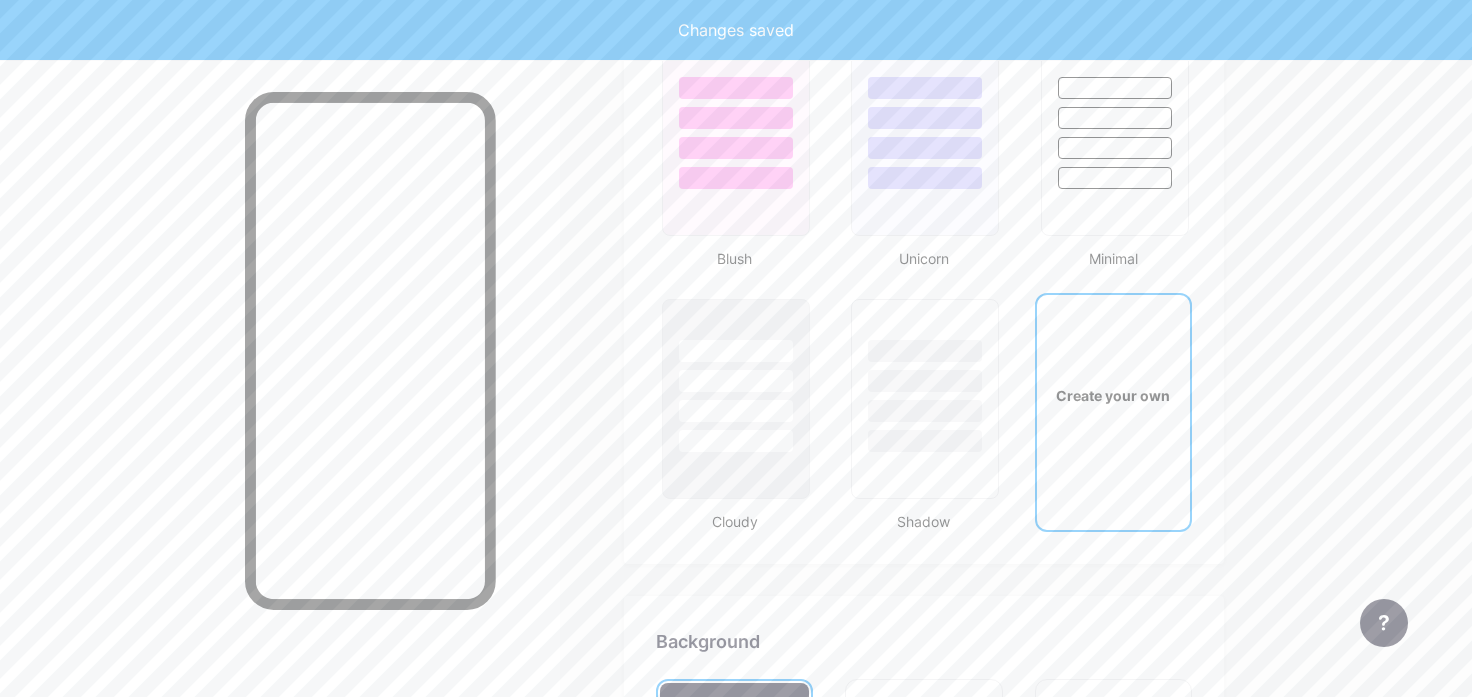 click on "Create your own" at bounding box center (1113, 395) 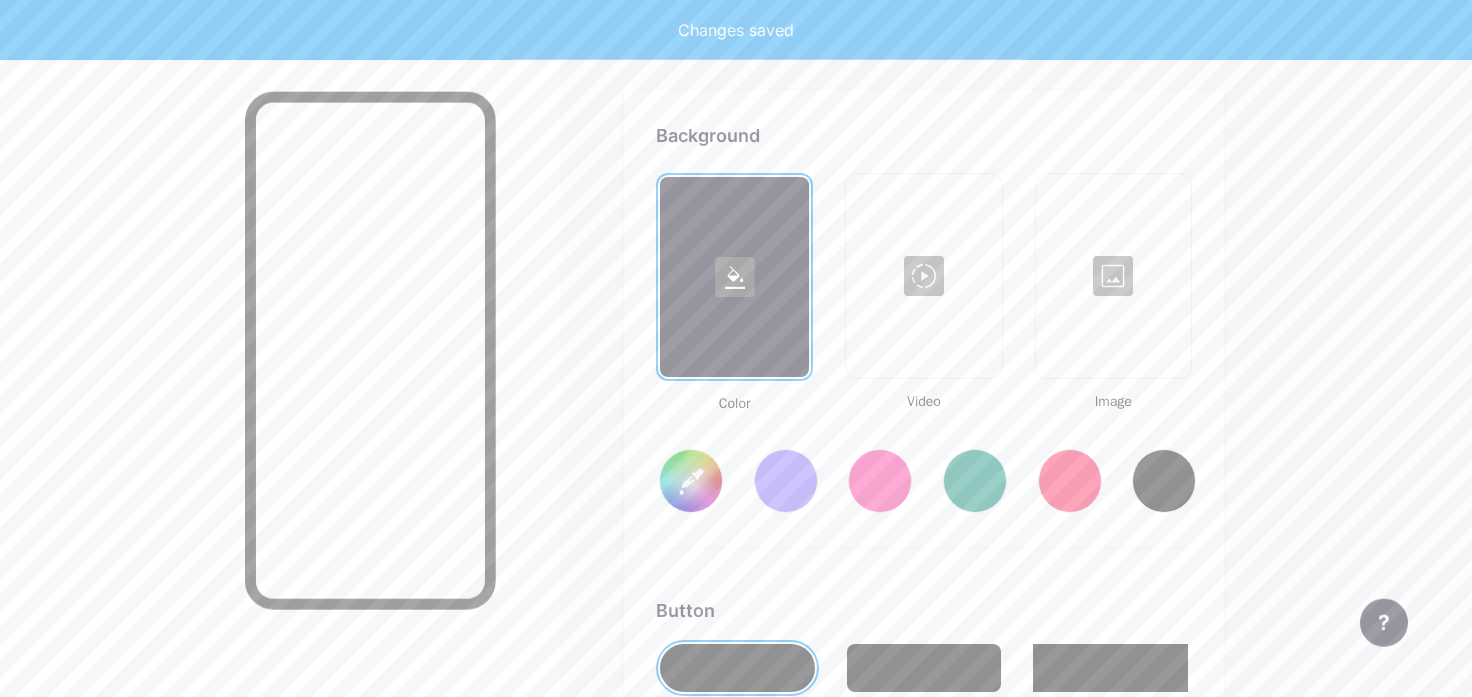 type on "#ffffff" 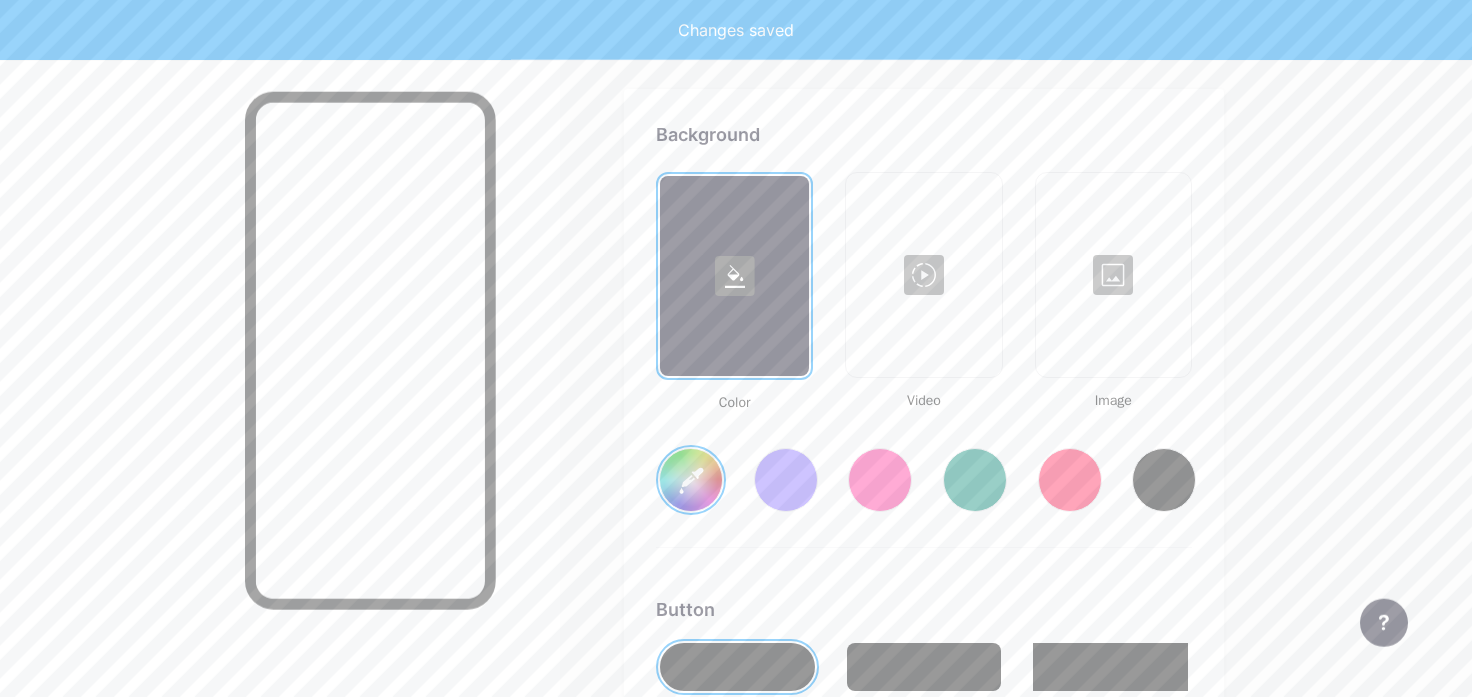 scroll, scrollTop: 2647, scrollLeft: 0, axis: vertical 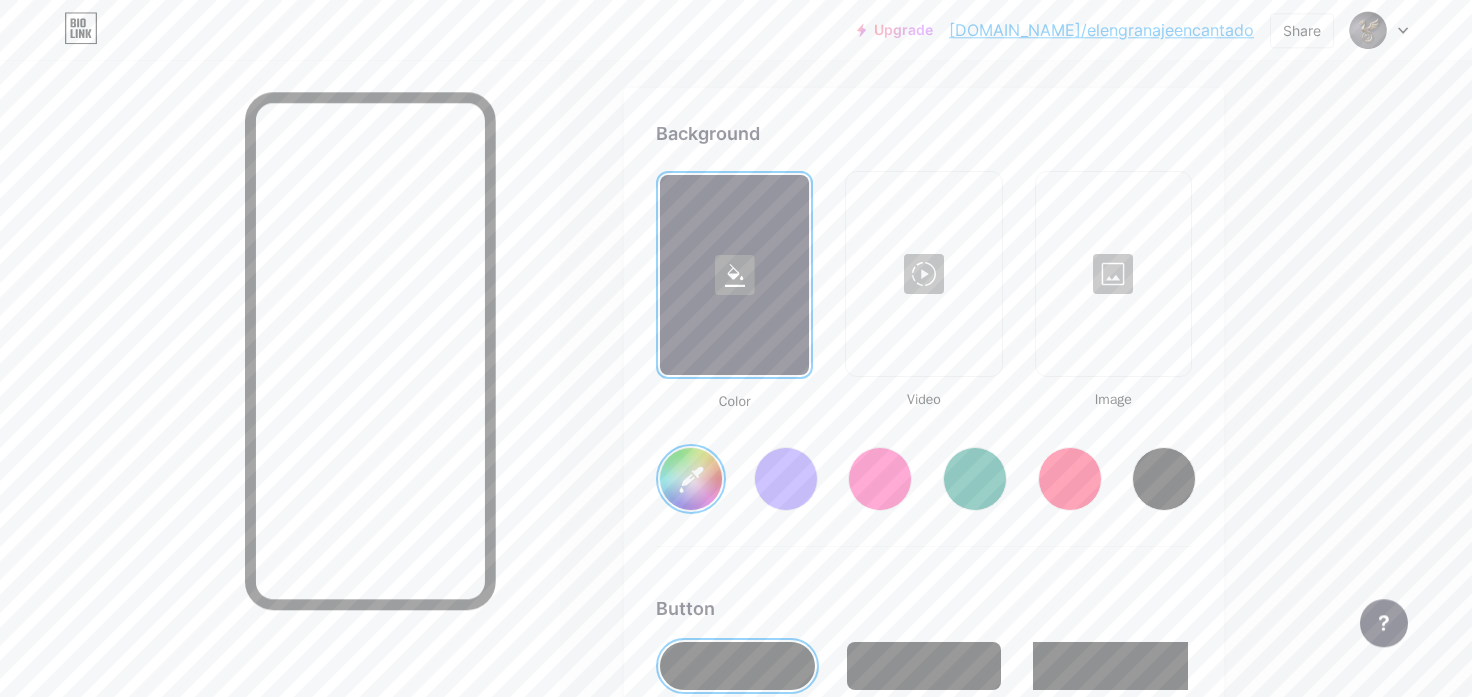 type on "#ffffff" 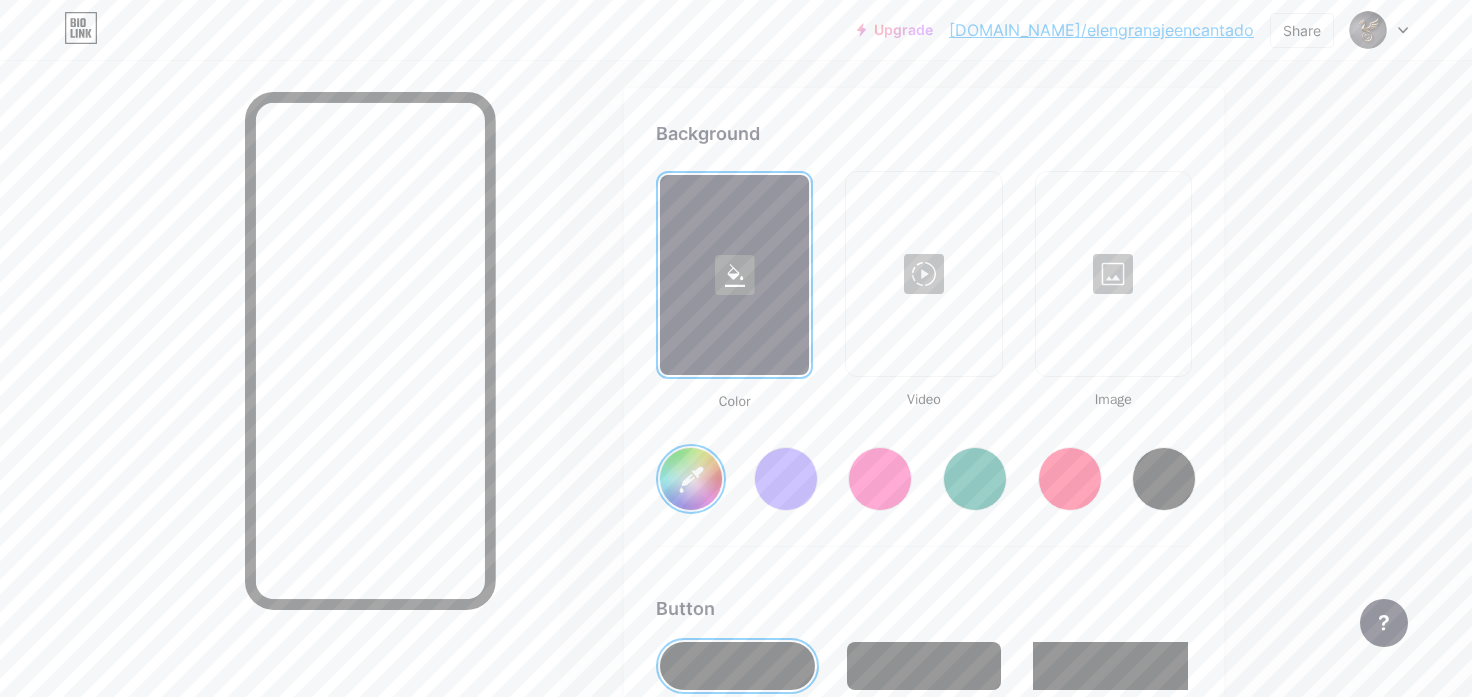 click at bounding box center (1113, 274) 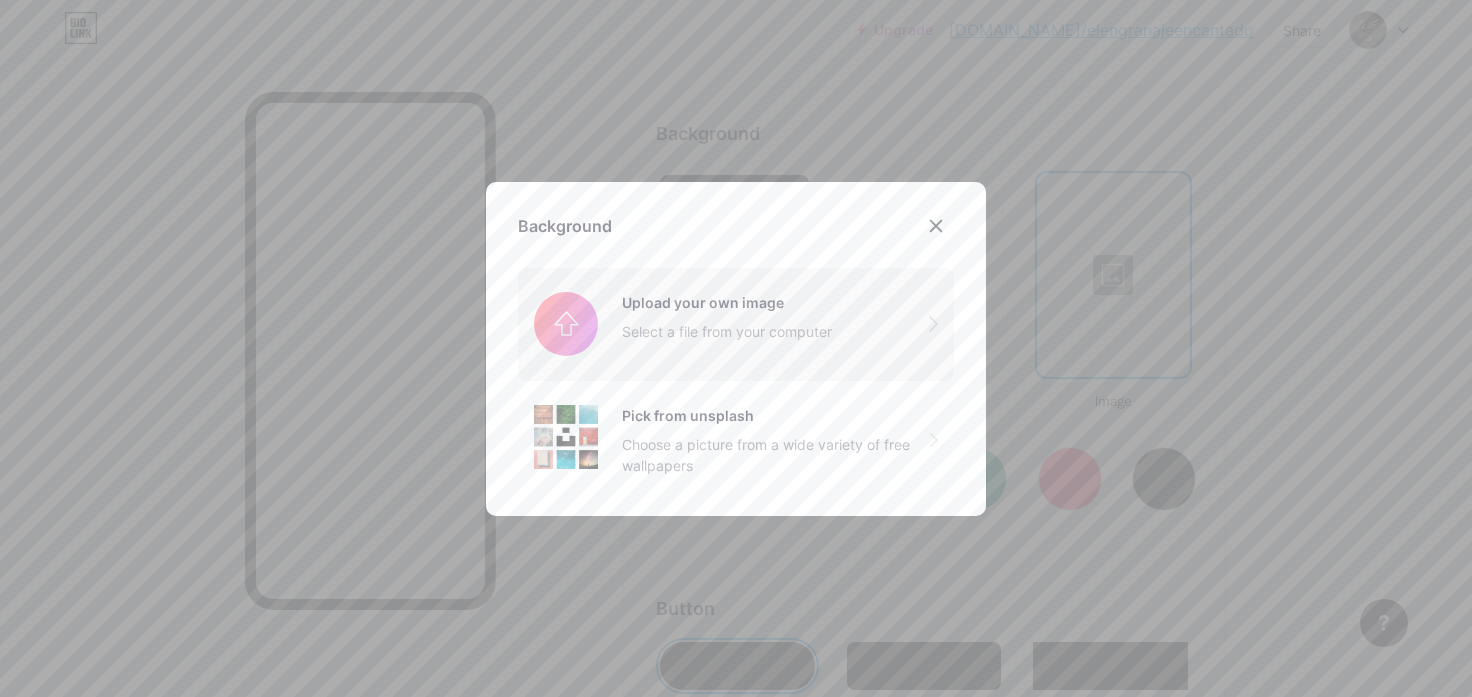 click at bounding box center (736, 324) 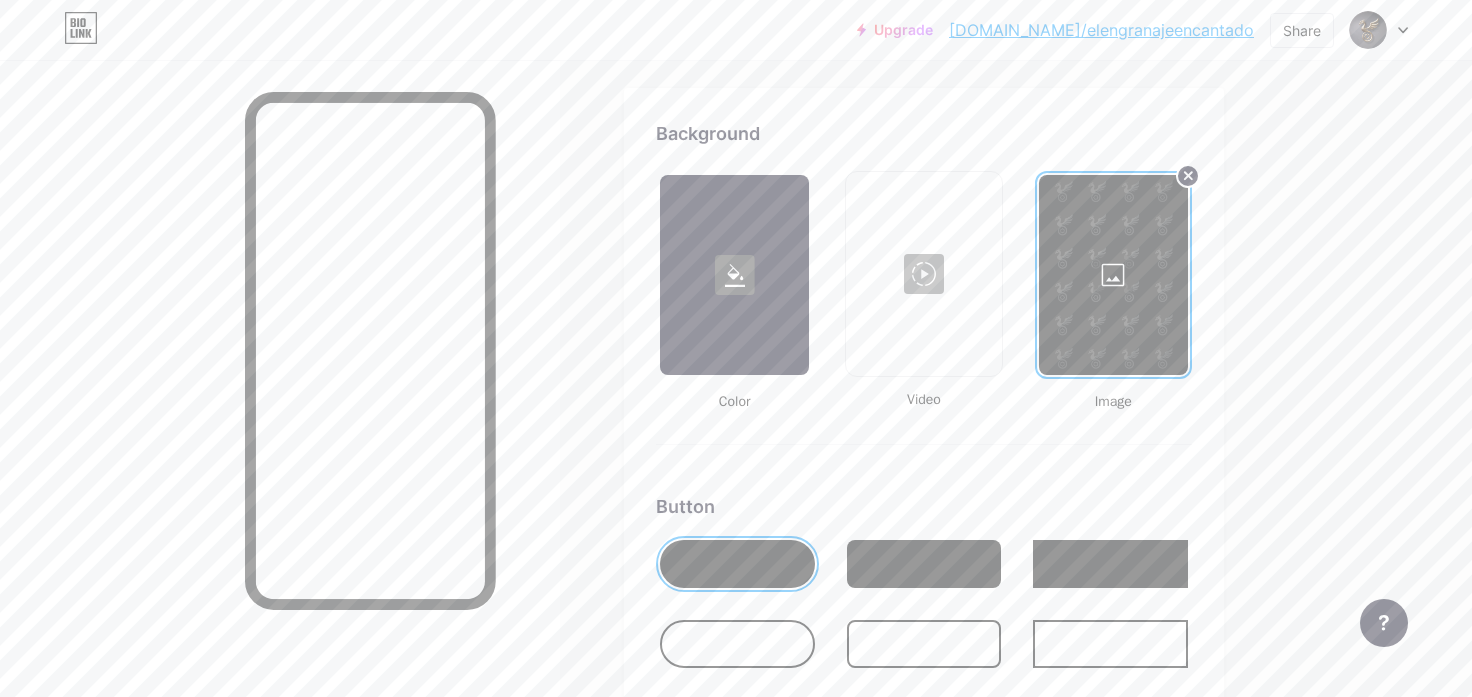 click at bounding box center (924, 564) 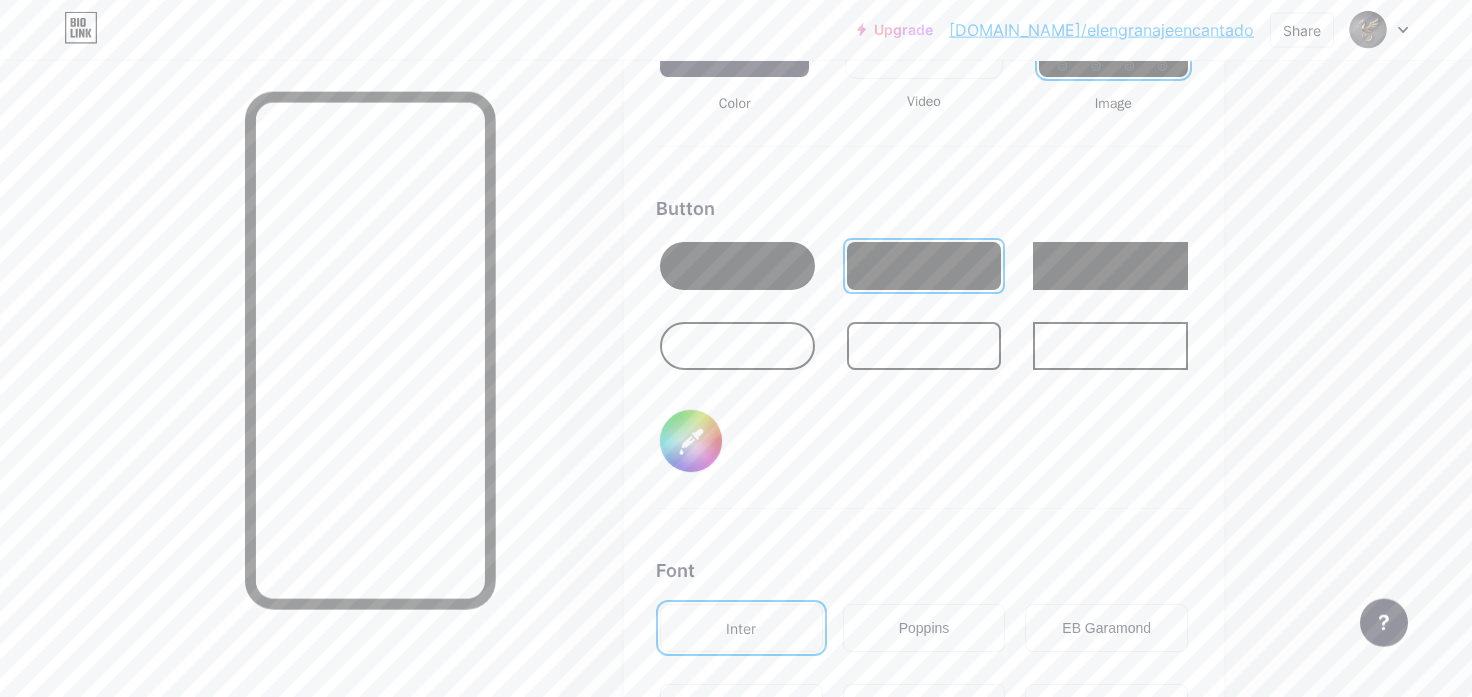 scroll, scrollTop: 2978, scrollLeft: 0, axis: vertical 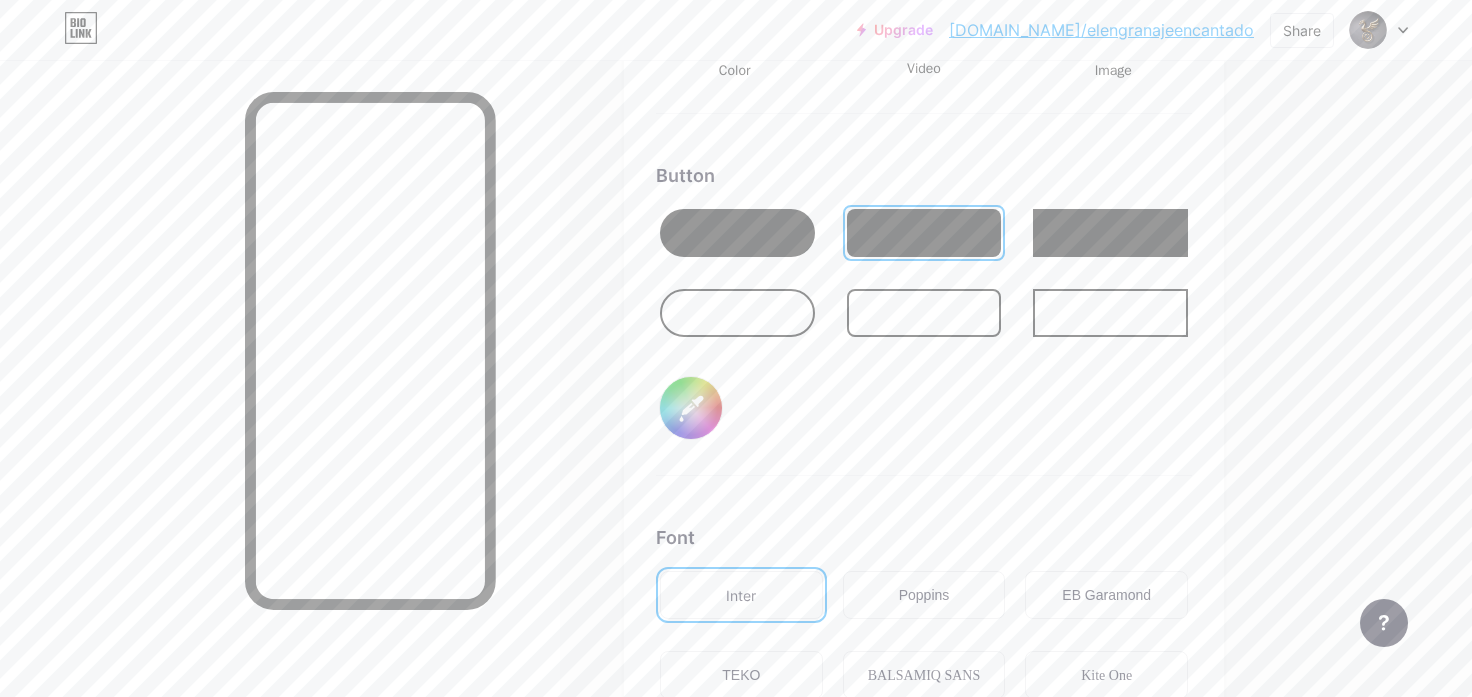 click on "#000000" at bounding box center [691, 408] 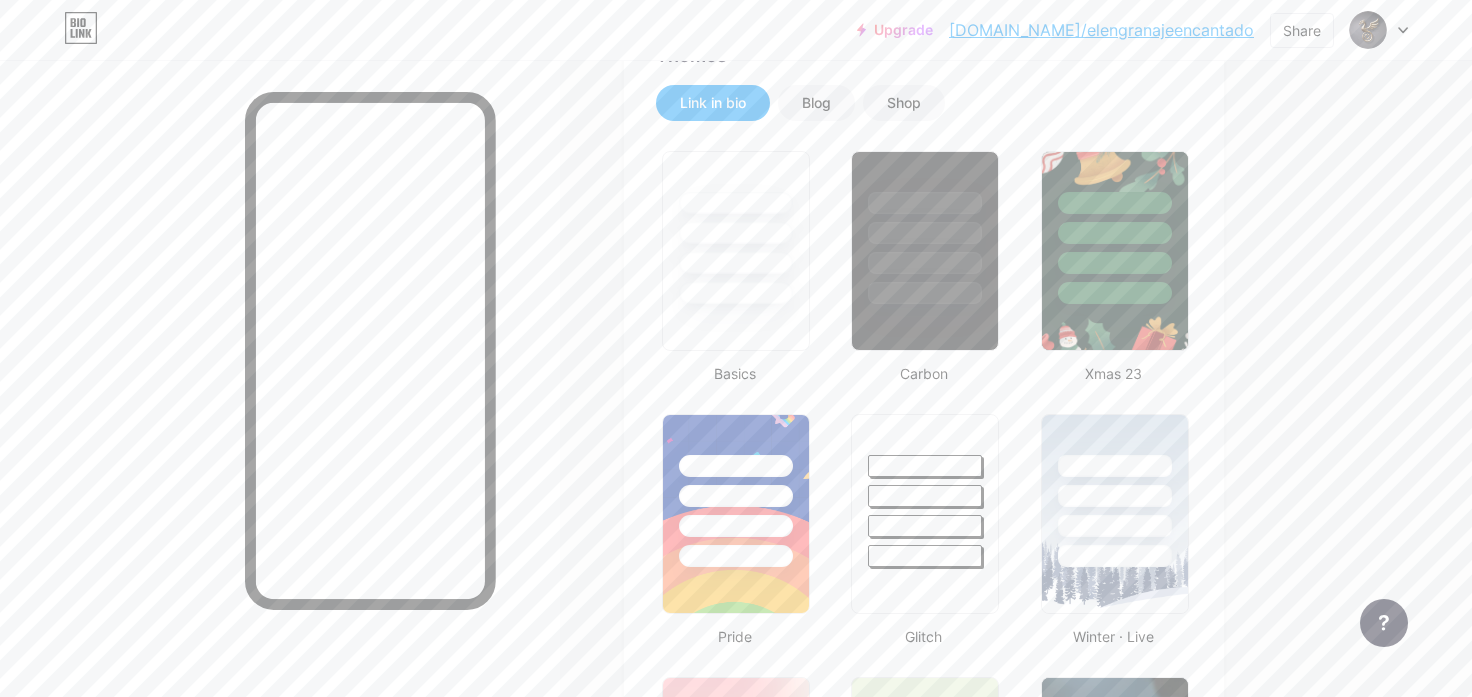 scroll, scrollTop: 0, scrollLeft: 0, axis: both 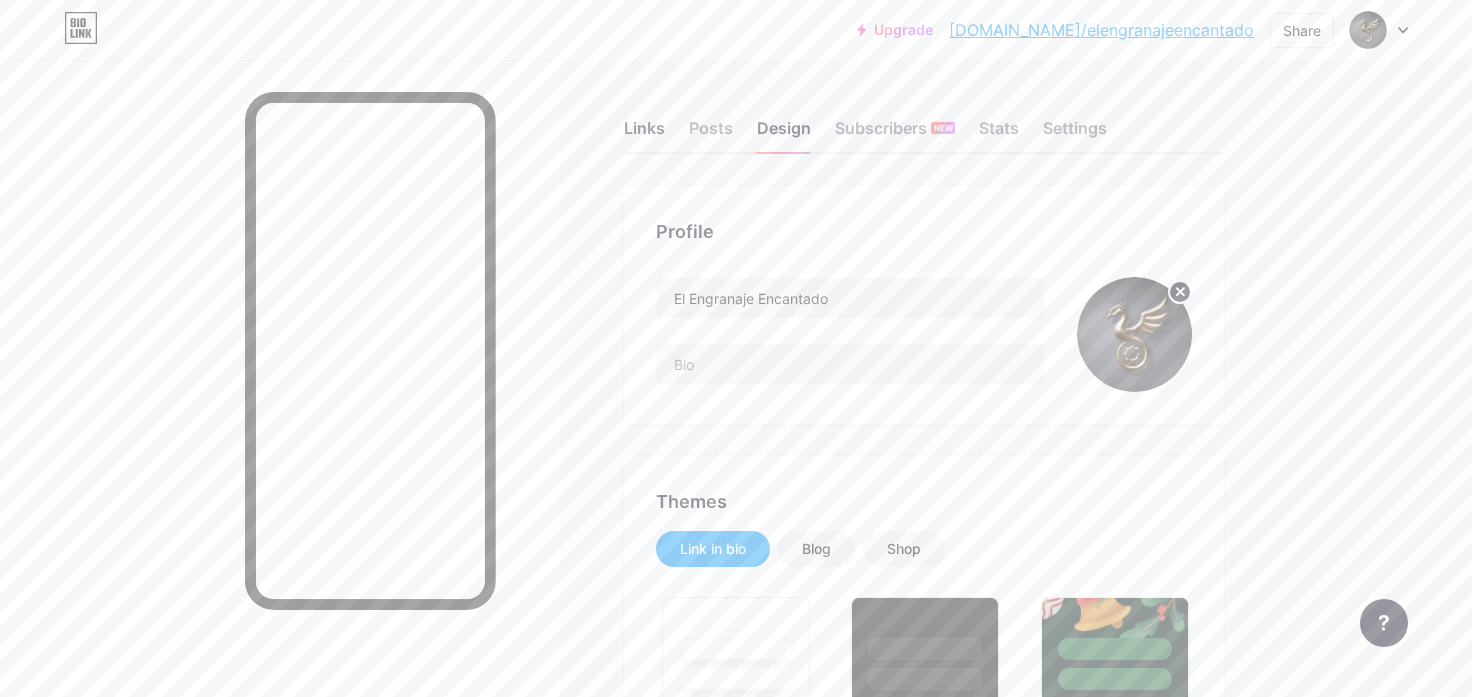 click on "Links" at bounding box center [644, 134] 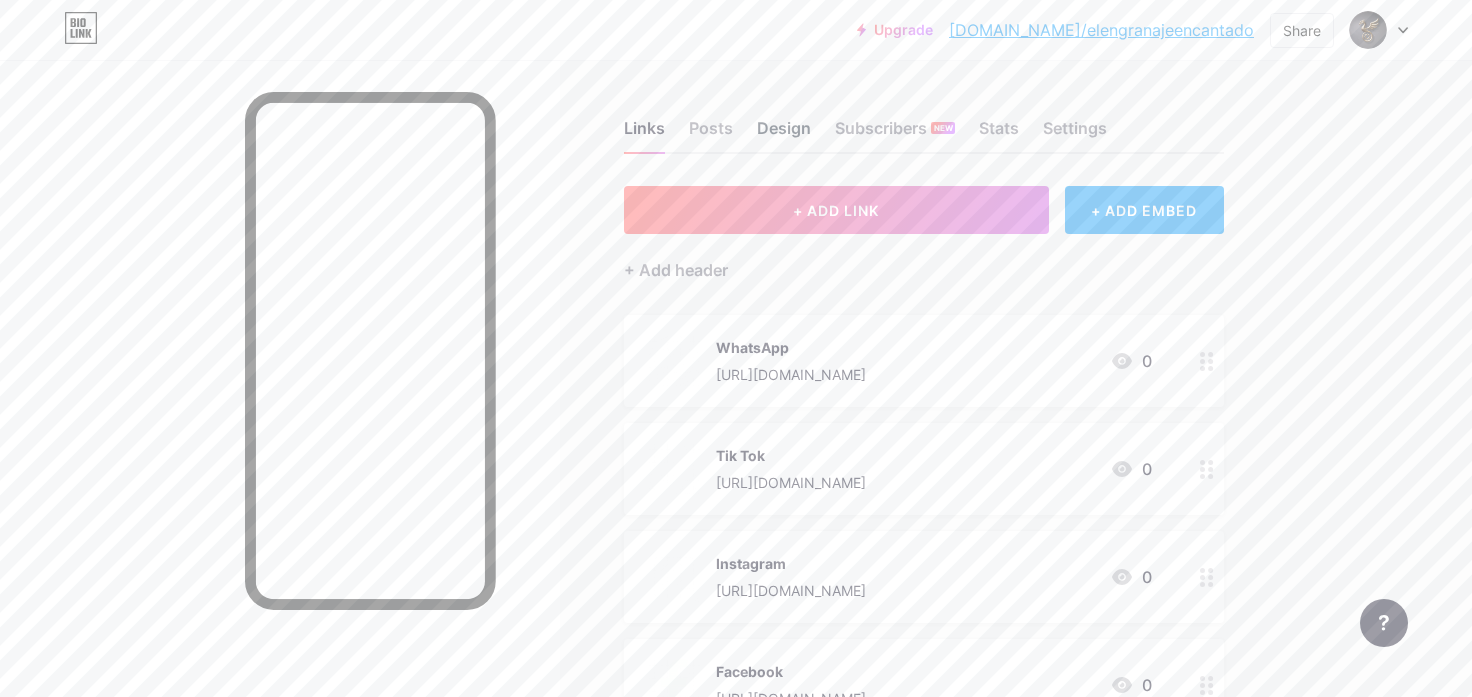 click on "Design" at bounding box center [784, 134] 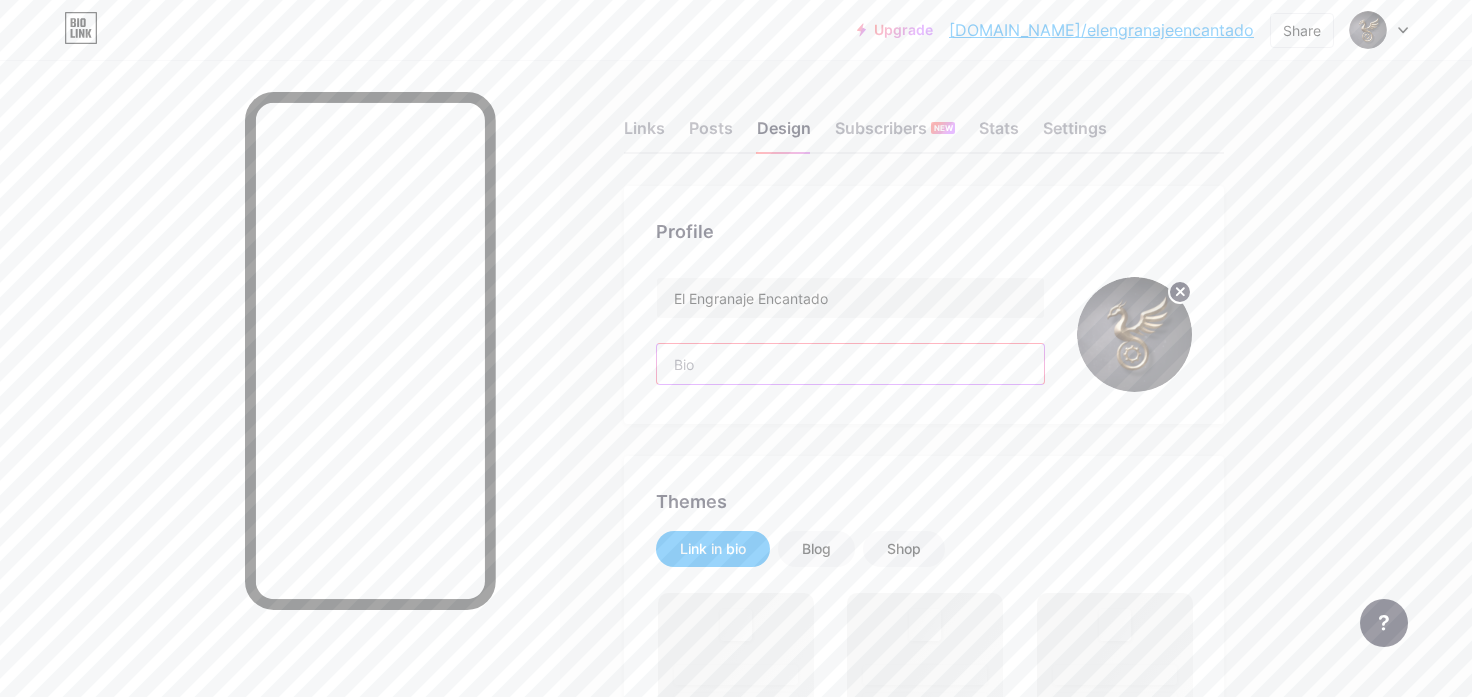 click at bounding box center (850, 364) 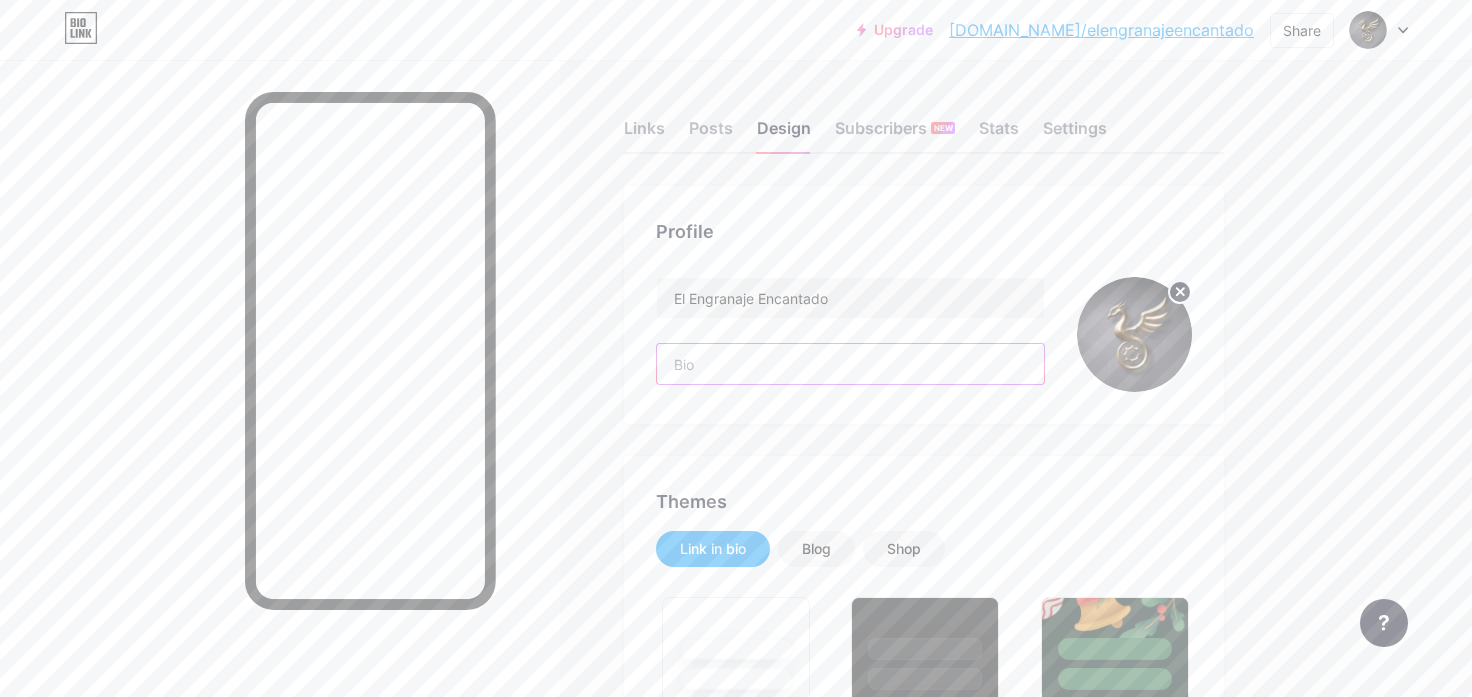 type on "#4f4f4f" 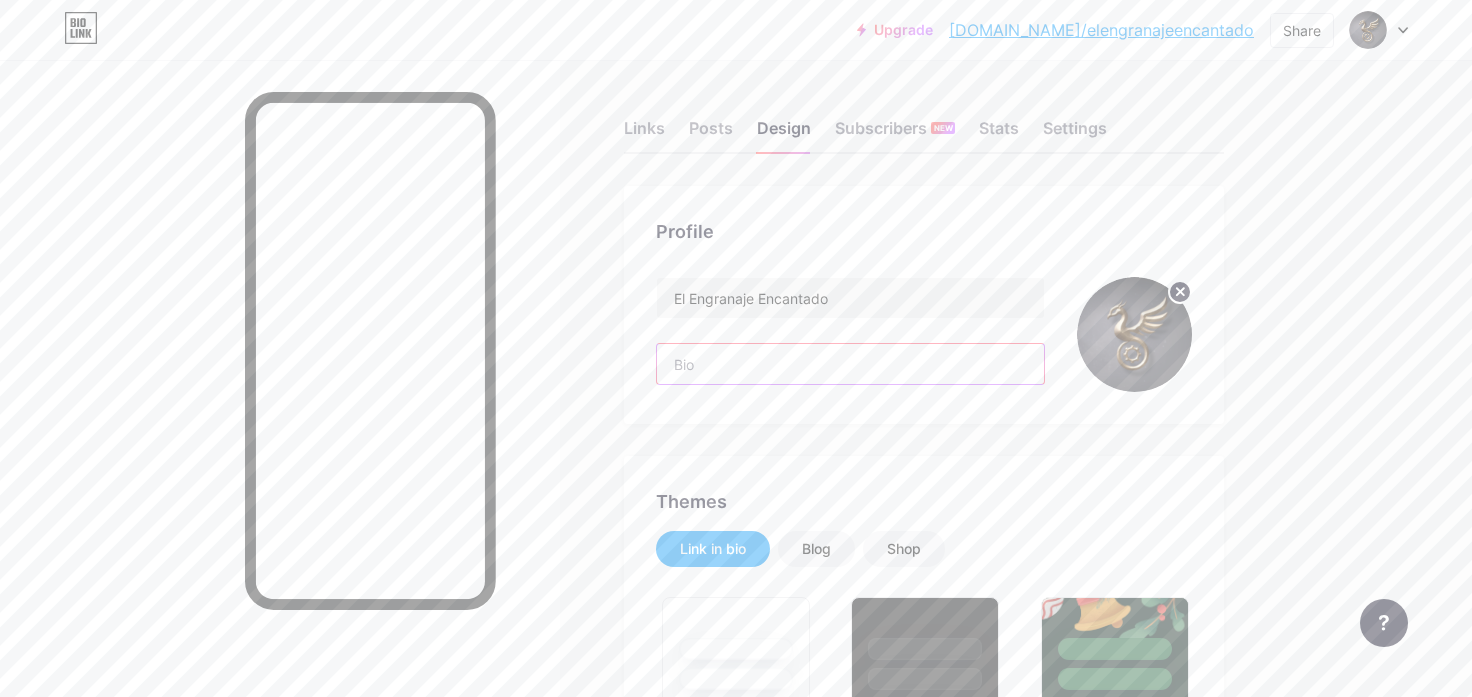type on "#ffffff" 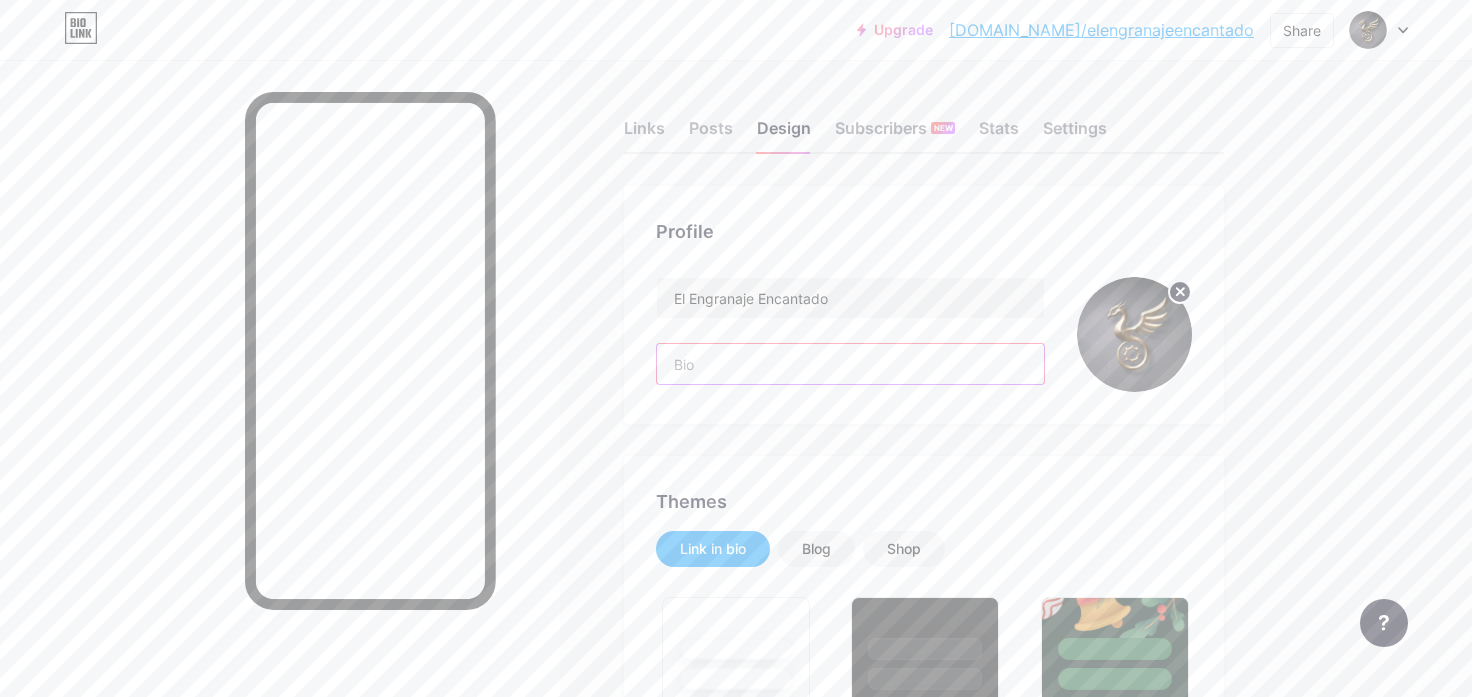 paste on "El Engranaje Encantado 🪄Artículos Mágicos Misteriosos y Ropa @zkanth QUITO - ECUADOR Ordena Aqui: ↙️" 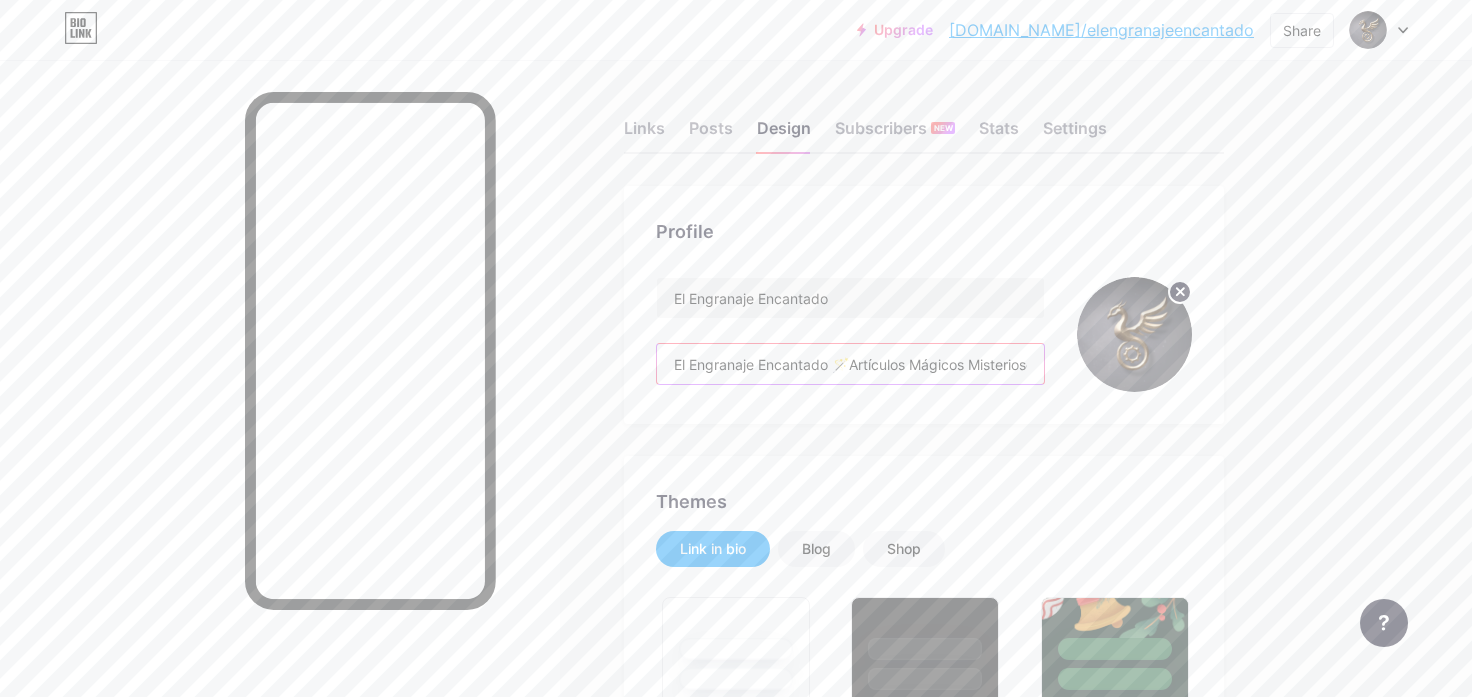 scroll, scrollTop: 0, scrollLeft: 378, axis: horizontal 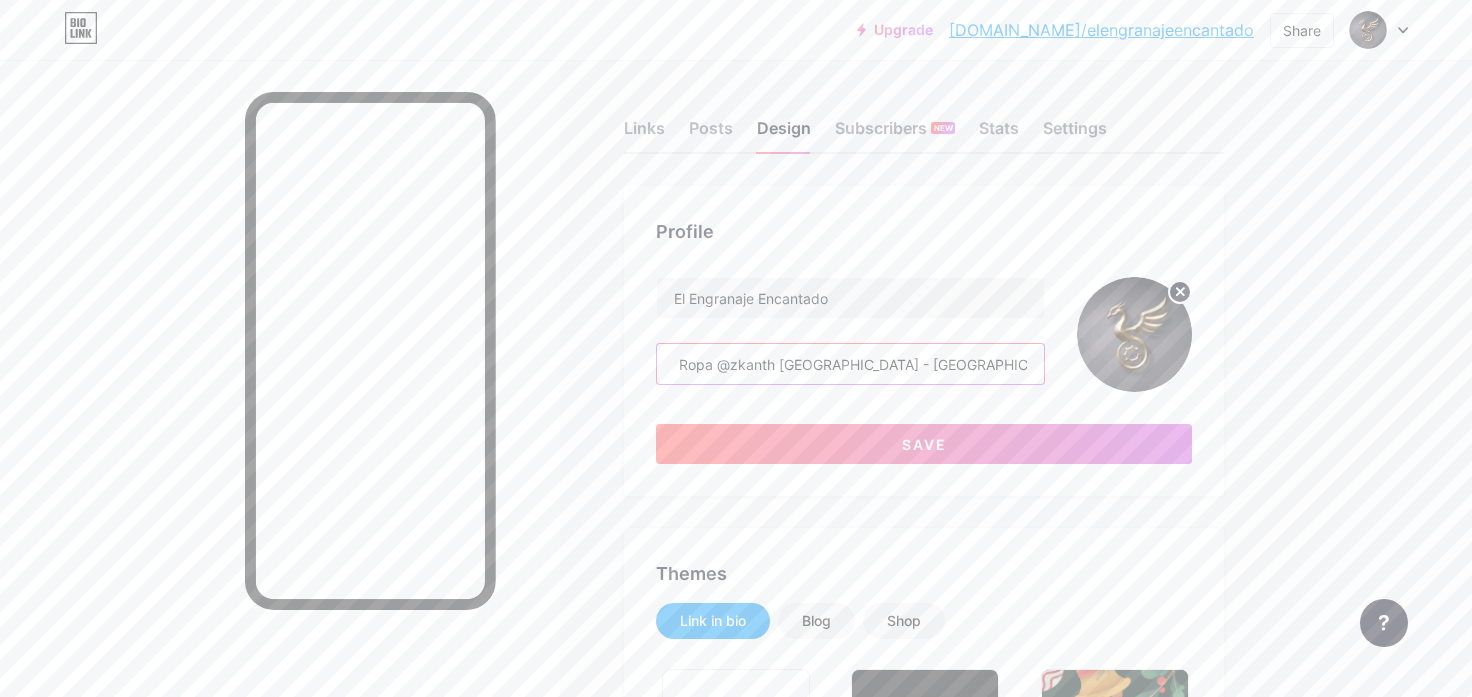 click on "El Engranaje Encantado 🪄Artículos Mágicos Misteriosos y Ropa @zkanth QUITO - ECUADOR Ordena Aqui: ↙️" at bounding box center (850, 364) 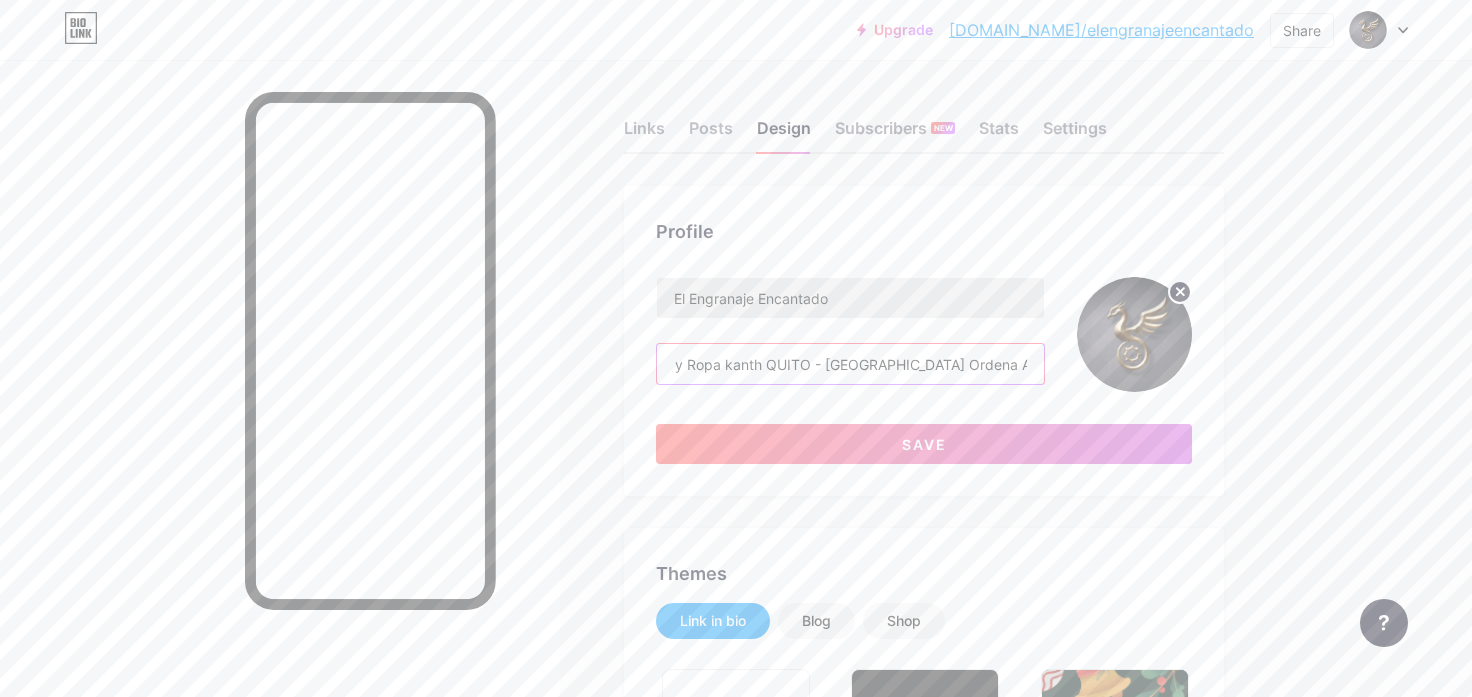 scroll, scrollTop: 0, scrollLeft: 357, axis: horizontal 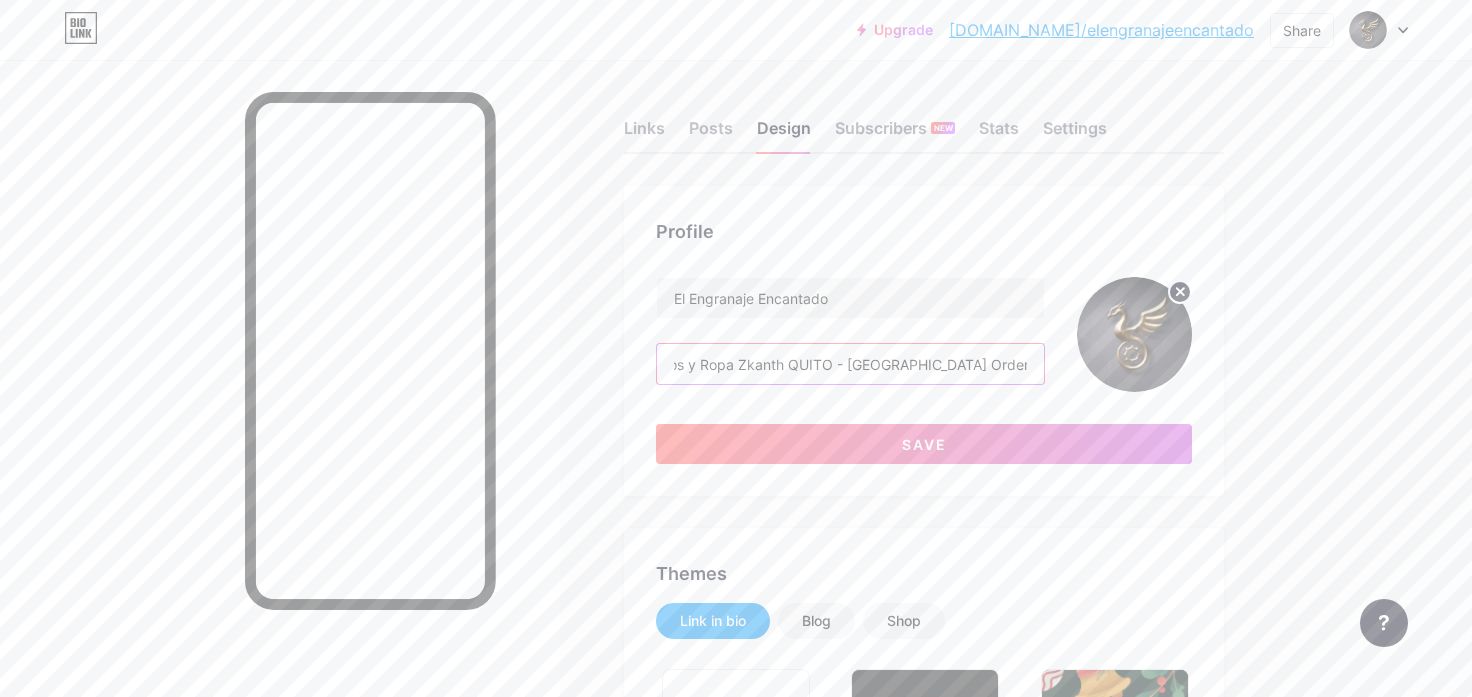click on "El Engranaje Encantado 🪄Artículos Mágicos Misteriosos y Ropa Zkanth QUITO - ECUADOR Ordena Aqui: ↙️" at bounding box center [850, 364] 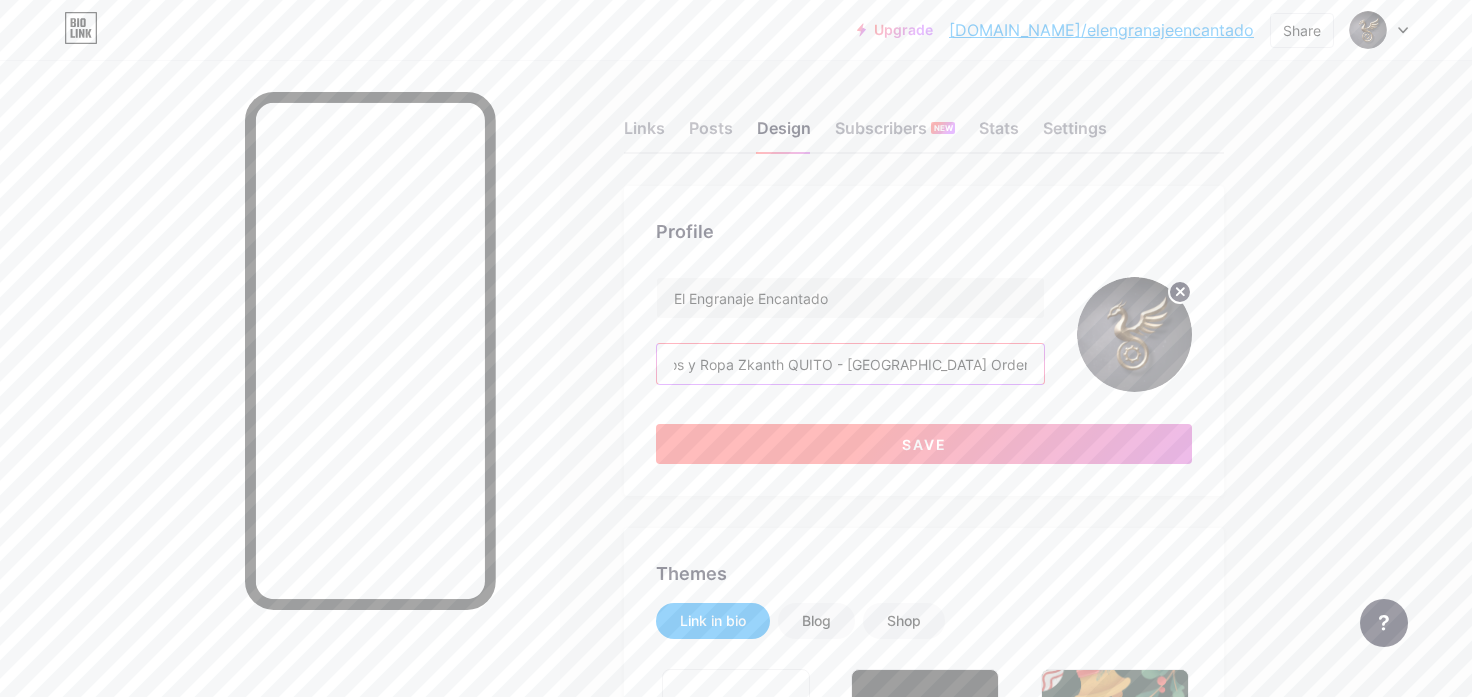 type on "El Engranaje Encantado 🪄Artículos Mágicos Misteriosos y Ropa Zkanth QUITO - ECUADOR Ordena Aqui: ↙️" 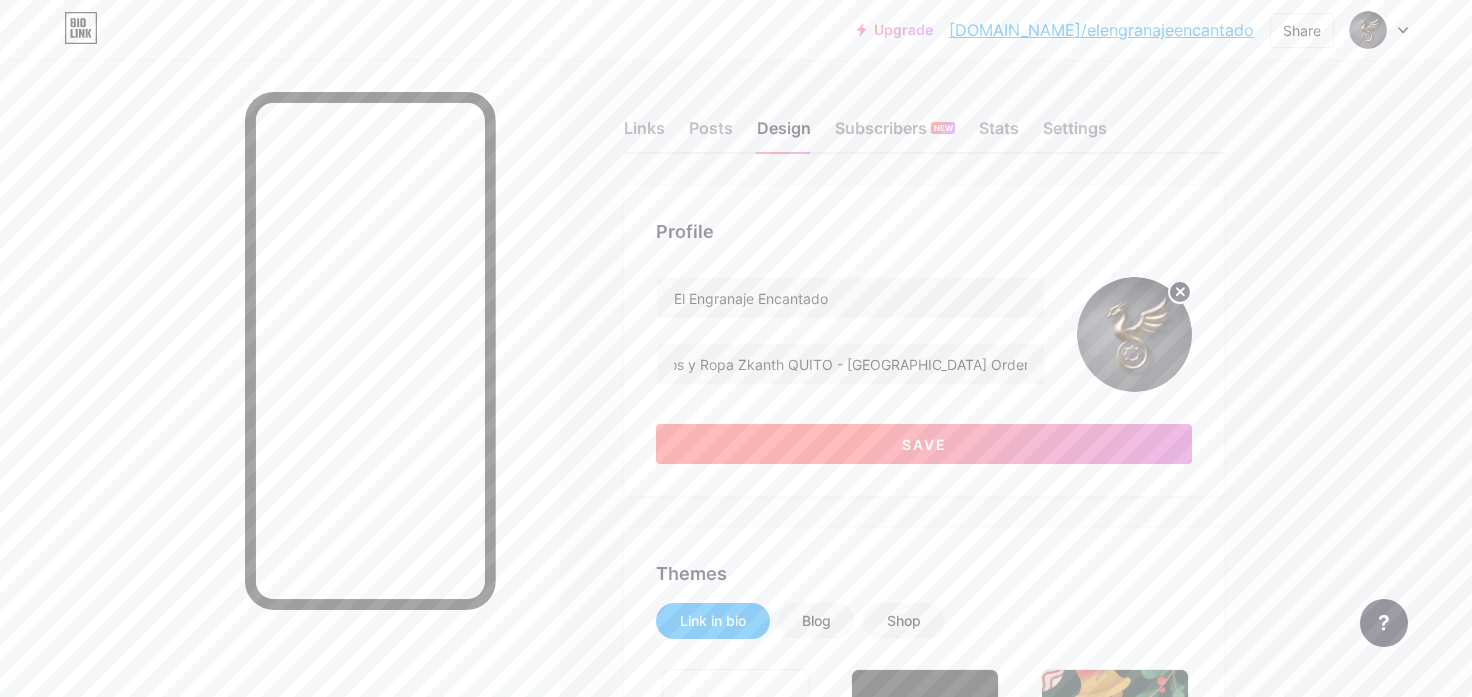 click on "Save" at bounding box center (924, 444) 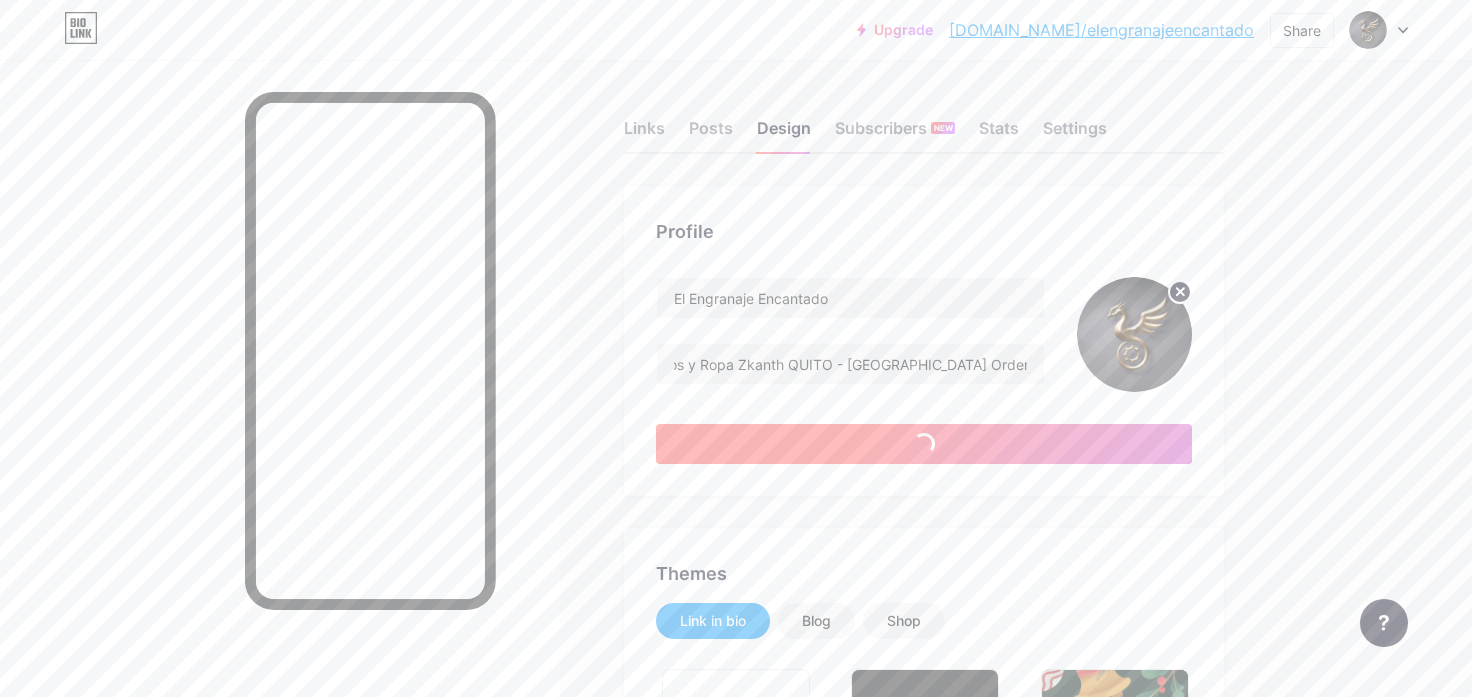 type on "#ffffff" 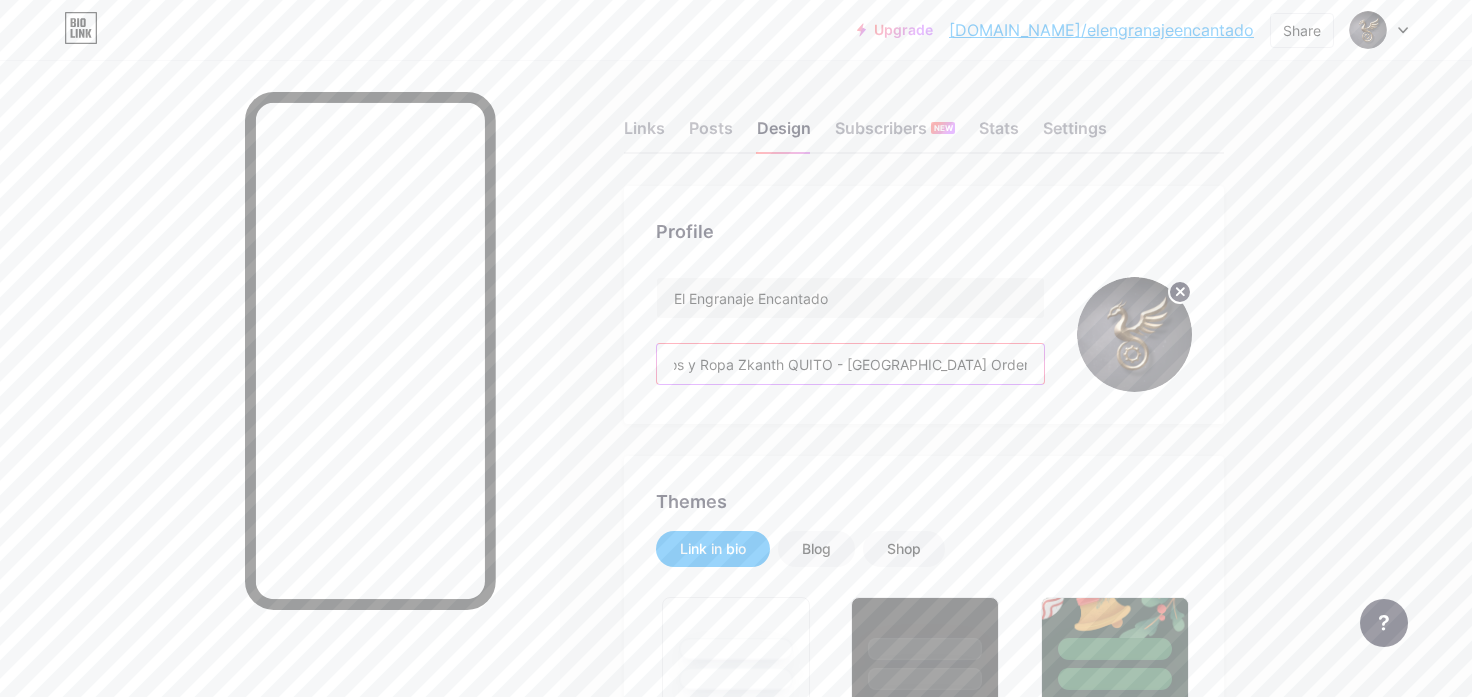 click on "El Engranaje Encantado 🪄Artículos Mágicos Misteriosos y Ropa Zkanth QUITO - ECUADOR Ordena Aqui: ↙️" at bounding box center (850, 364) 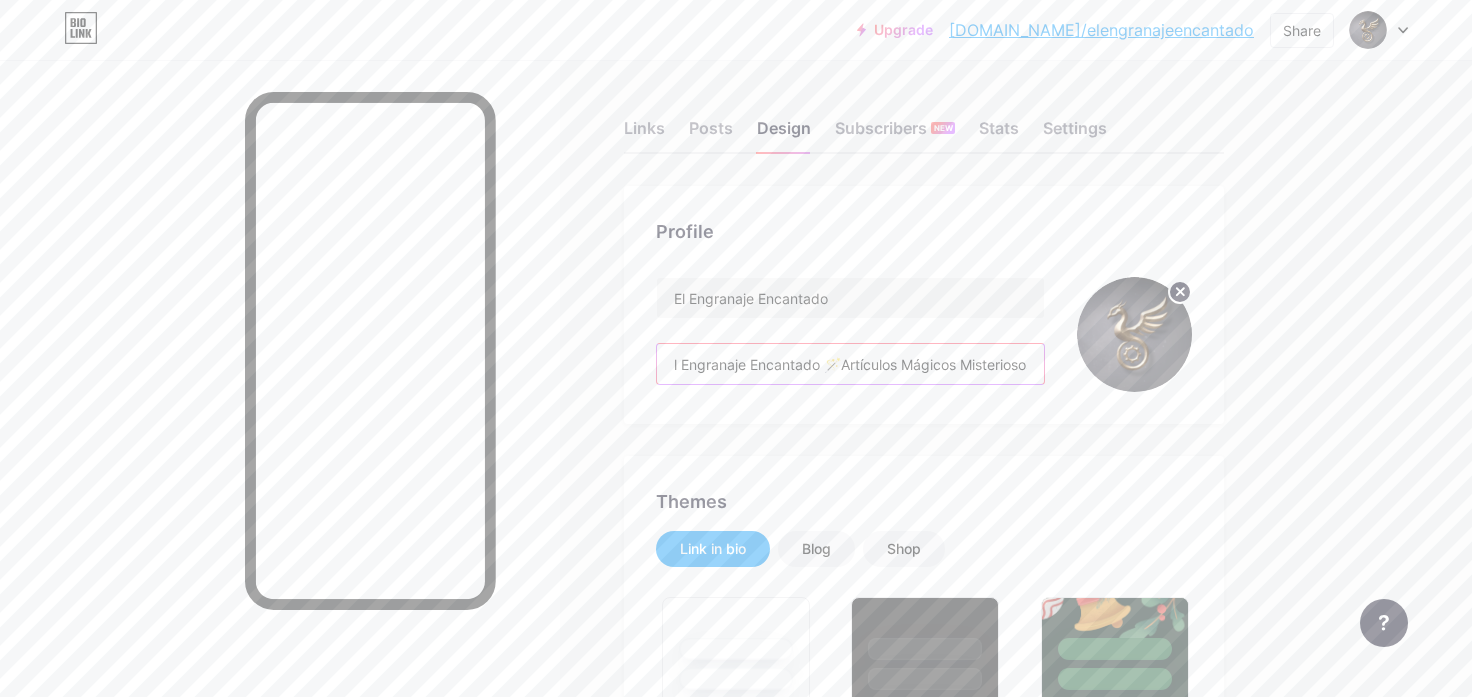 scroll, scrollTop: 0, scrollLeft: 0, axis: both 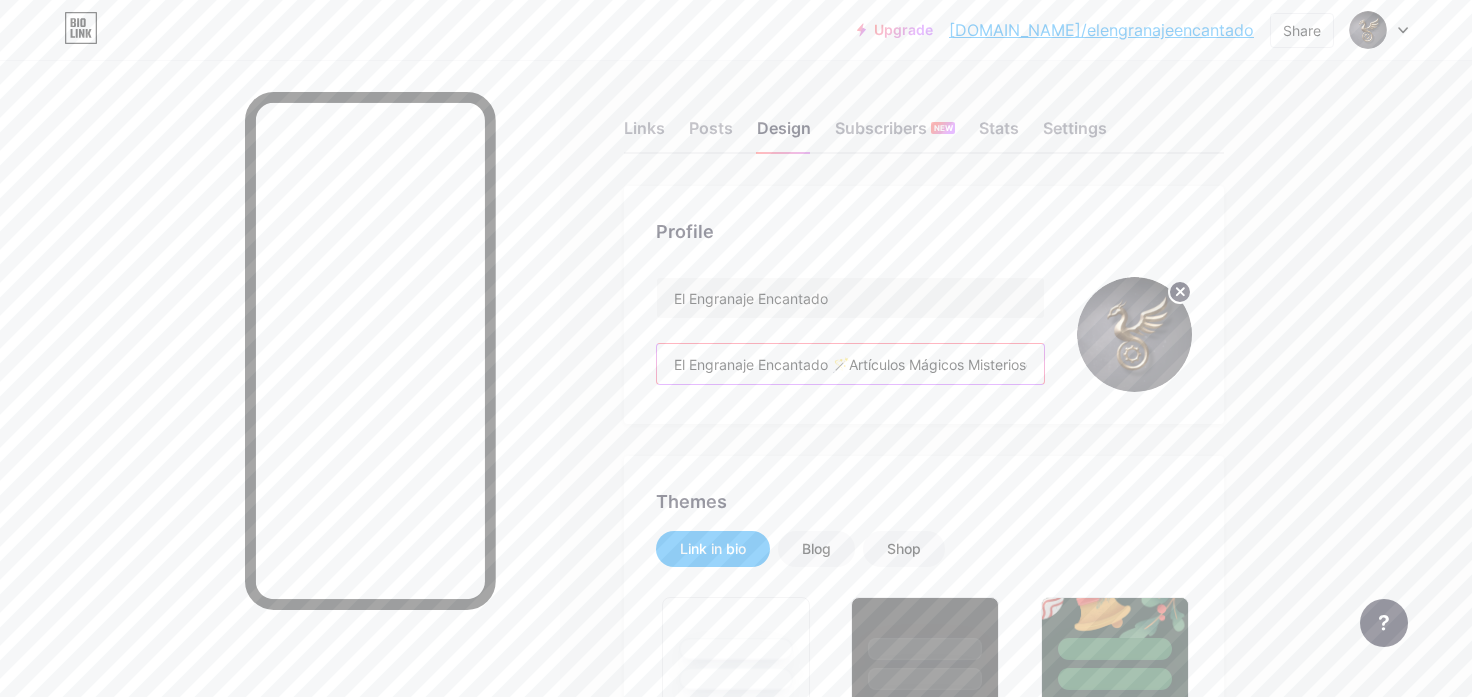 click on "El Engranaje Encantado 🪄Artículos Mágicos Misteriosos y Ropa Zkanth QUITO - ECUADOR Ordena Aqui: ↙️" at bounding box center [850, 364] 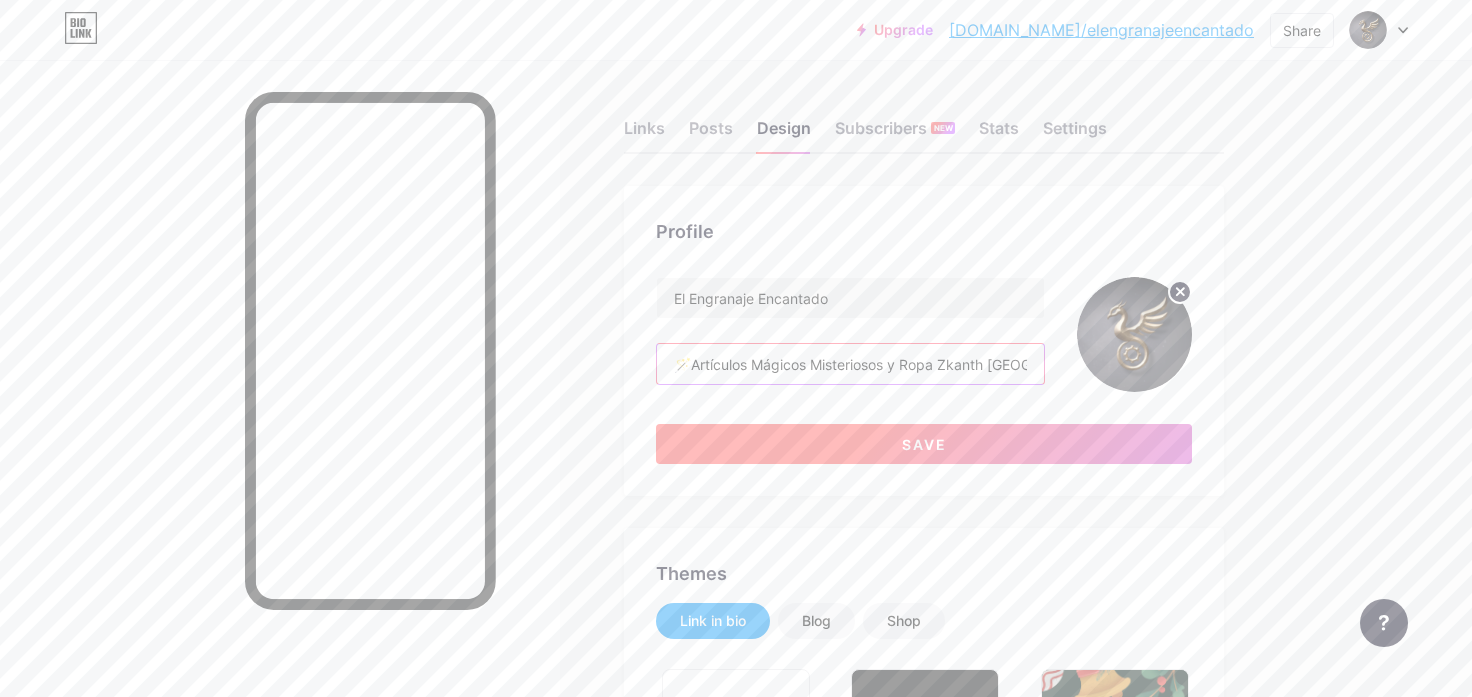 type on "🪄Artículos Mágicos Misteriosos y Ropa Zkanth QUITO - ECUADOR Ordena Aqui: ↙️" 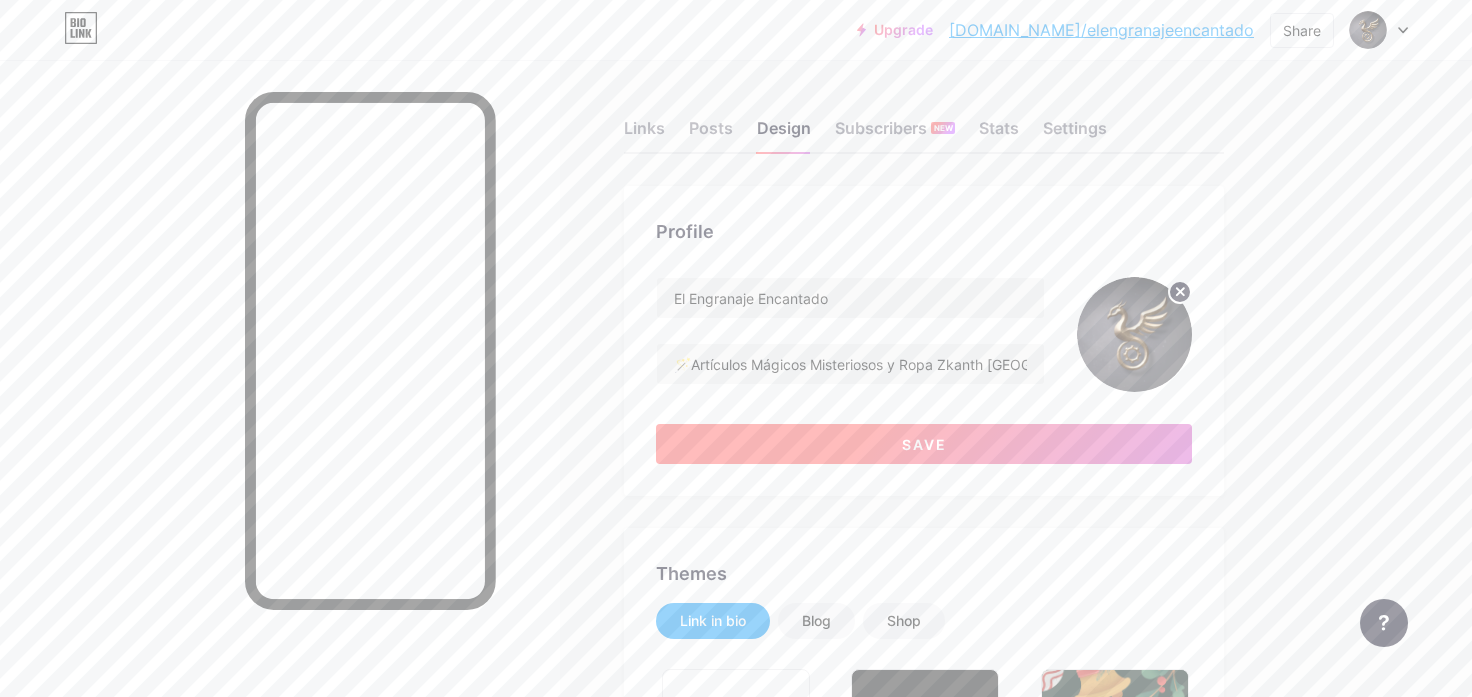 click on "Save" at bounding box center (924, 444) 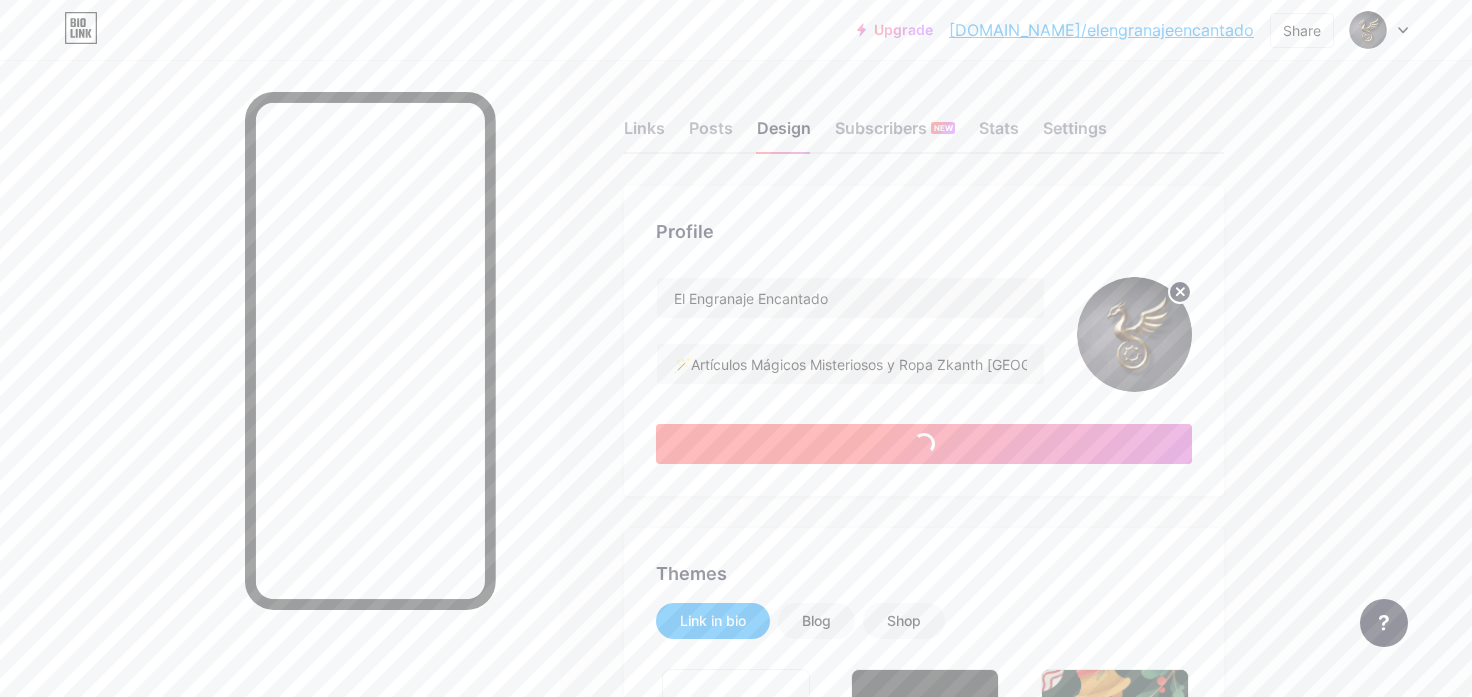 type on "#ffffff" 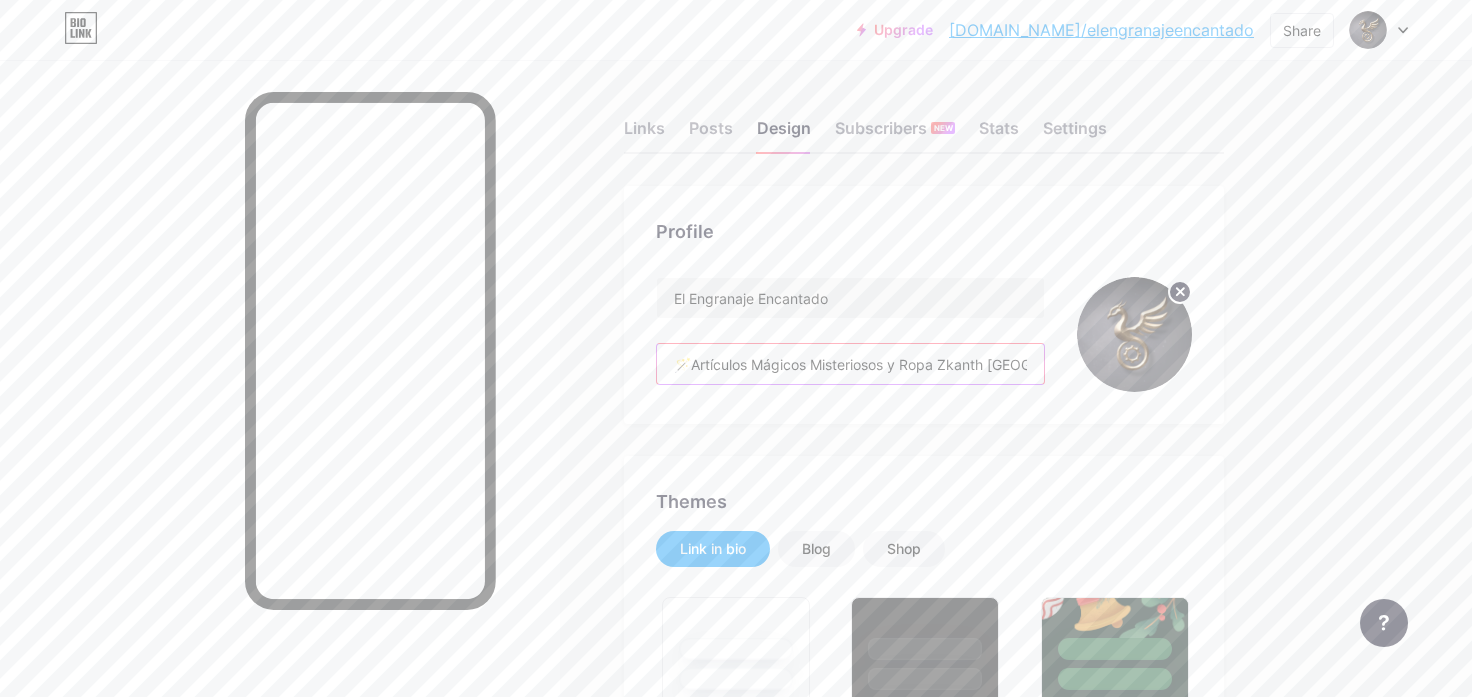 click on "🪄Artículos Mágicos Misteriosos y Ropa Zkanth QUITO - ECUADOR Ordena Aqui: ↙️" at bounding box center (850, 364) 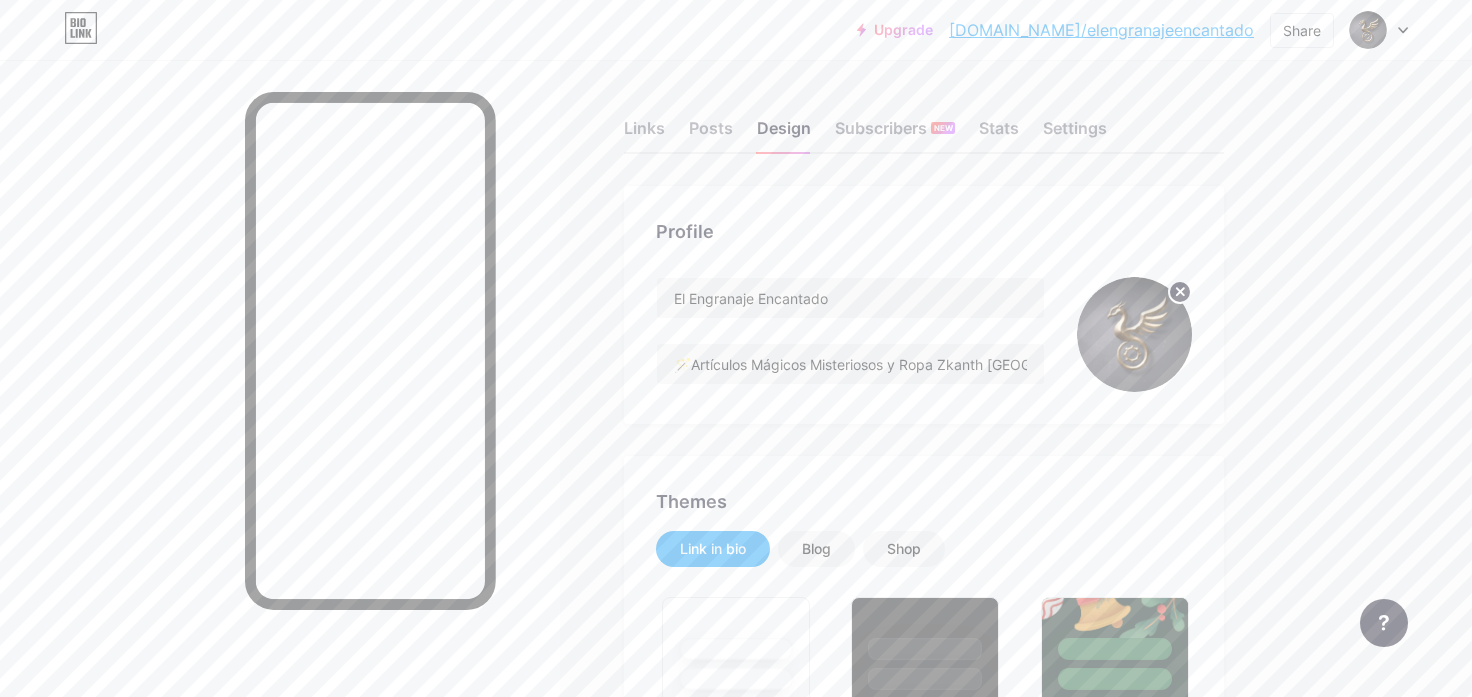 click on "bio.link/elengranajeencantado" at bounding box center [1101, 30] 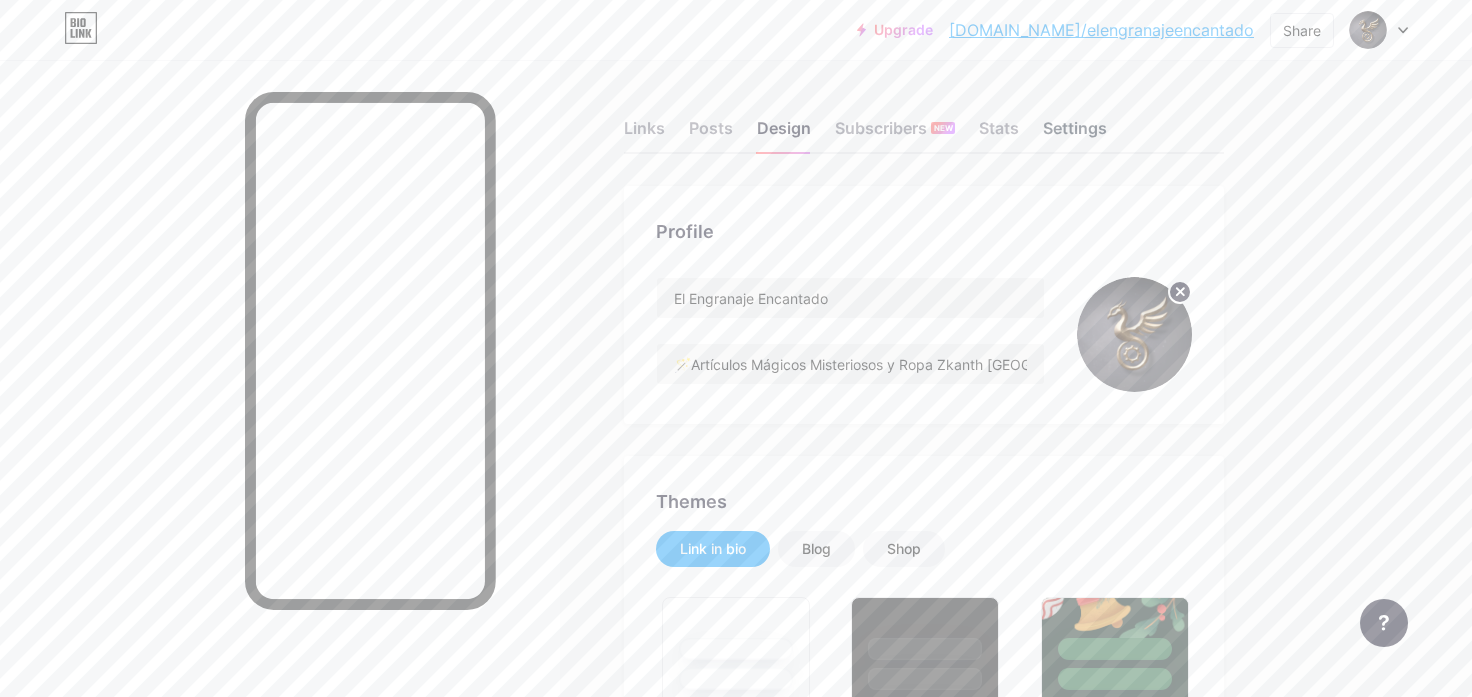 click on "Settings" at bounding box center [1075, 134] 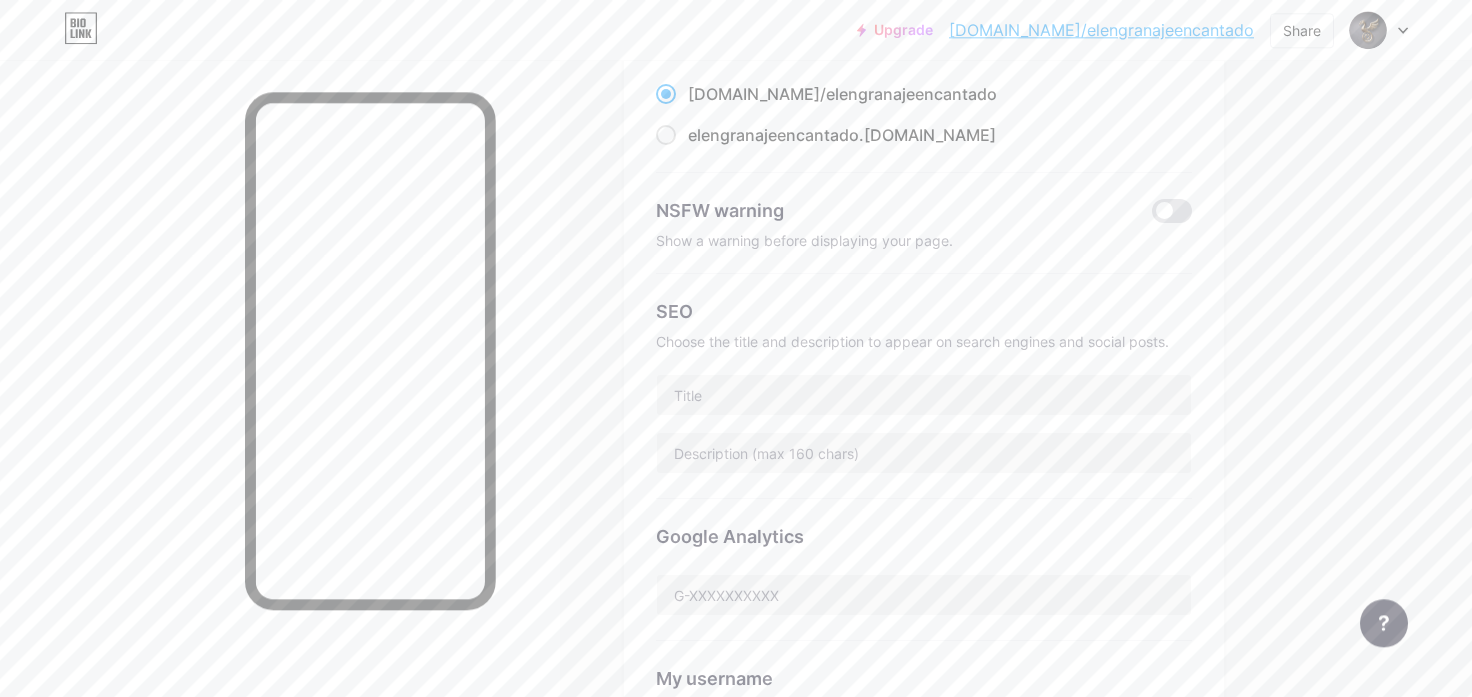 scroll, scrollTop: 331, scrollLeft: 0, axis: vertical 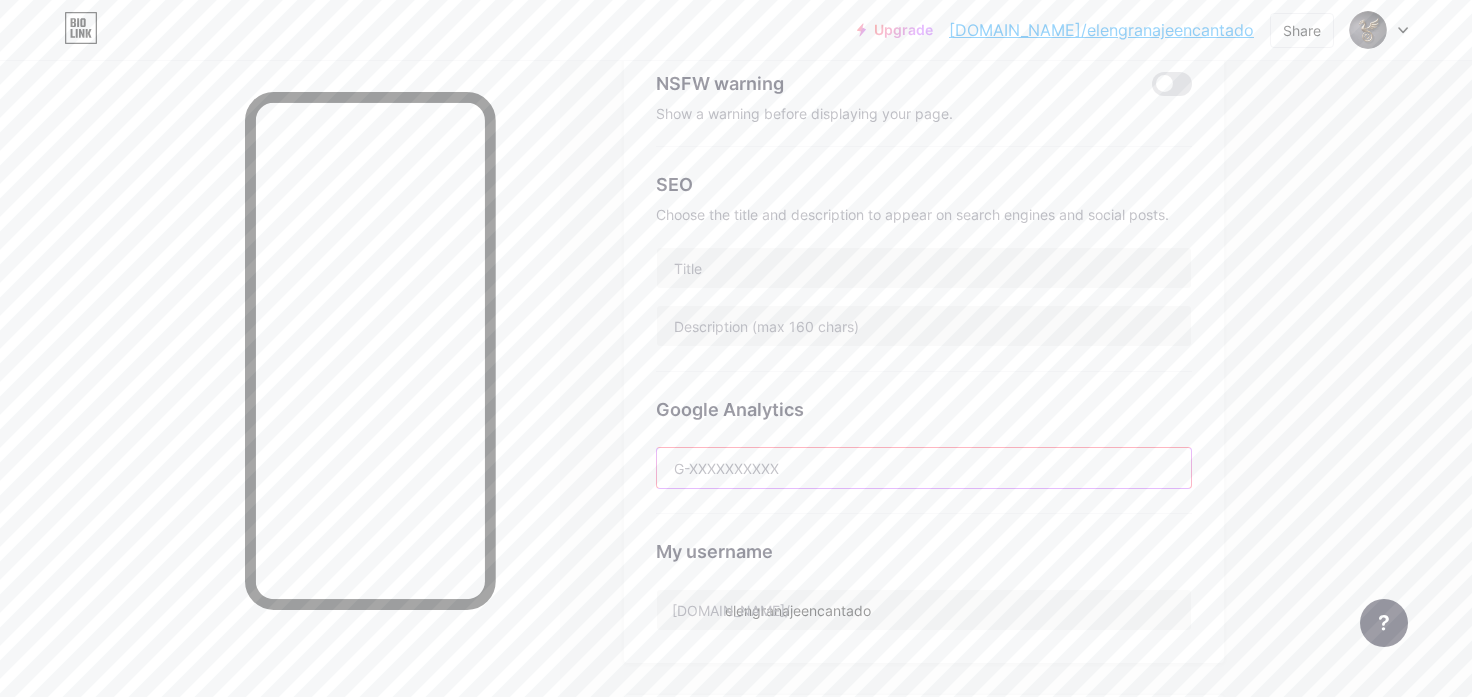 click at bounding box center [924, 468] 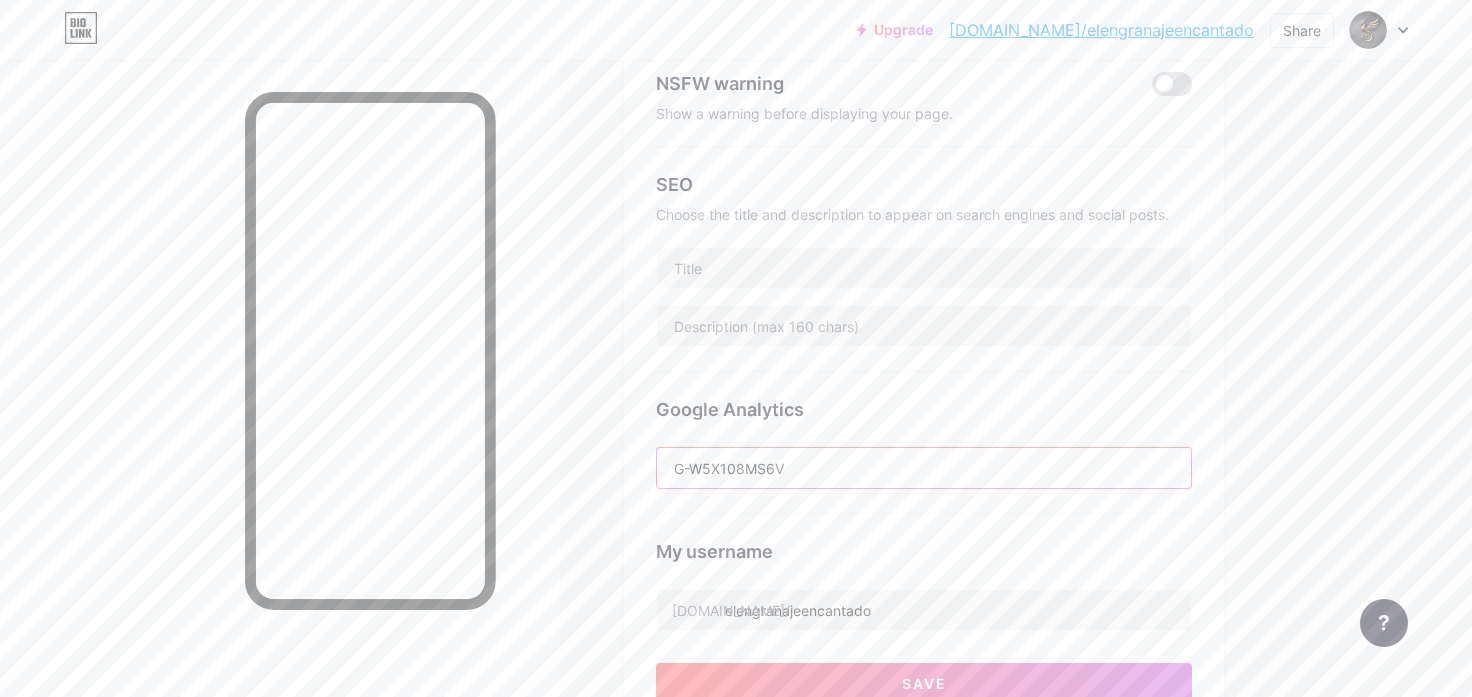 scroll, scrollTop: 220, scrollLeft: 0, axis: vertical 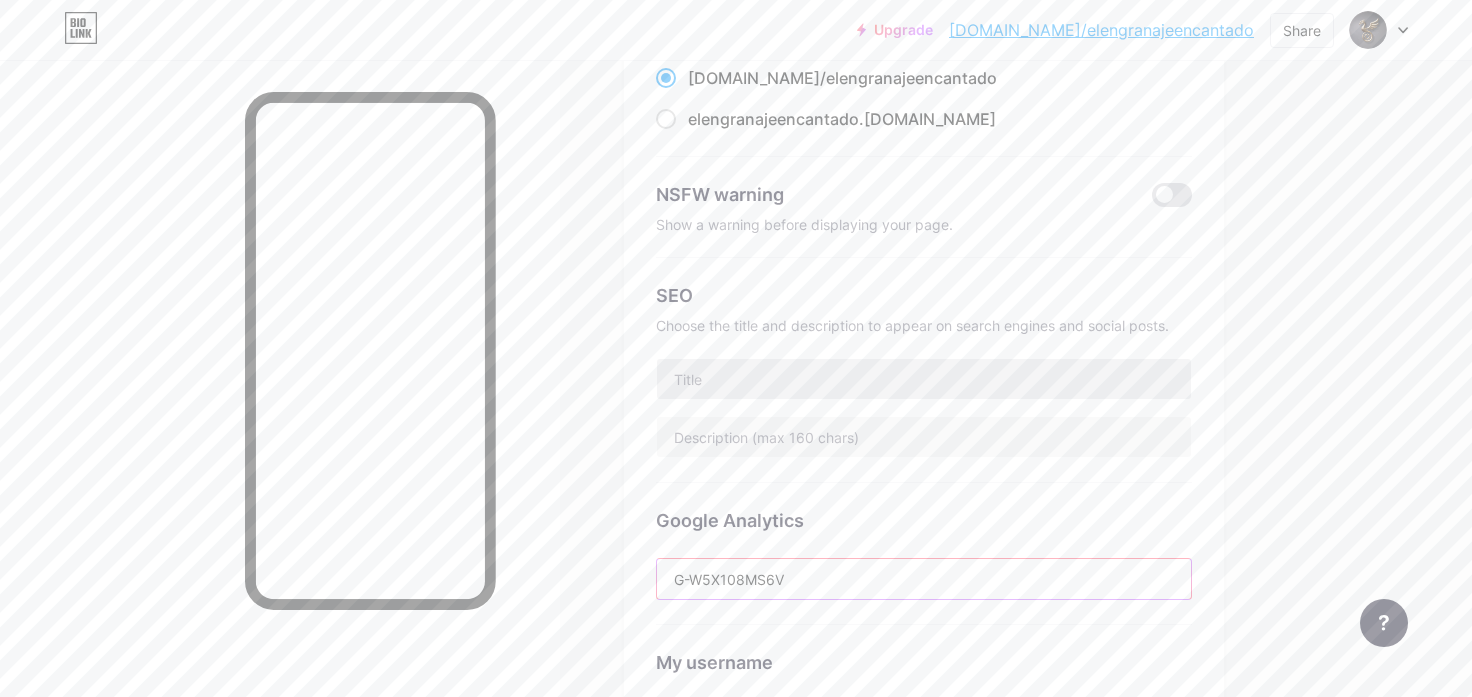 type on "G-W5X108MS6V" 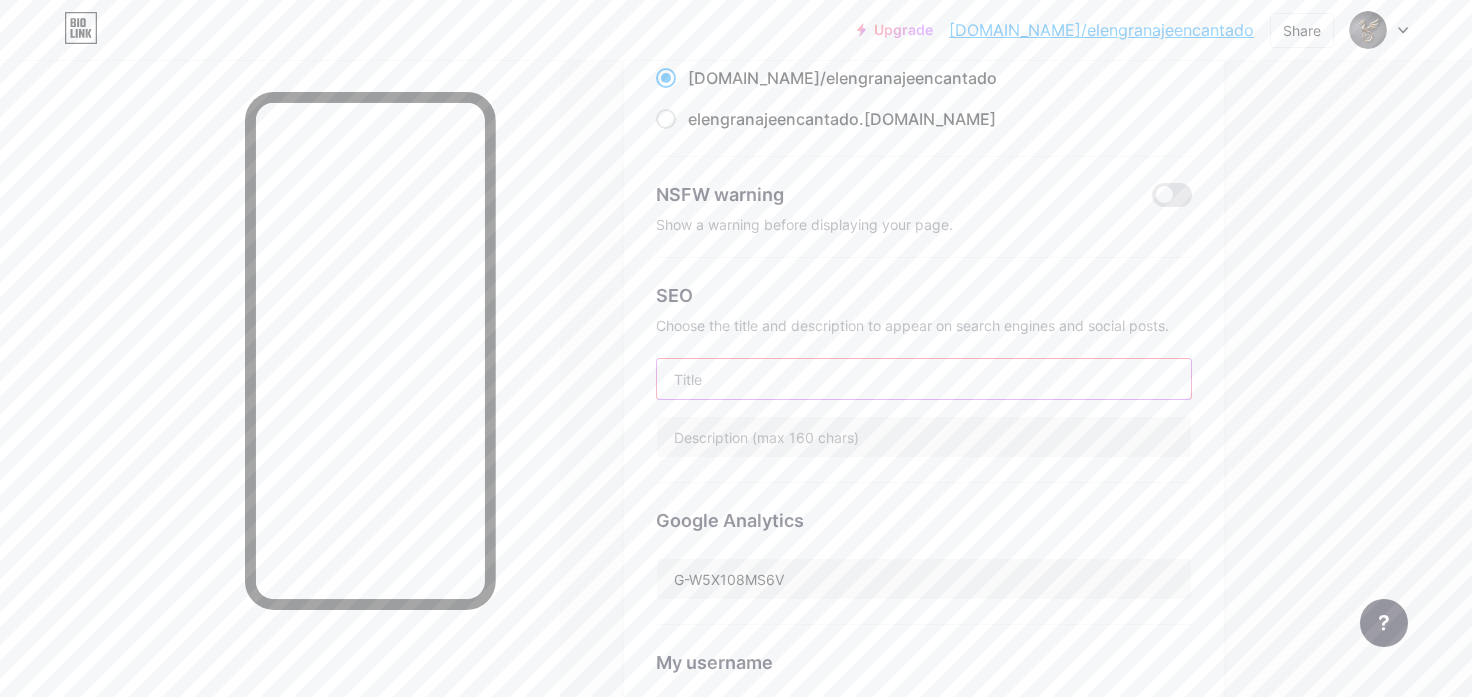 click at bounding box center [924, 379] 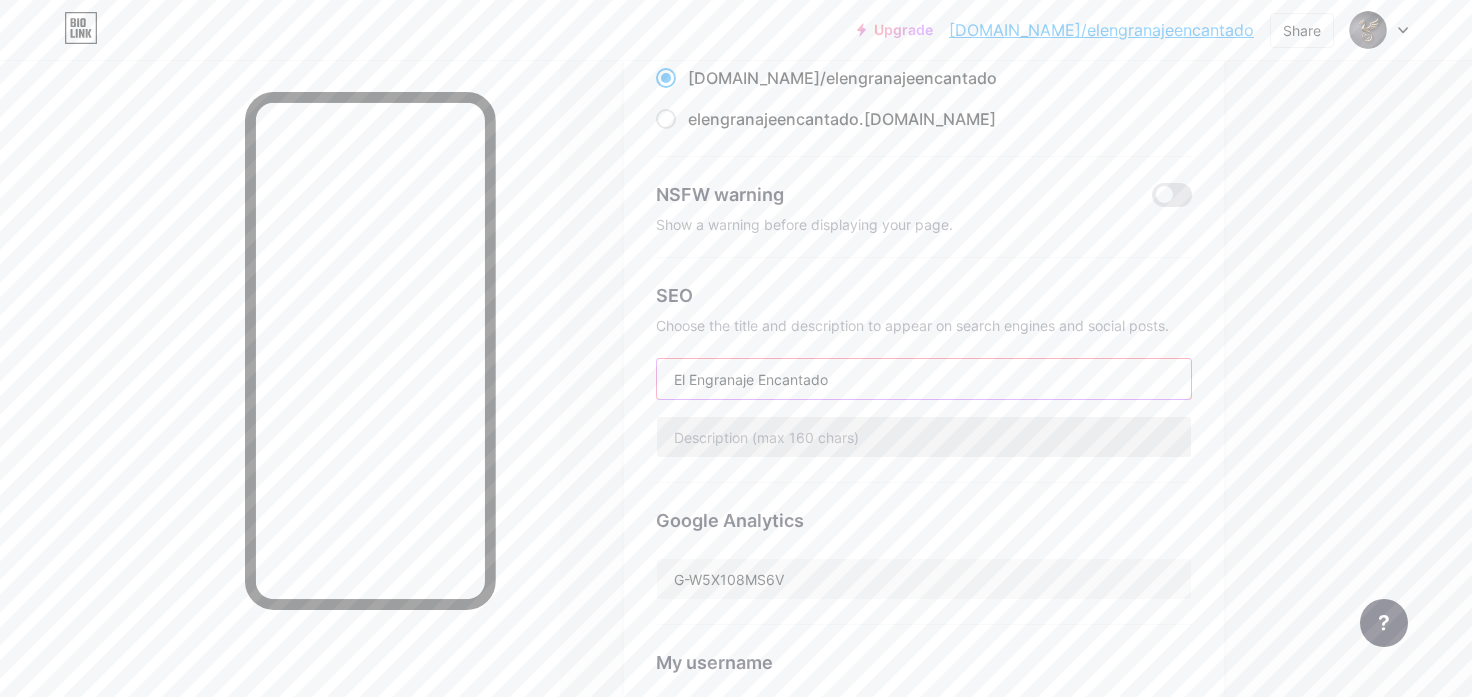 type on "El Engranaje Encantado" 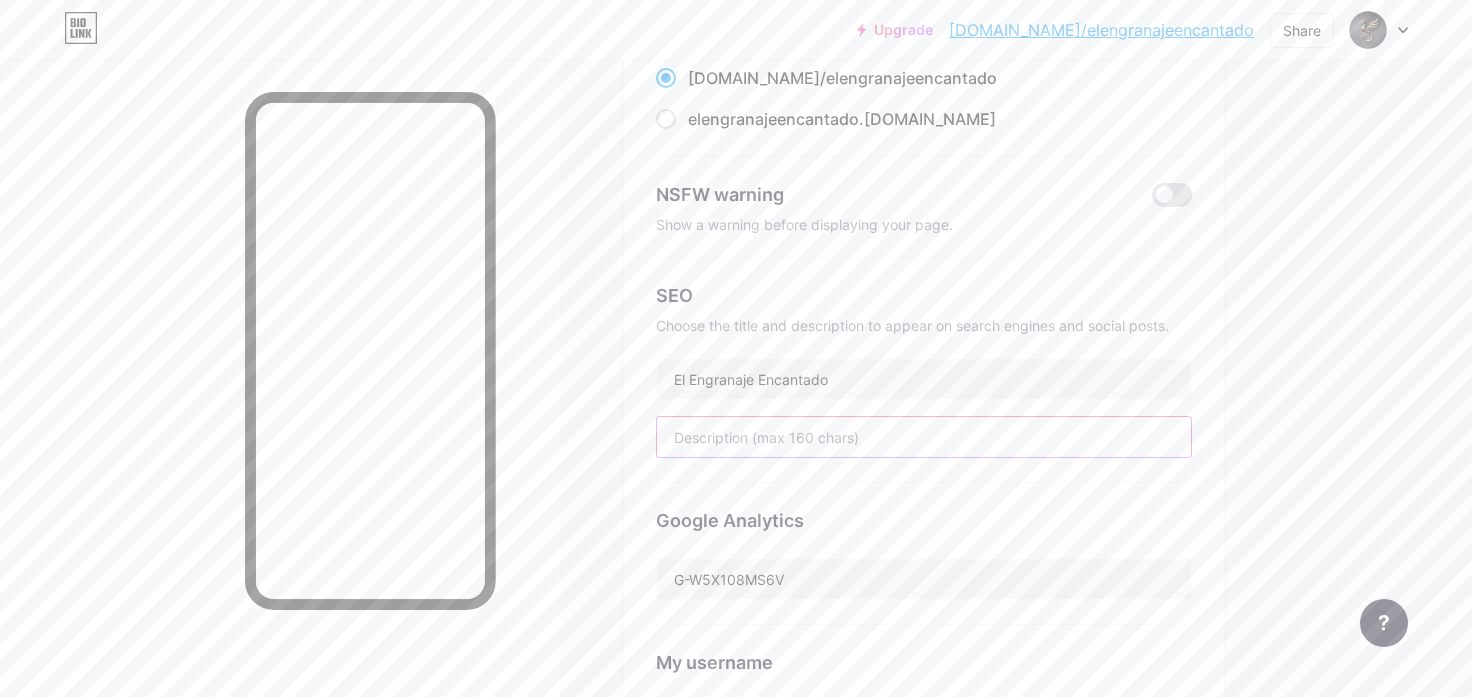 click at bounding box center (924, 437) 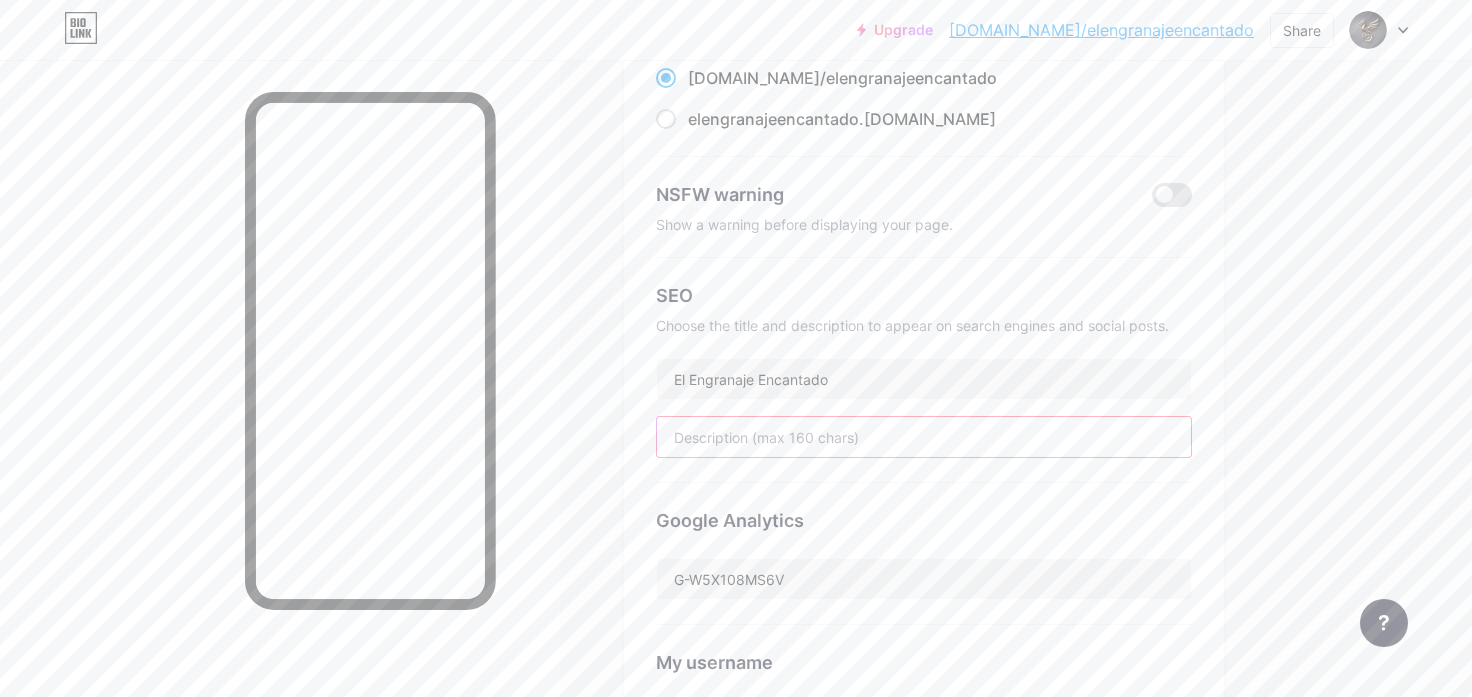 paste on "El Engranaje Encantado 🪄Artículos Mágicos Misteriosos y Ropa @zkanth QUITO - ECUADOR Ordena Aqui: ↙️" 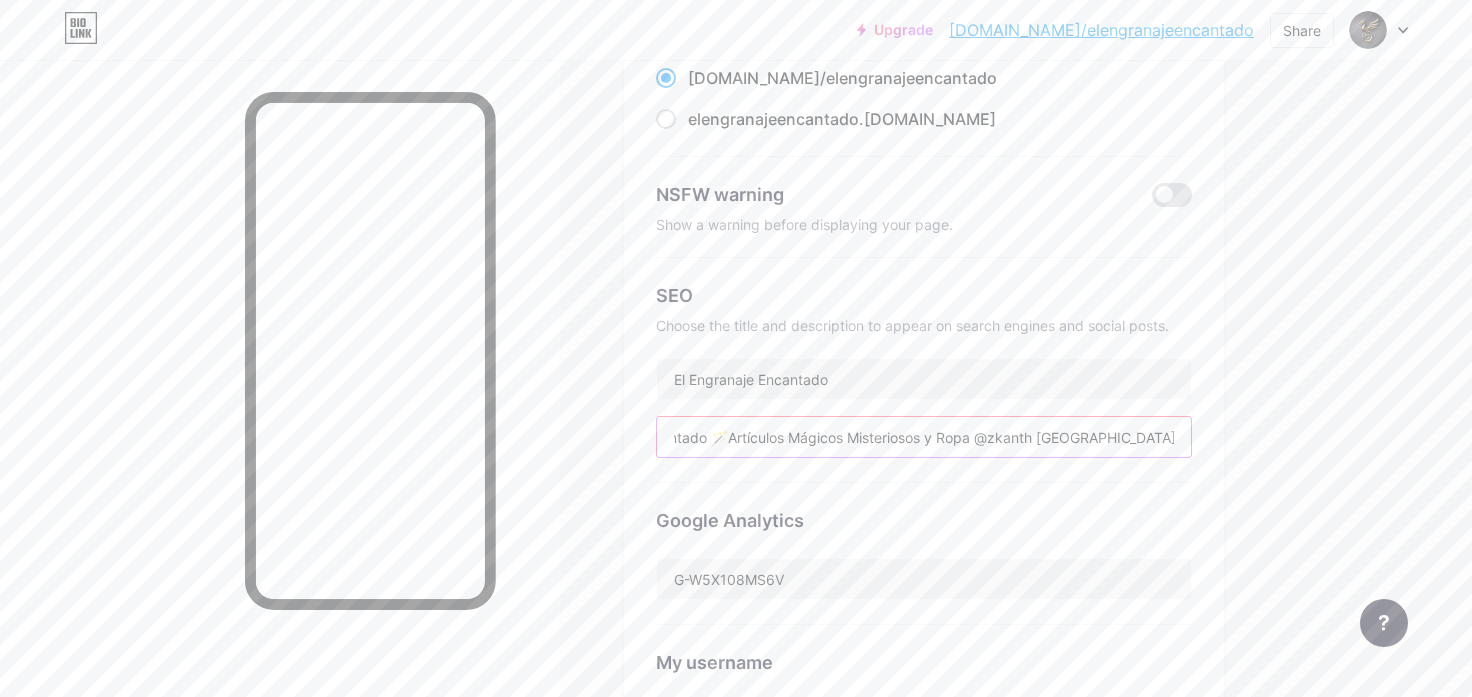 scroll, scrollTop: 0, scrollLeft: 117, axis: horizontal 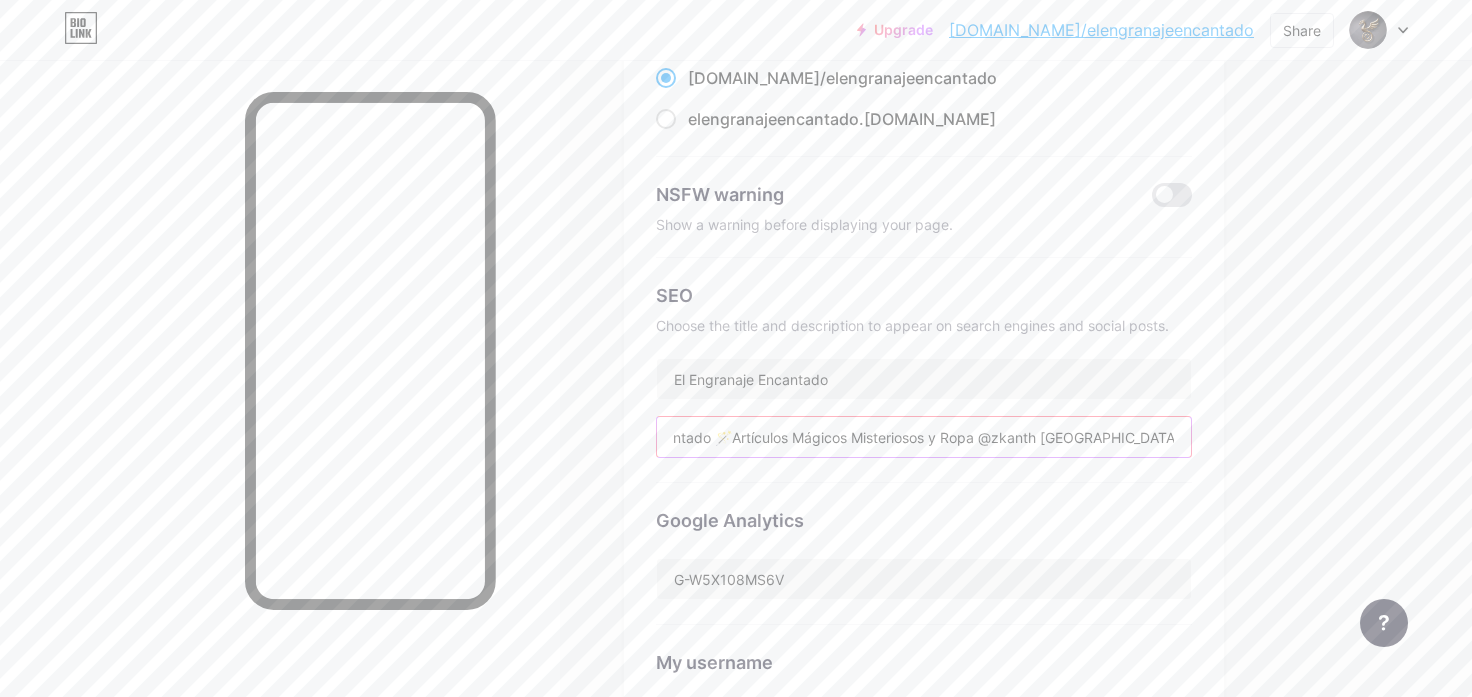 click on "El Engranaje Encantado 🪄Artículos Mágicos Misteriosos y Ropa @zkanth QUITO - ECUADOR" at bounding box center (924, 437) 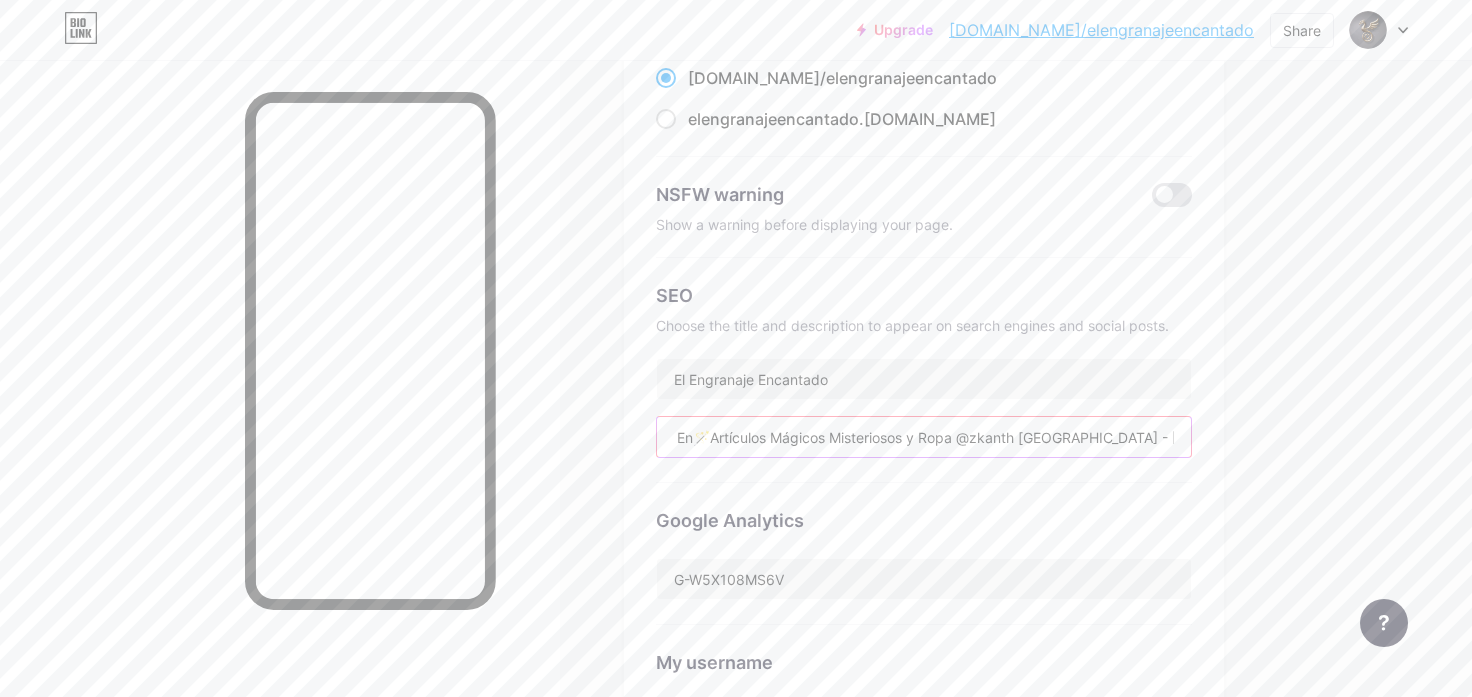 scroll, scrollTop: 0, scrollLeft: 0, axis: both 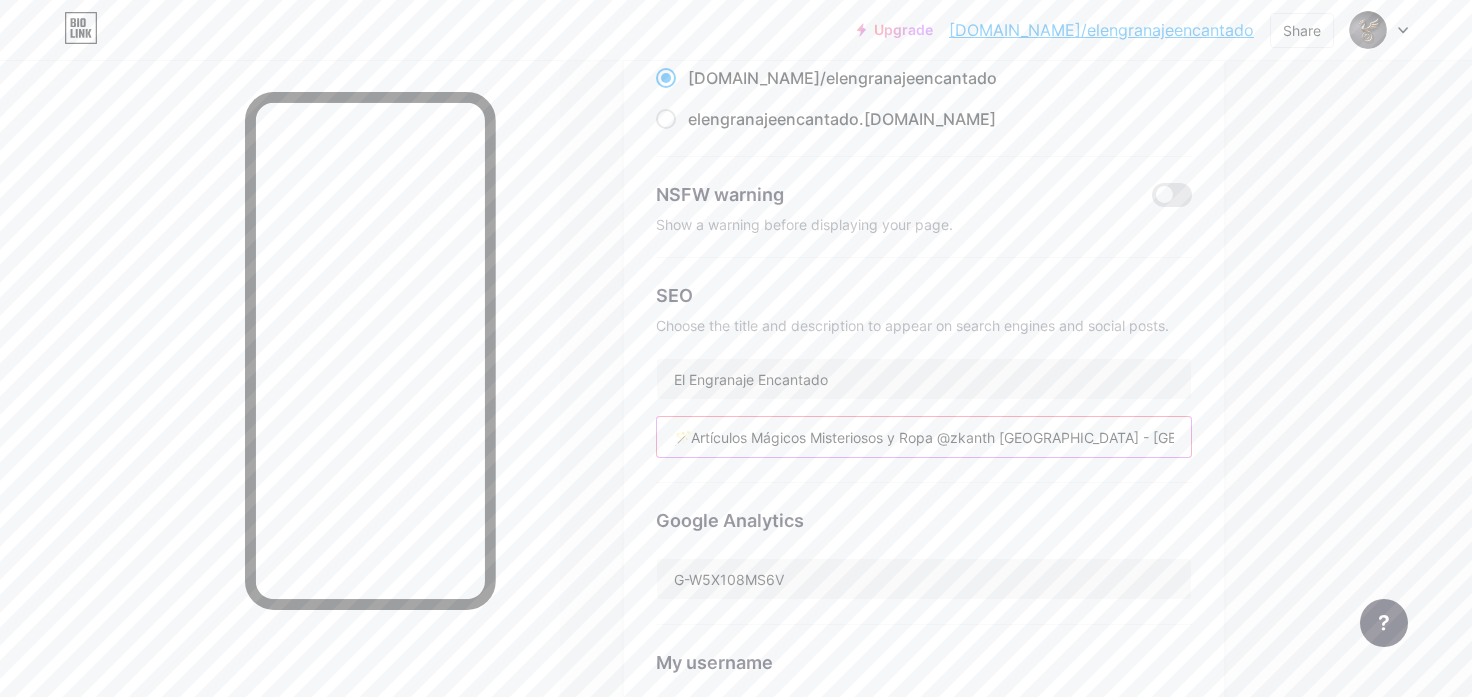 type on "🪄Artículos Mágicos Misteriosos y Ropa @zkanth QUITO - ECUADOR" 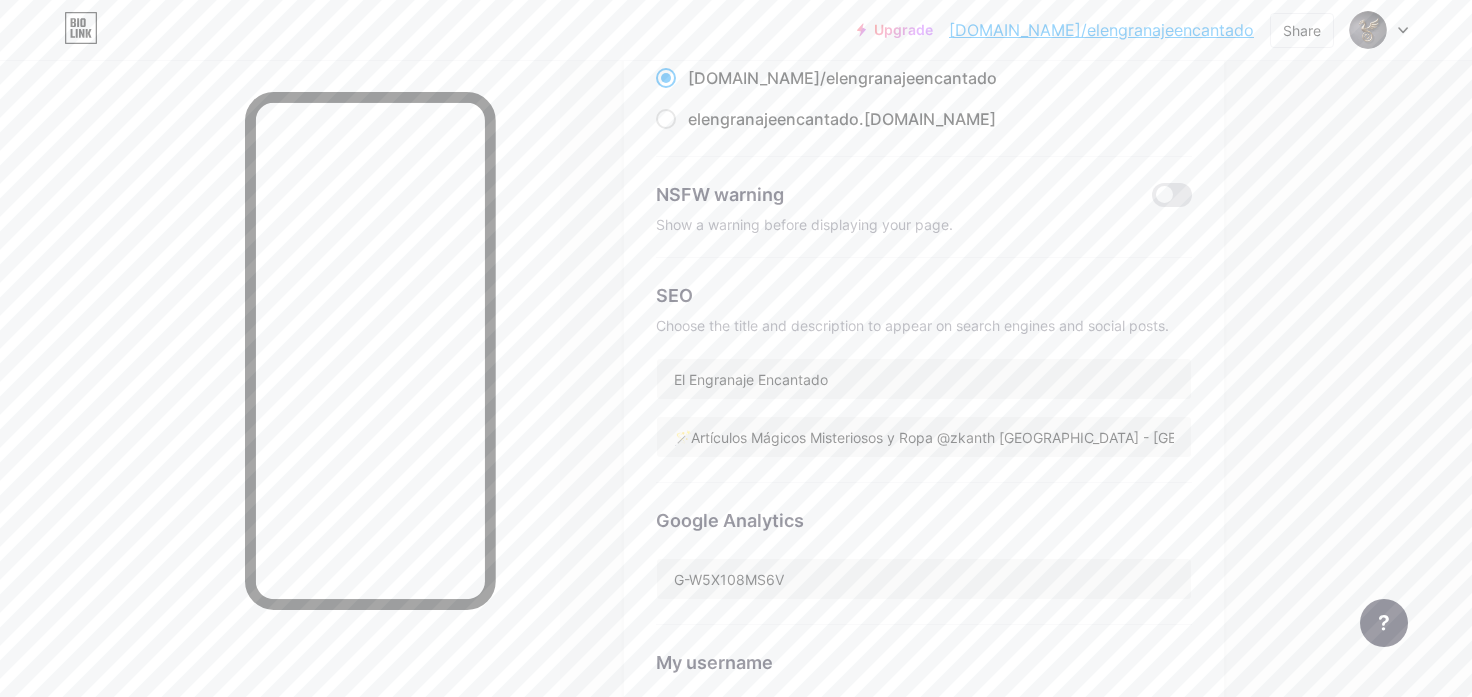 click on "Upgrade   bio.link/elengr...   bio.link/elengranajeencantado   Share               Switch accounts     El Engranaje Encantado   bio.link/elengranajeencantado       + Add a new page        Account settings   Logout   Link Copied
Links
Posts
Design
Subscribers
NEW
Stats
Settings     Preferred link   This is an aesthetic choice. Both links are usable.
bio.link/ elengranajeencantado       elengranajeencantado .bio.link
NSFW warning       Show a warning before displaying your page.     SEO   Choose the title and description to appear on search engines and social posts.   El Engranaje Encantado     🪄Artículos Mágicos Misteriosos y Ropa @zkanth QUITO - ECUADOR     Google Analytics   G-W5X108MS6V     My username   bio.link/   elengranajeencantado         Save       Pro Links   PRO   Custom Domain   Try your own custom domain eg: jaseem.com   Set
up domain" at bounding box center [736, 599] 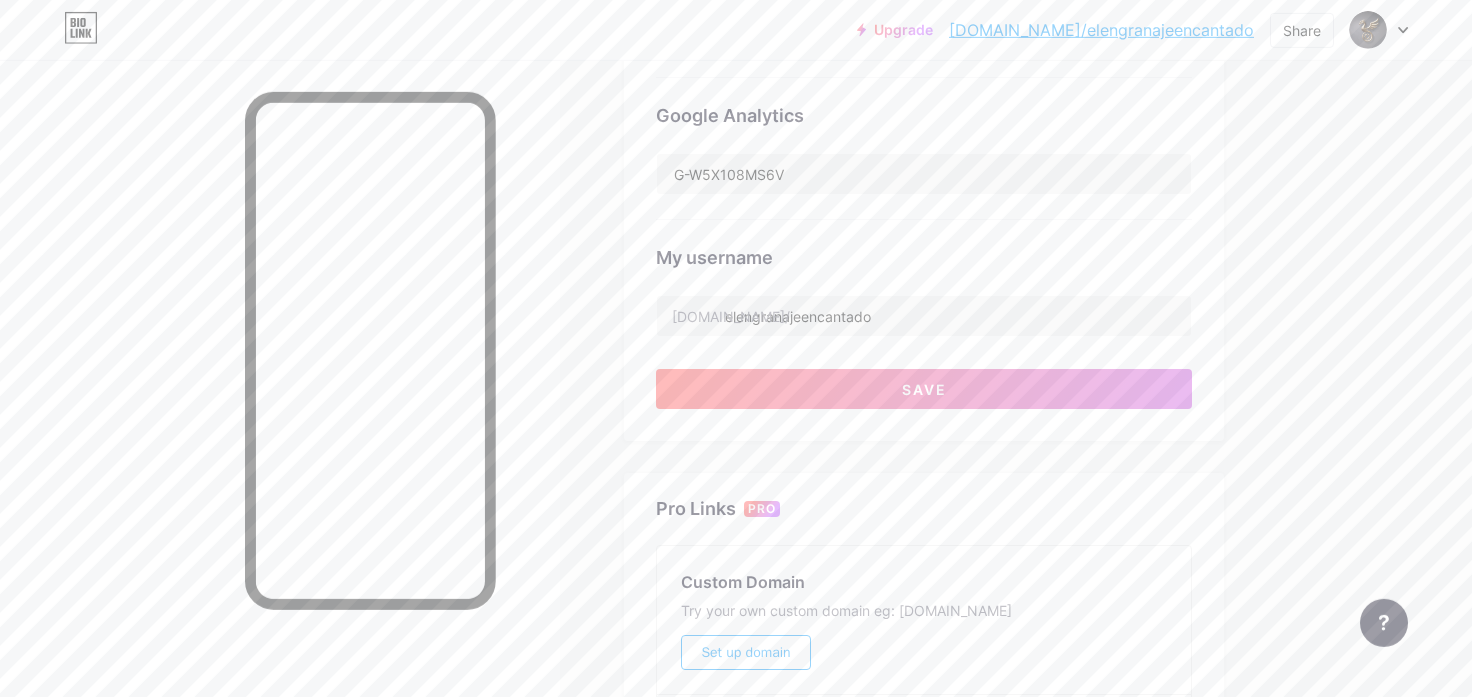 scroll, scrollTop: 605, scrollLeft: 0, axis: vertical 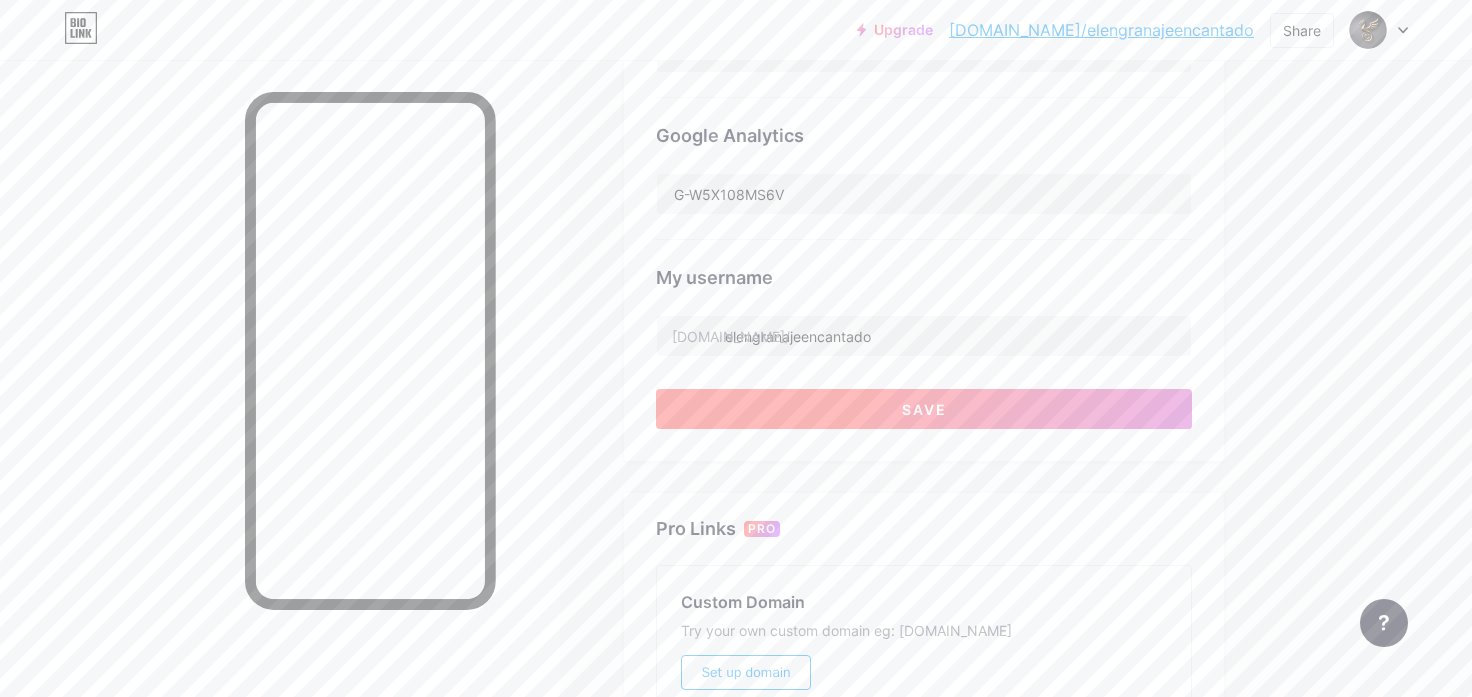 click on "Save" at bounding box center (924, 409) 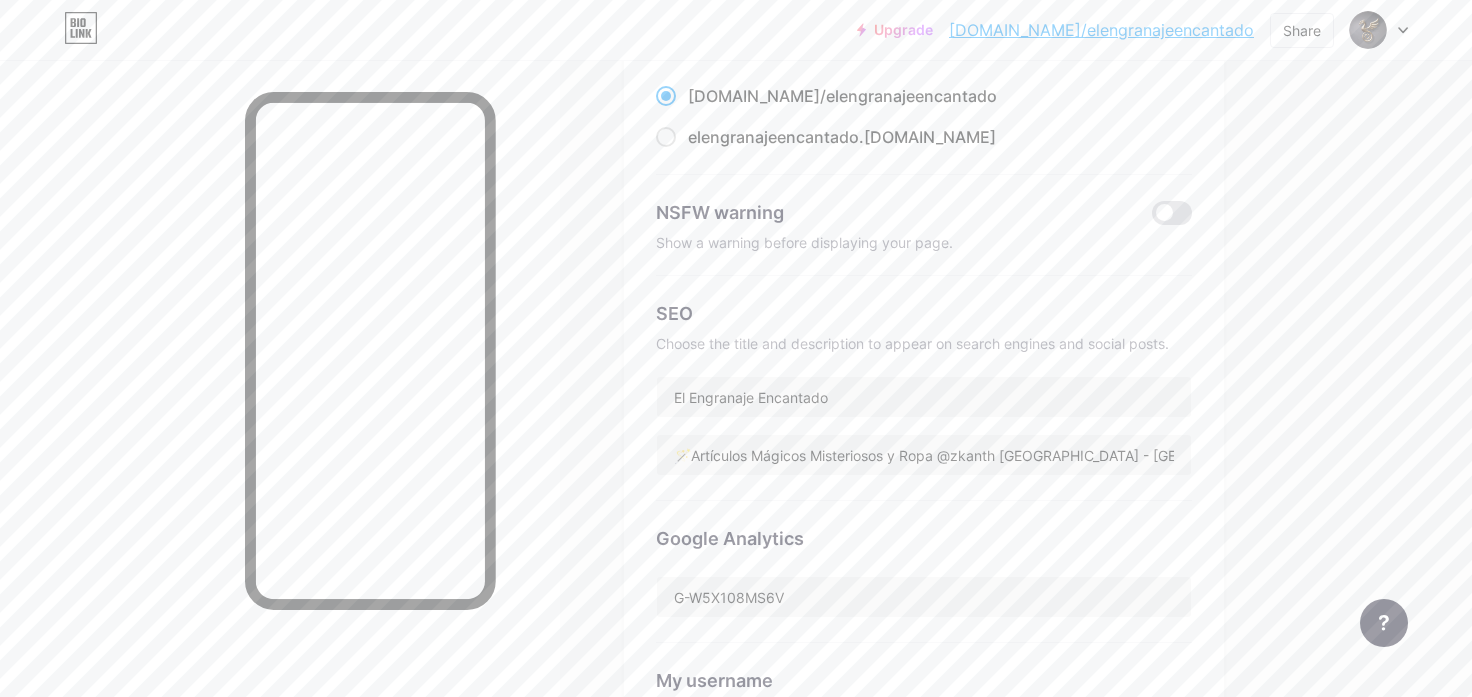 scroll, scrollTop: 0, scrollLeft: 0, axis: both 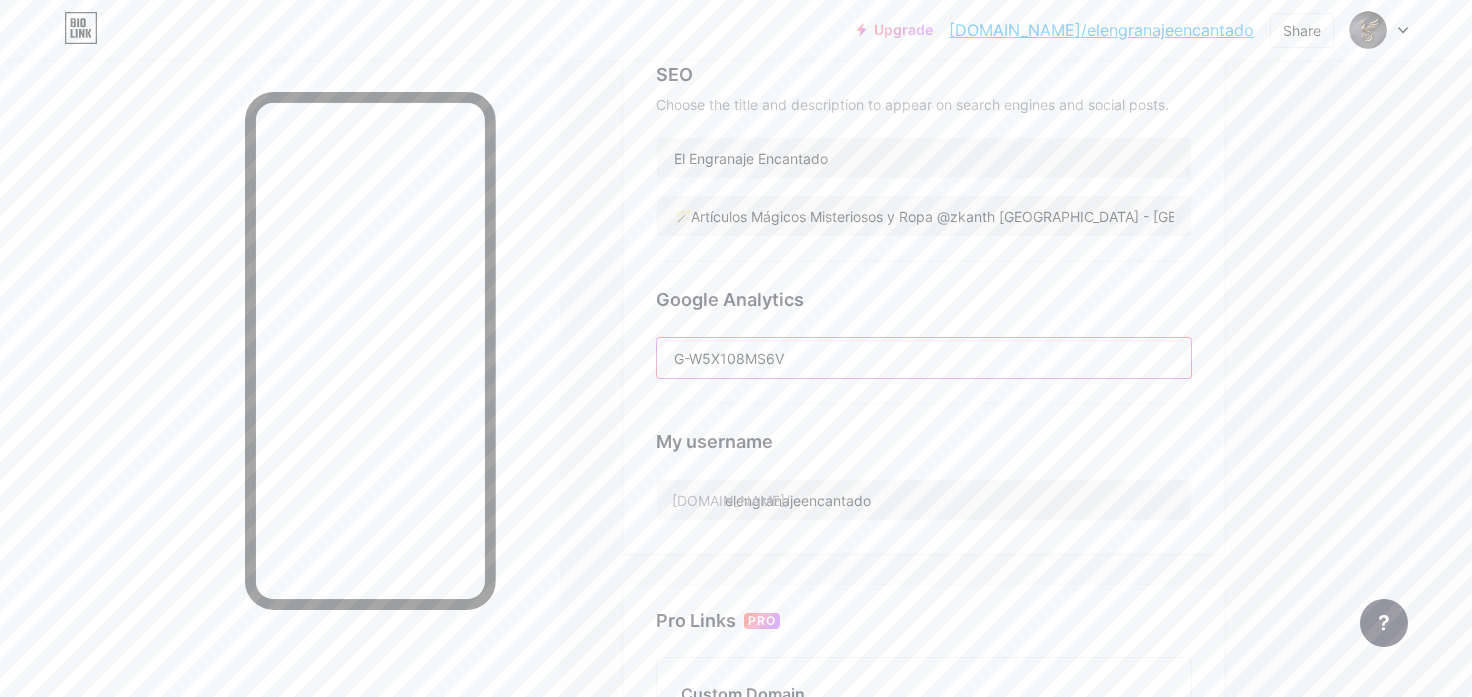 click on "G-W5X108MS6V" at bounding box center [924, 358] 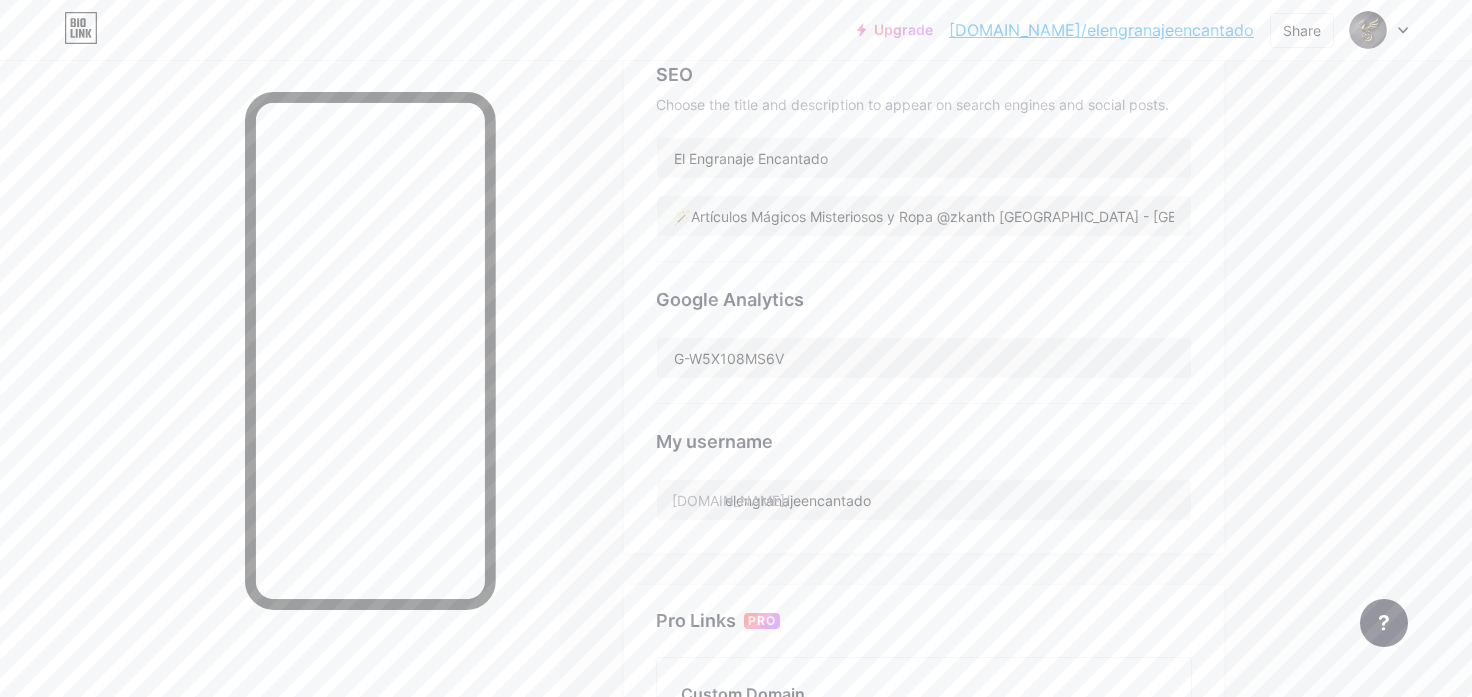 click on "Links
Posts
Design
Subscribers
NEW
Stats
Settings     Preferred link   This is an aesthetic choice. Both links are usable.
bio.link/ elengranajeencantado       elengranajeencantado .bio.link
NSFW warning       Show a warning before displaying your page.     SEO   Choose the title and description to appear on search engines and social posts.   El Engranaje Encantado     🪄Artículos Mágicos Misteriosos y Ropa @zkanth QUITO - ECUADOR     Google Analytics   G-W5X108MS6V     My username   bio.link/   elengranajeencantado           Pro Links   PRO   Custom Domain   Try your own custom domain eg: jaseem.com   Set
up domain             Emoji link   Add emojis to your link eg: bio.link/😄😭🥵   Create
Go to  Help Center  to learn more or to contact support.   Changes saved           Feature requests             Help center         Contact support" at bounding box center (654, 372) 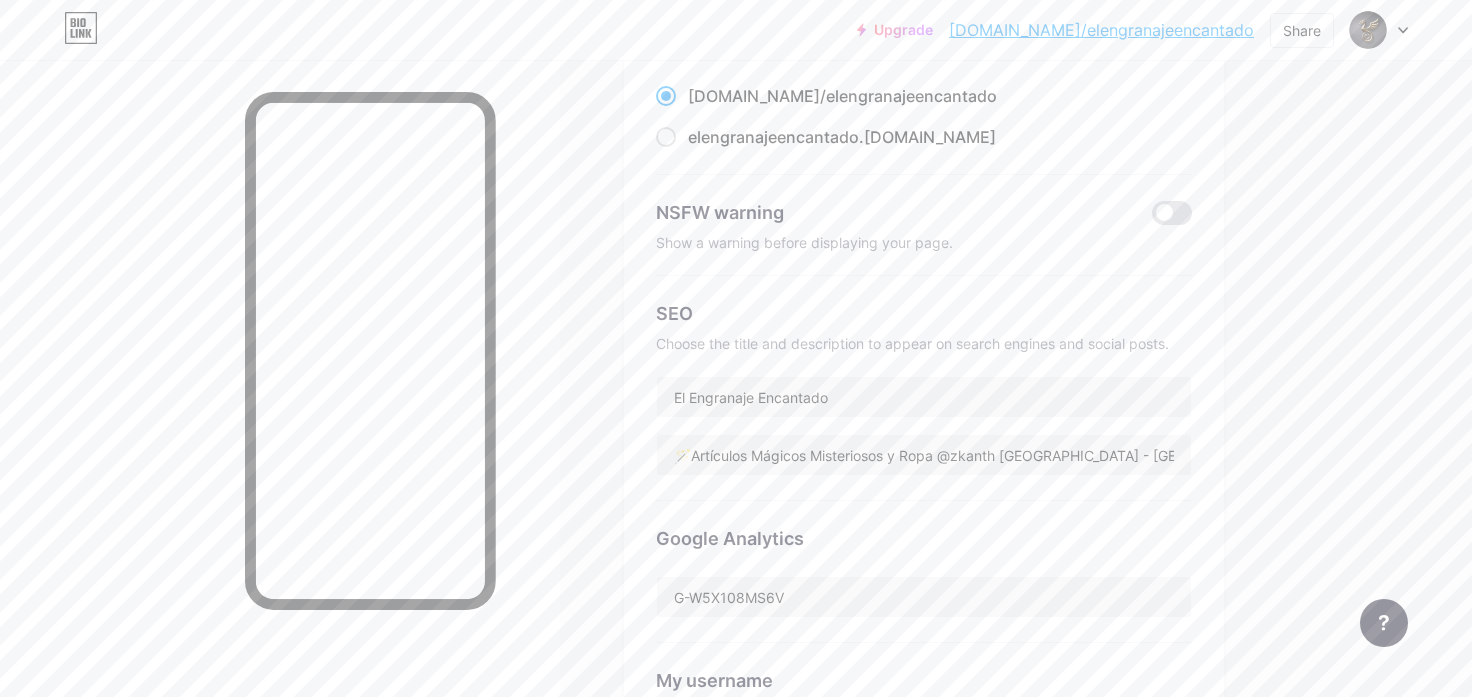 scroll, scrollTop: 0, scrollLeft: 0, axis: both 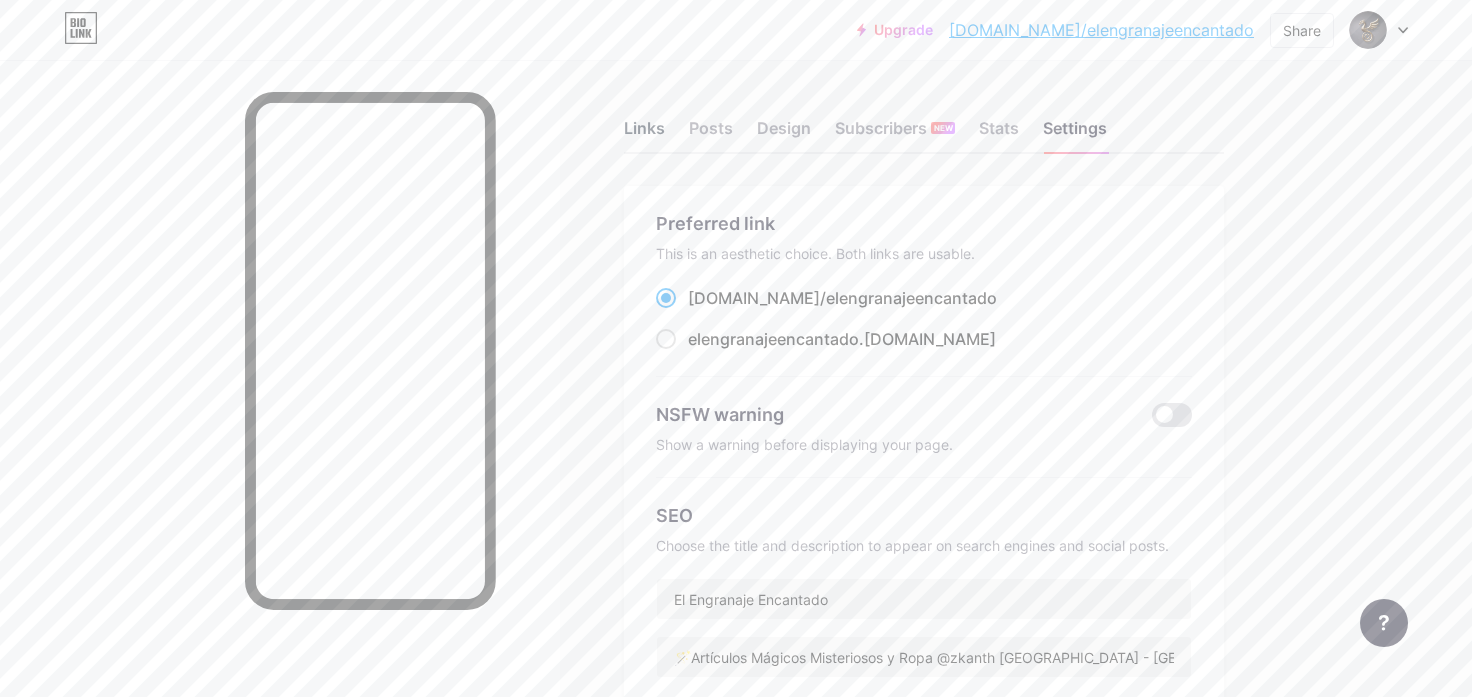 click on "Links" at bounding box center (644, 134) 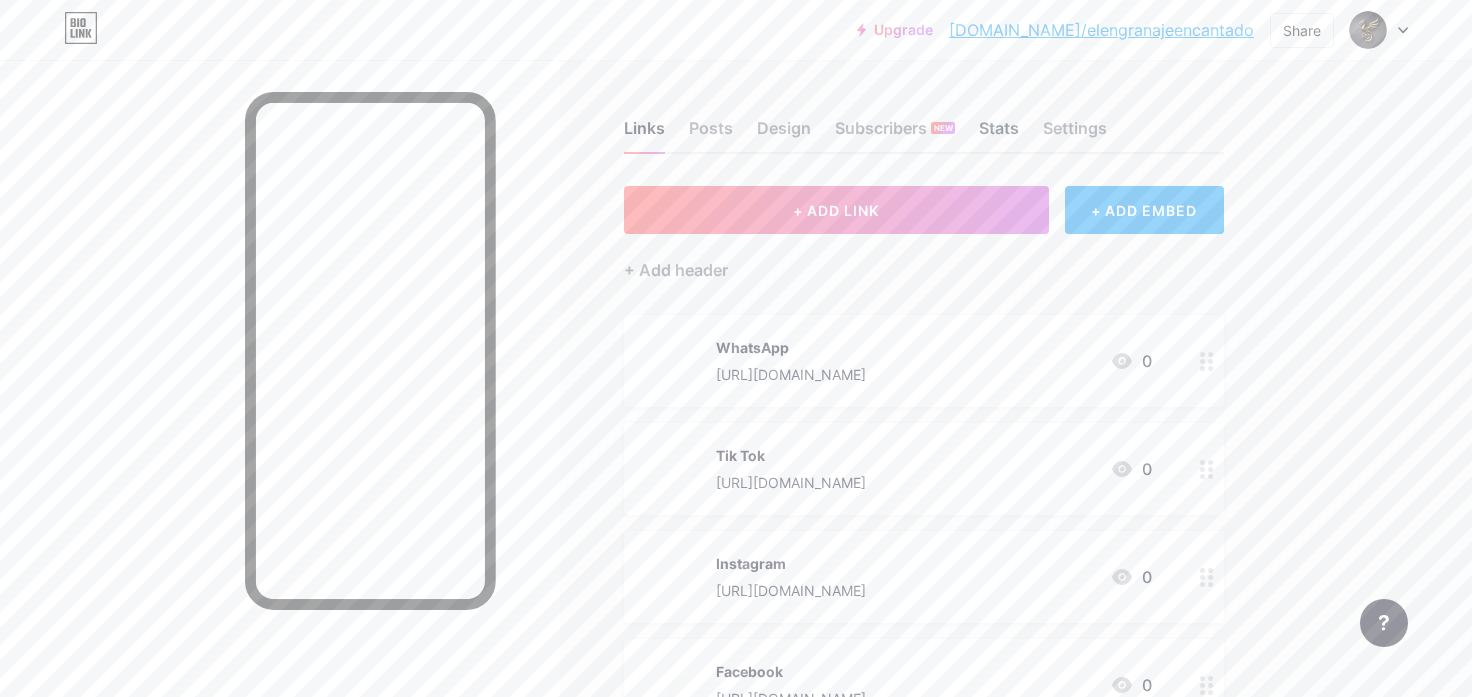 click on "Stats" at bounding box center (999, 134) 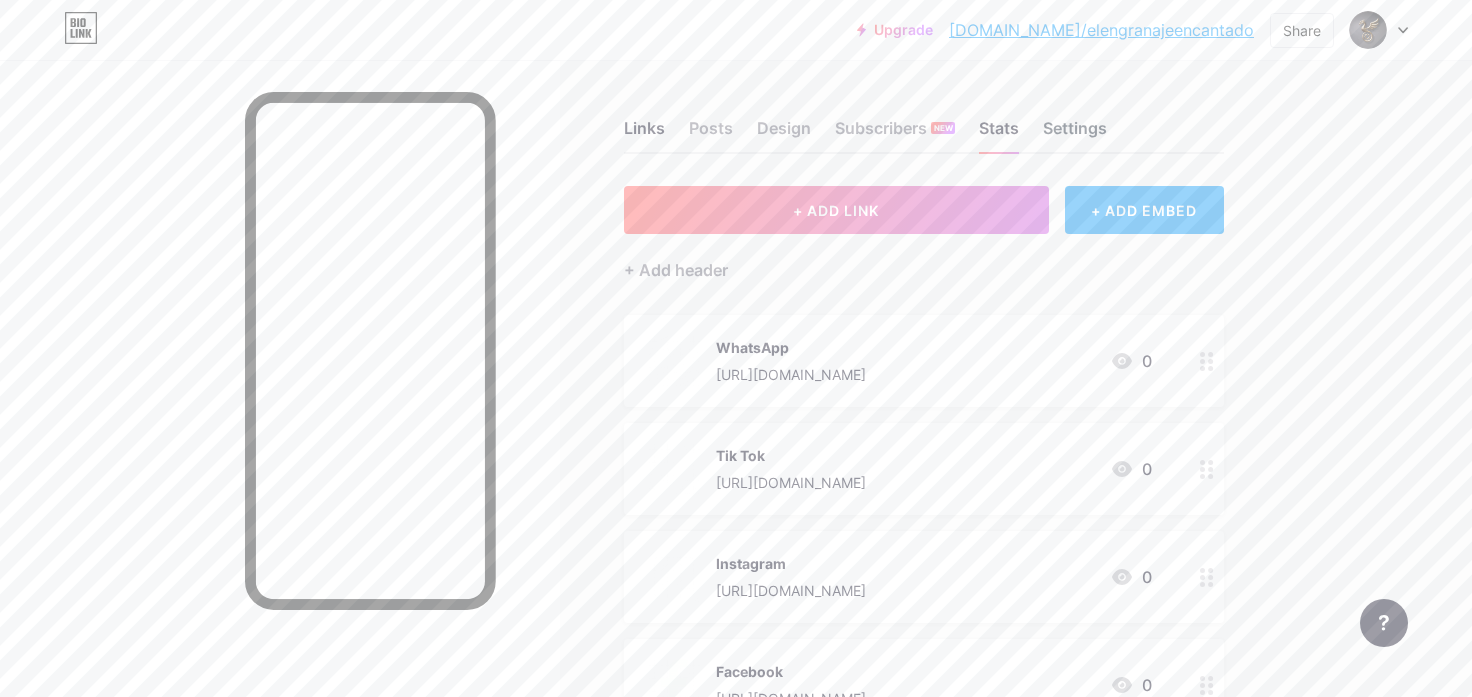 click on "Settings" at bounding box center [1075, 134] 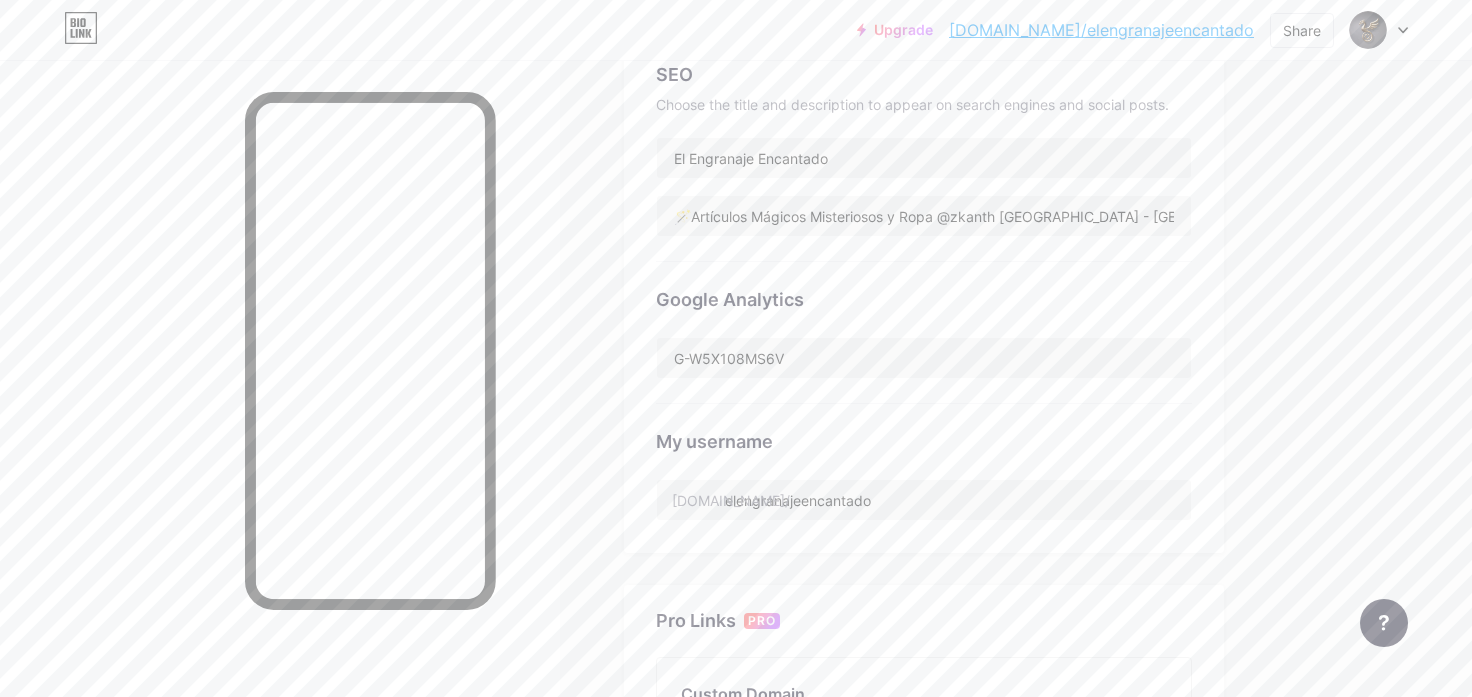 scroll, scrollTop: 864, scrollLeft: 0, axis: vertical 